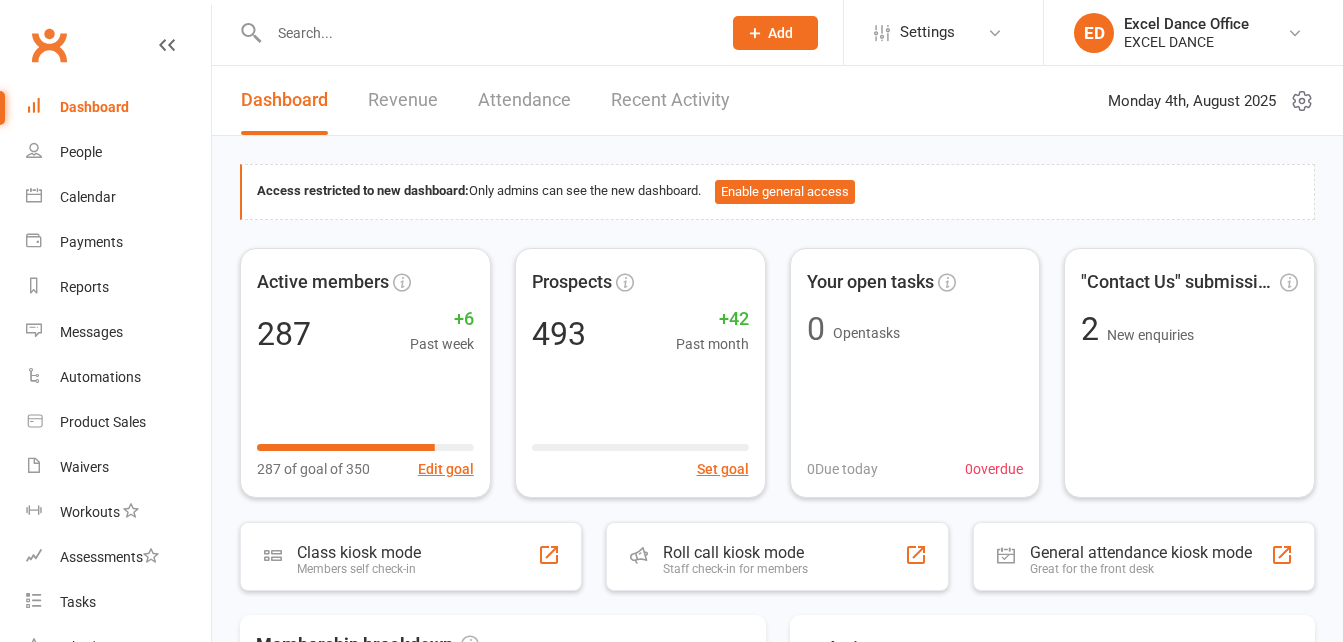 click on "People" at bounding box center [81, 152] 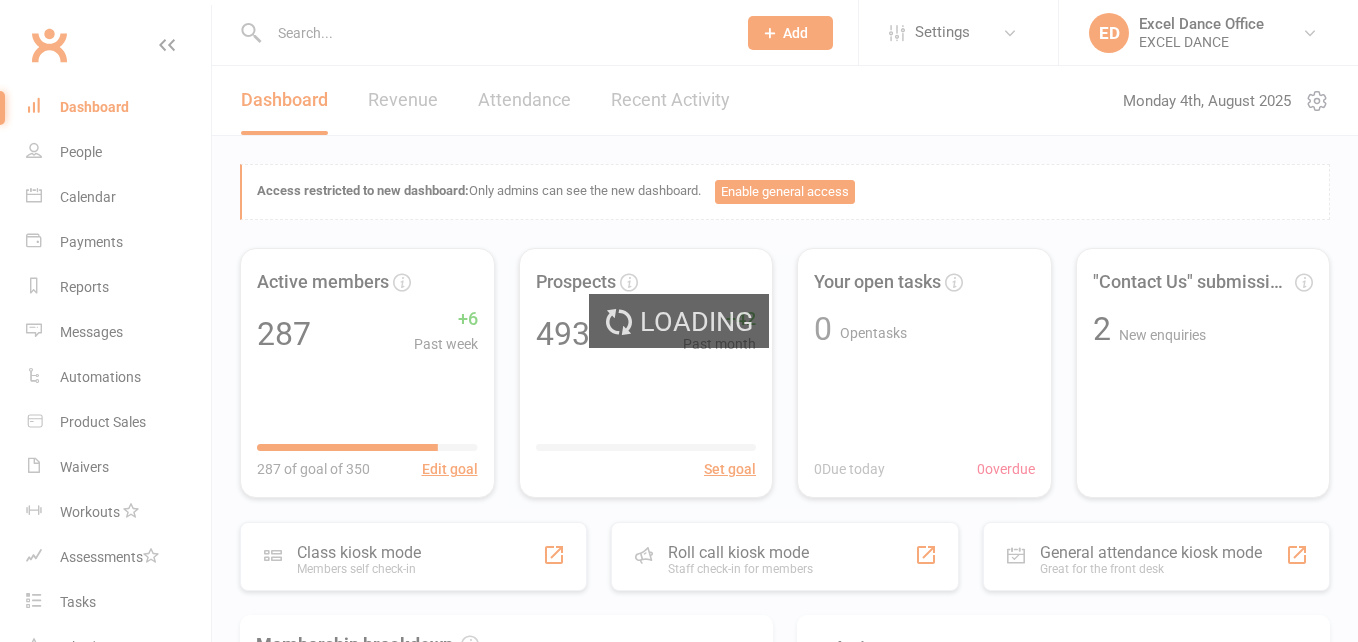 select on "100" 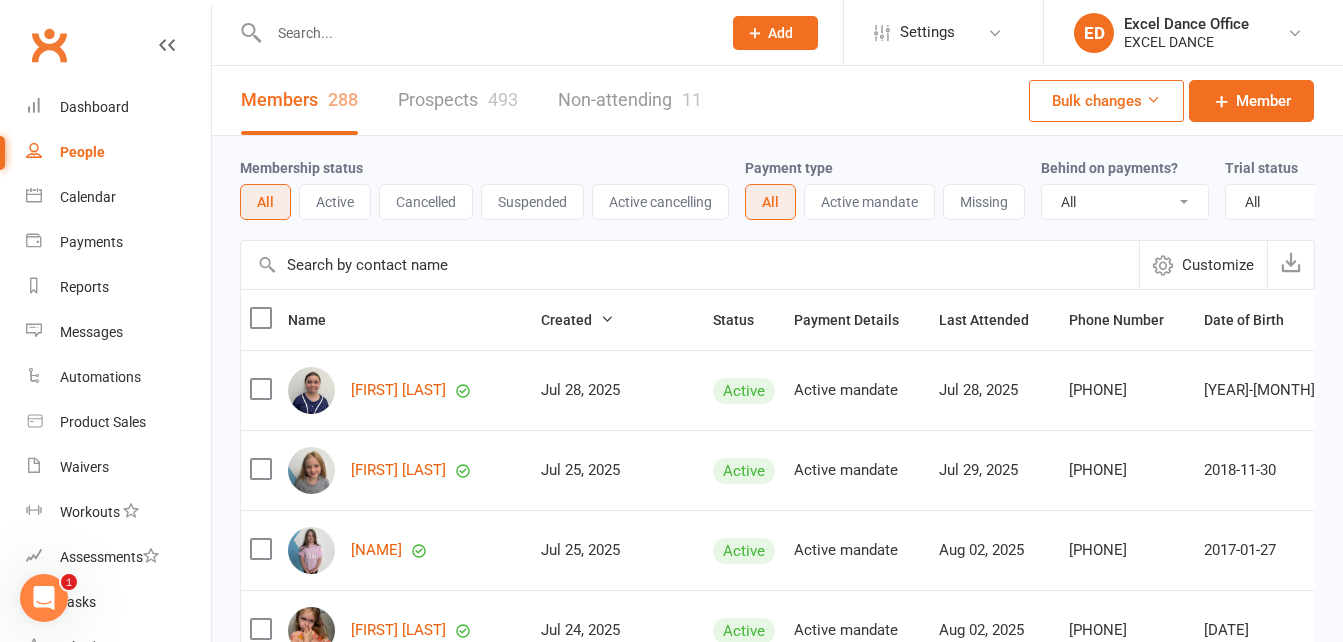 scroll, scrollTop: 0, scrollLeft: 0, axis: both 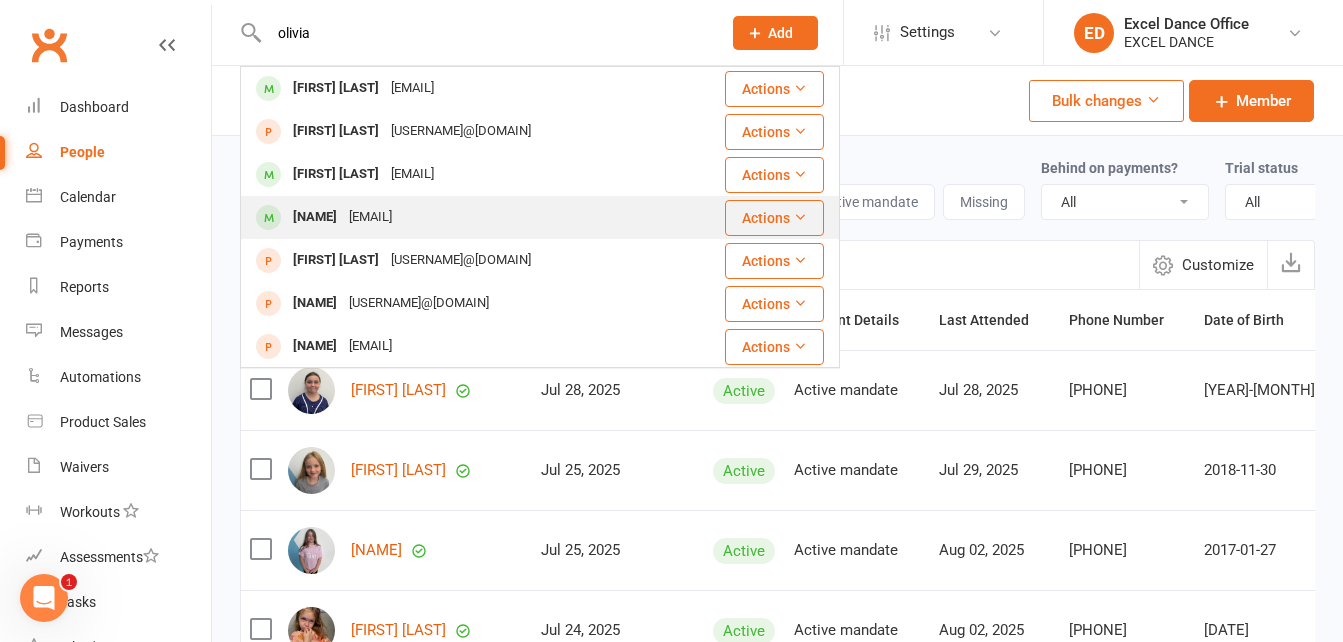 type on "olivia" 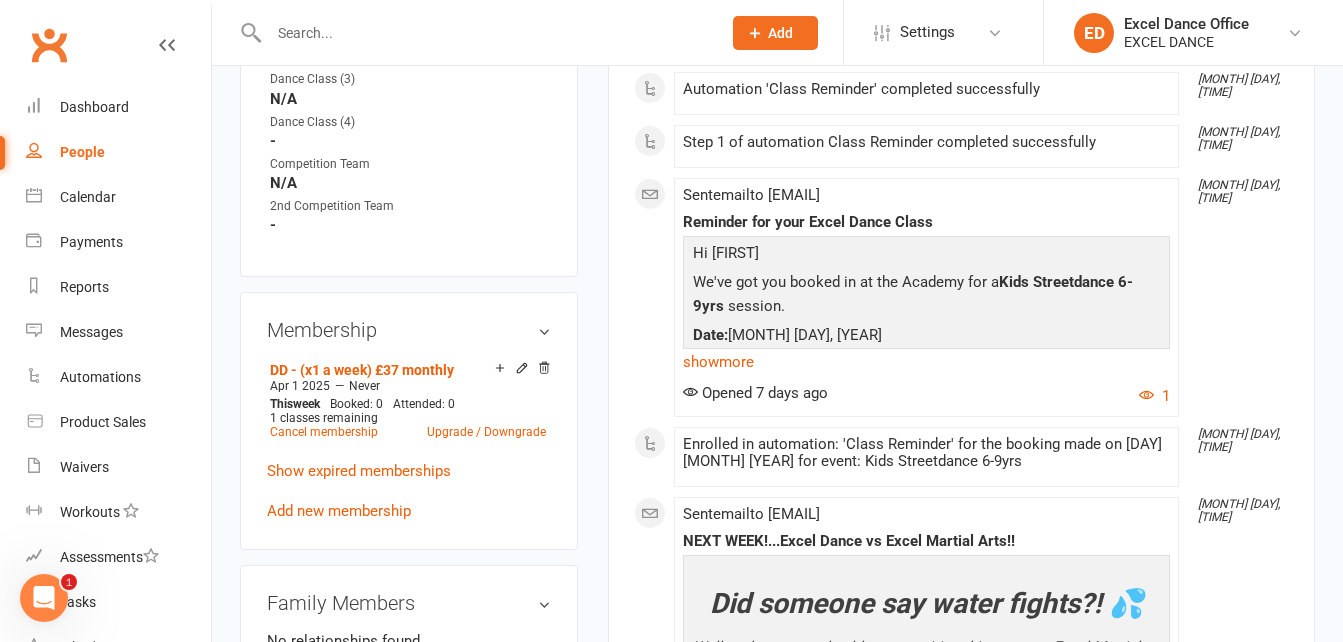 scroll, scrollTop: 927, scrollLeft: 0, axis: vertical 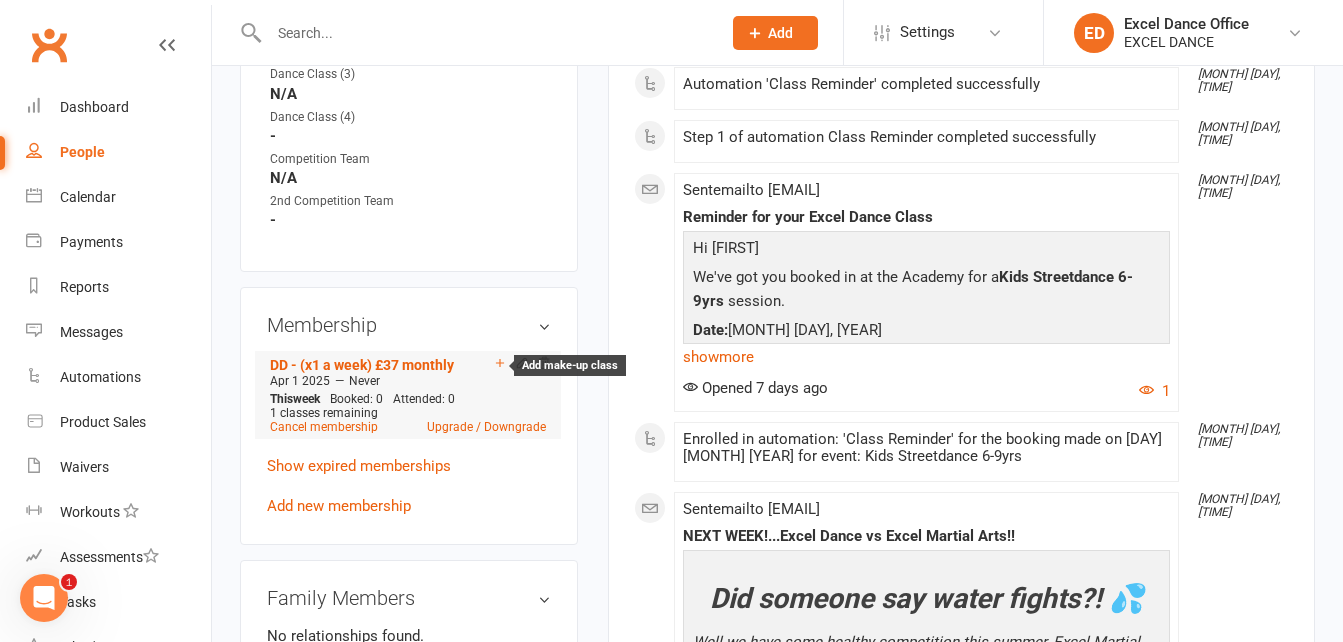 click 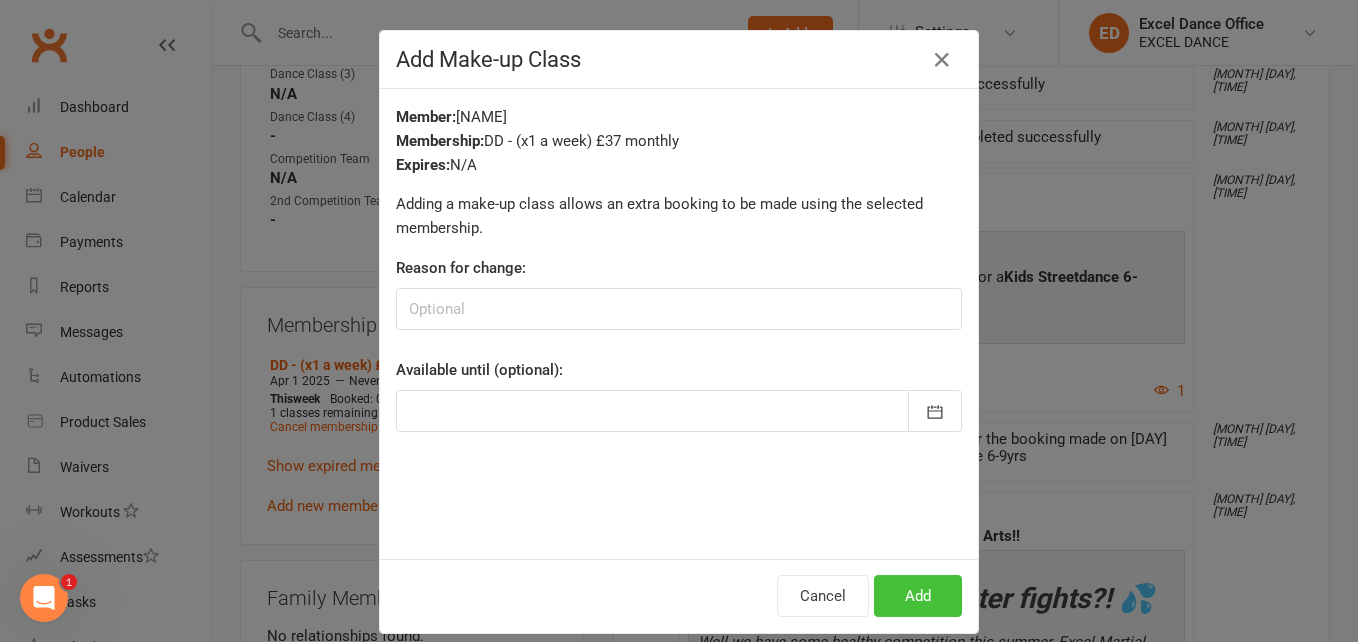 click on "Add" at bounding box center (918, 596) 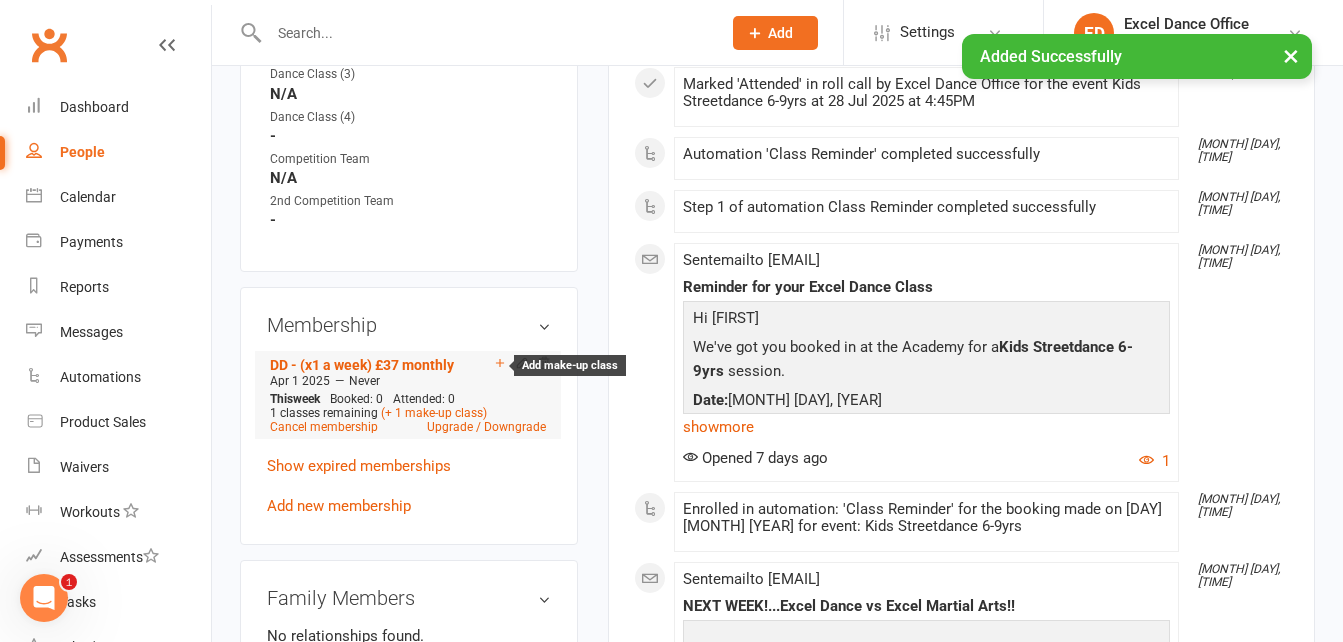click 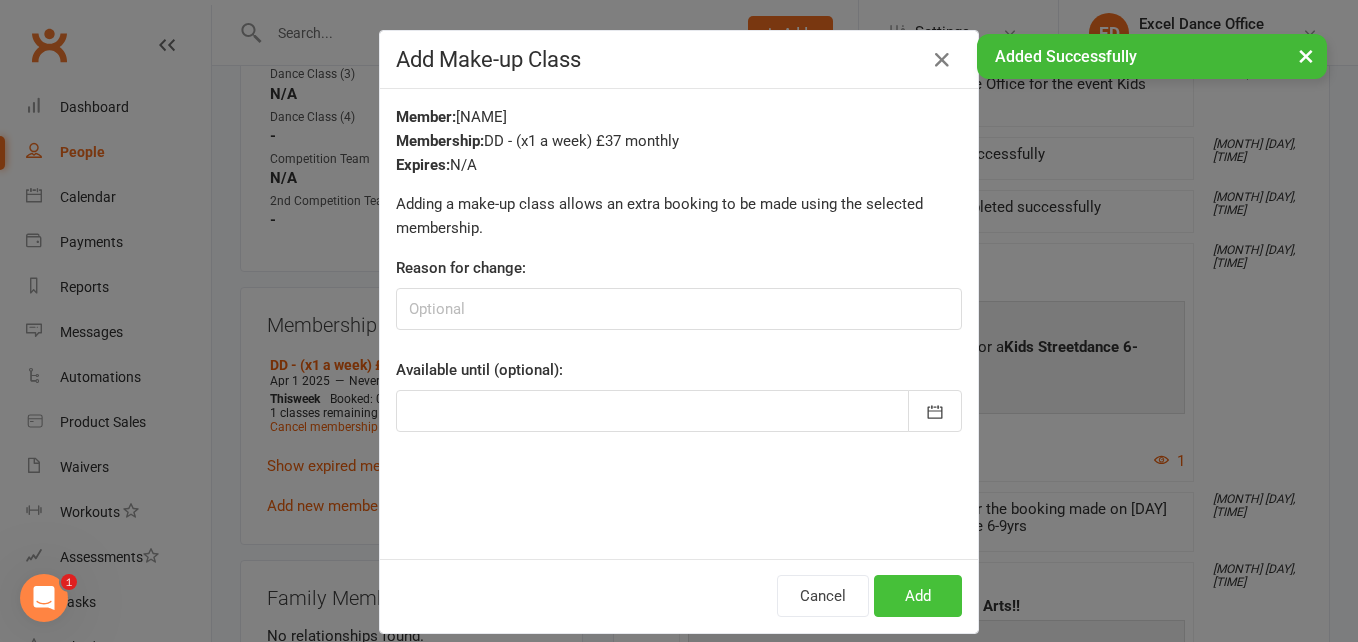 click on "Add" at bounding box center [918, 596] 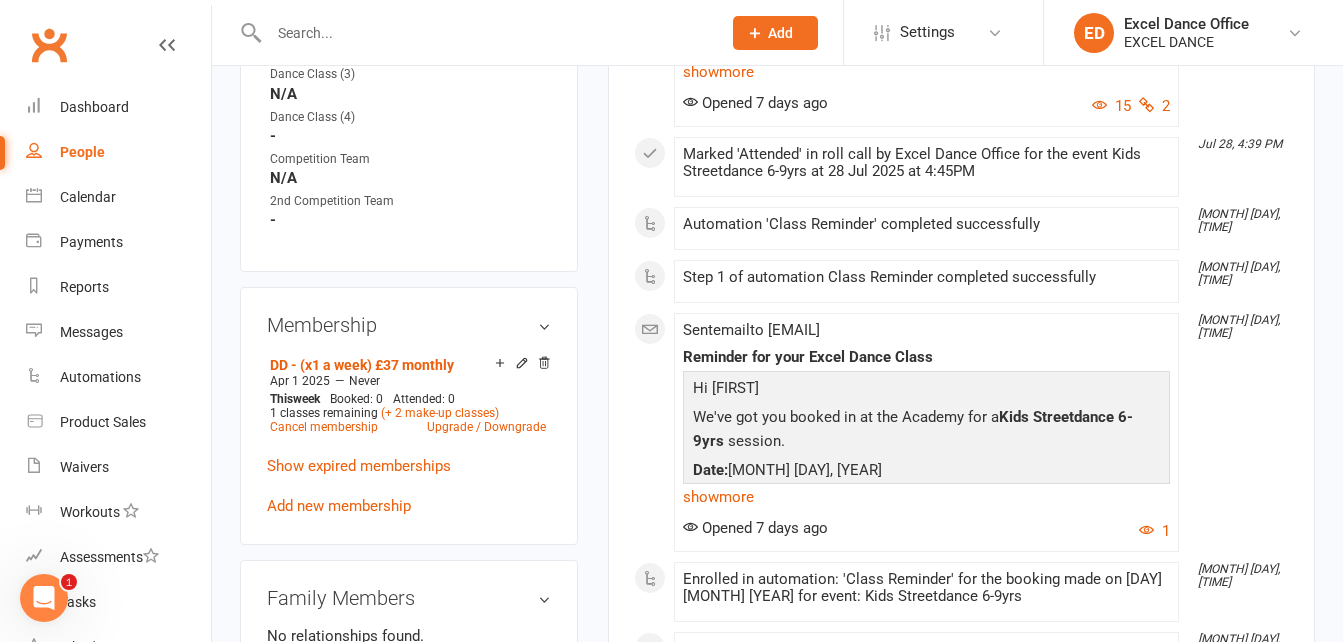 click at bounding box center (485, 33) 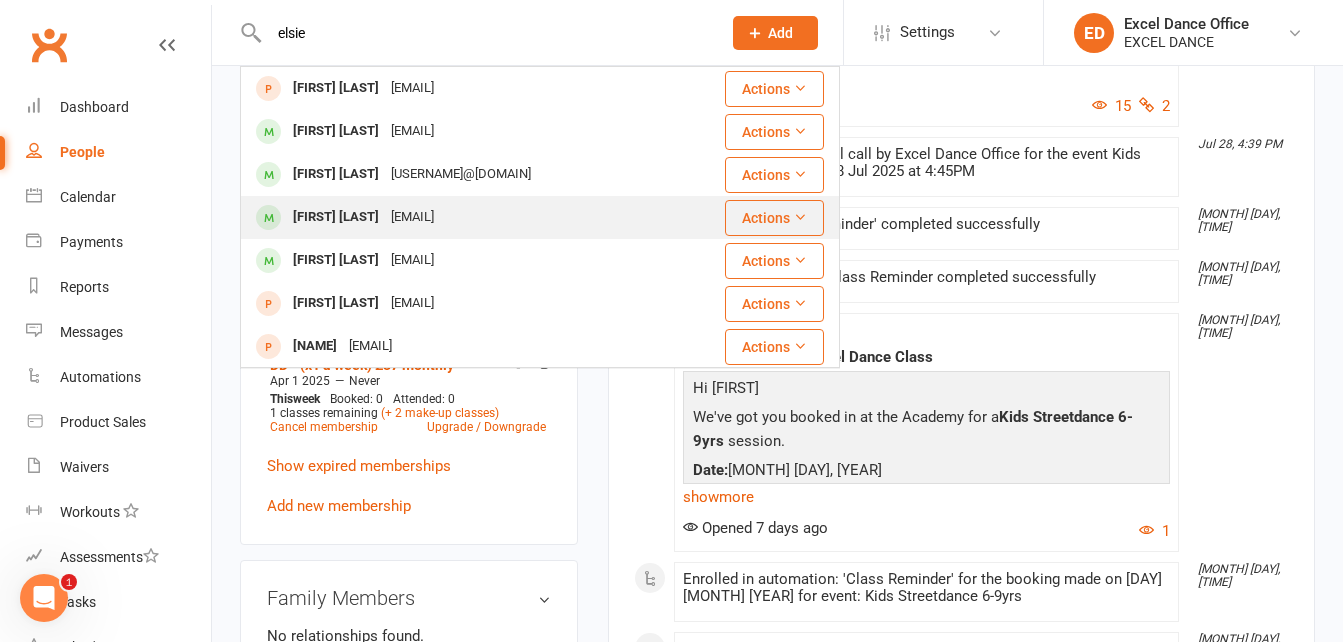 type on "elsie" 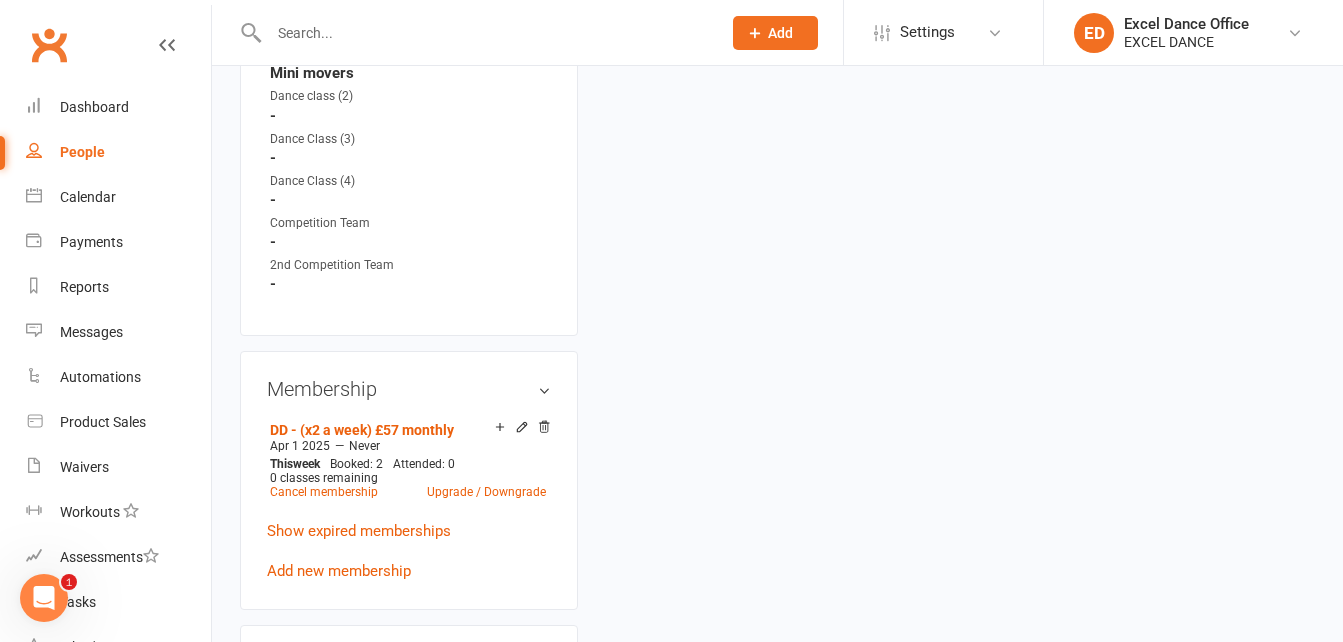 scroll, scrollTop: 0, scrollLeft: 0, axis: both 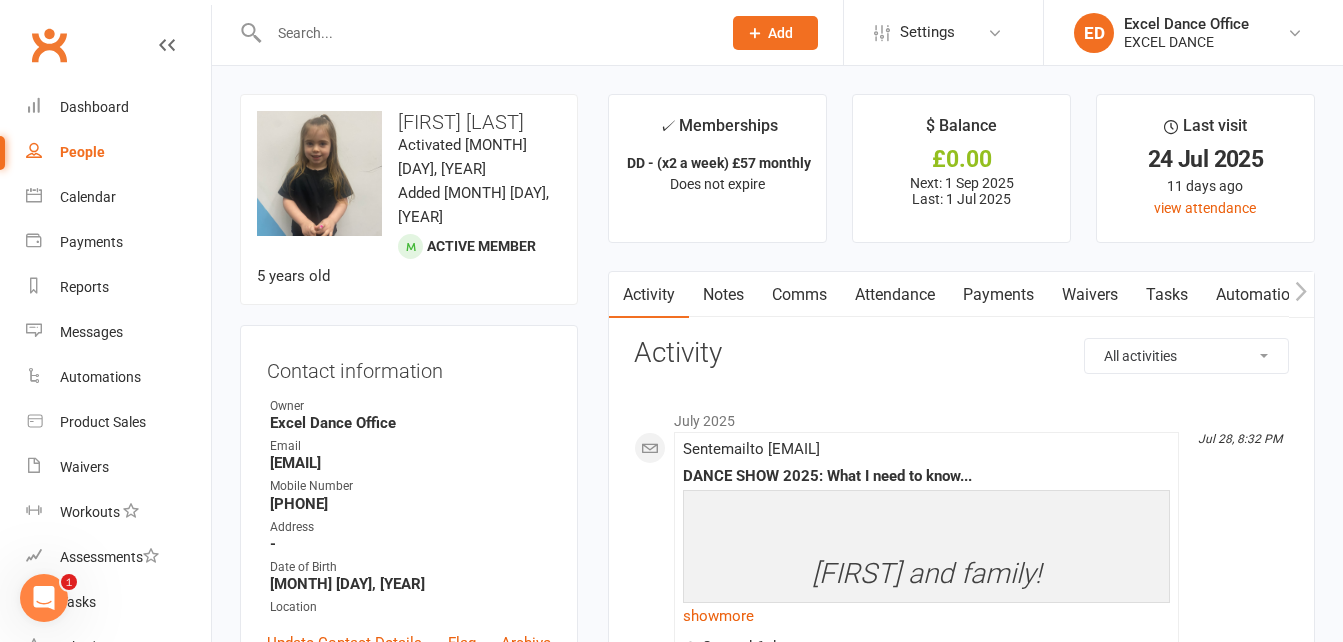 click on "Payments" at bounding box center [998, 295] 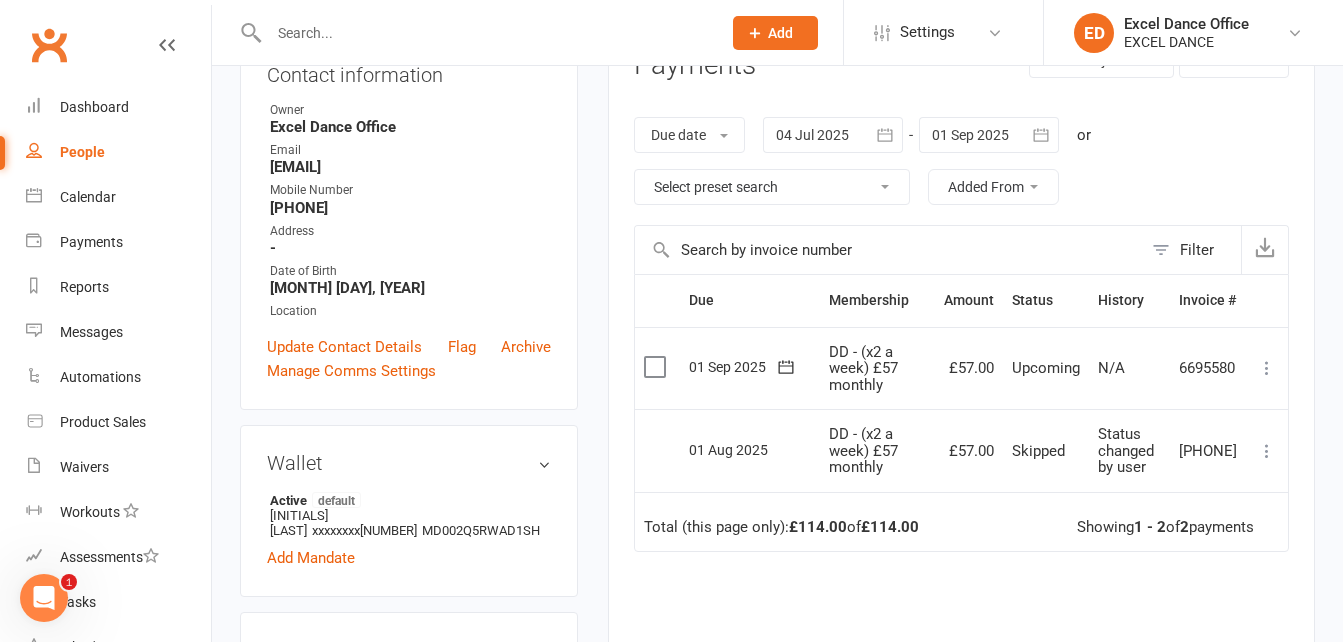 scroll, scrollTop: 300, scrollLeft: 0, axis: vertical 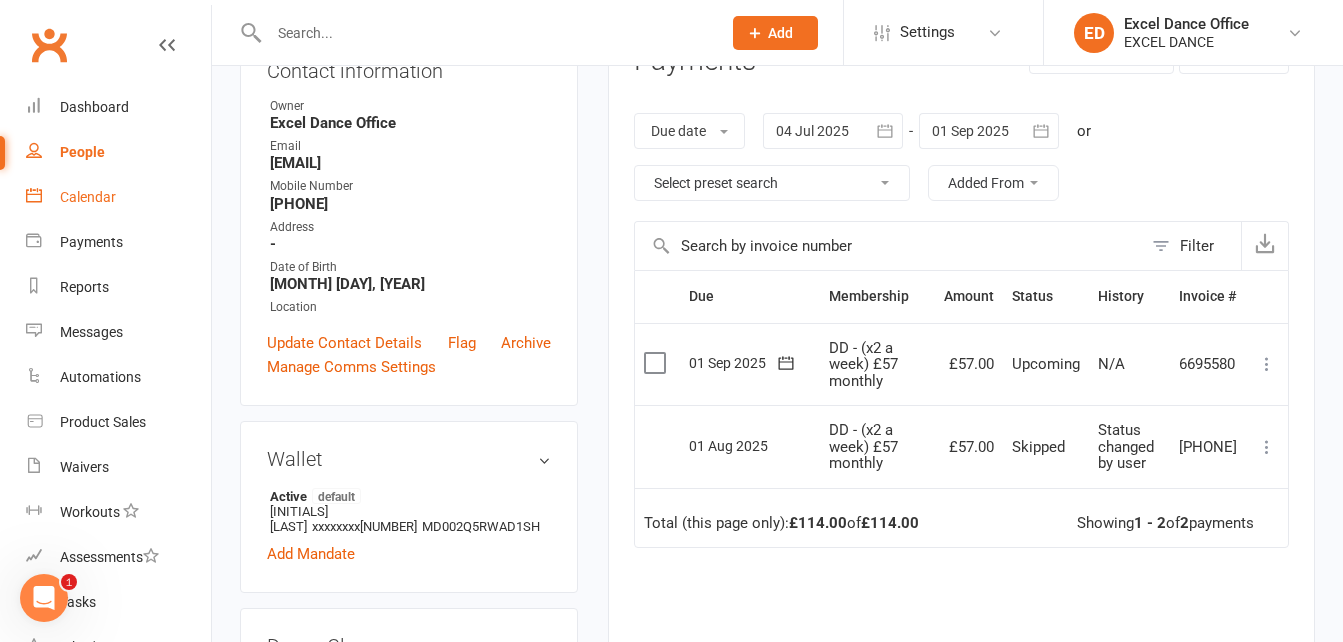 click on "Calendar" at bounding box center (118, 197) 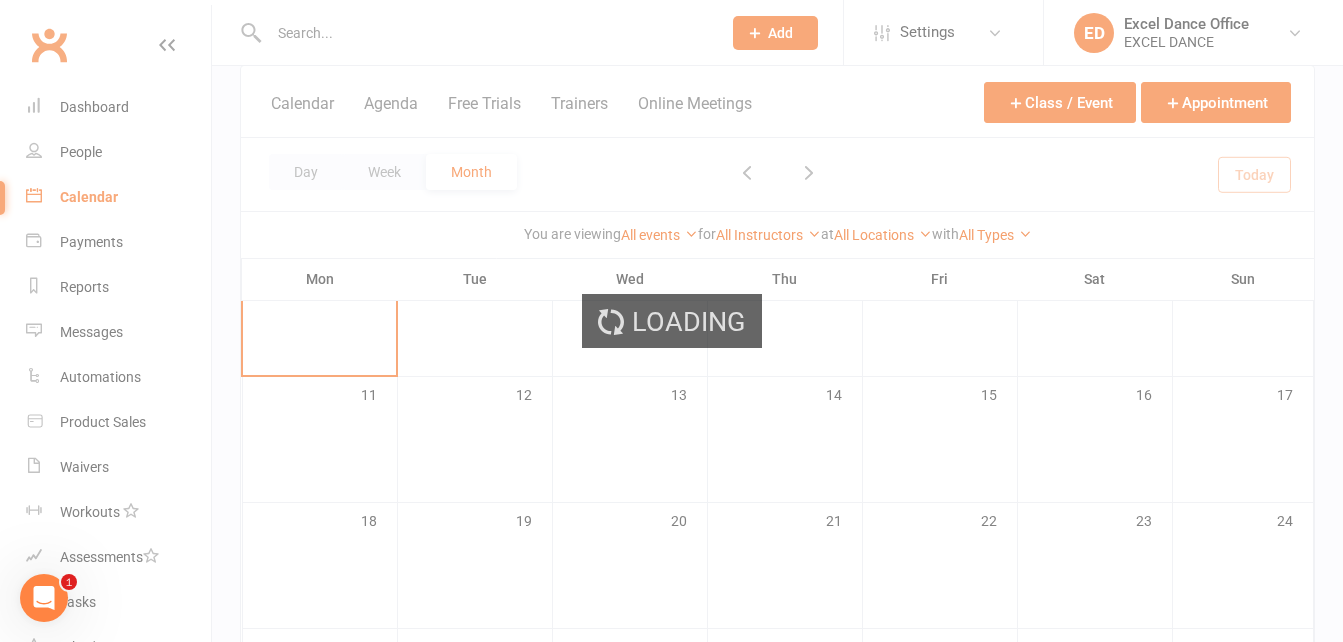 scroll, scrollTop: 0, scrollLeft: 0, axis: both 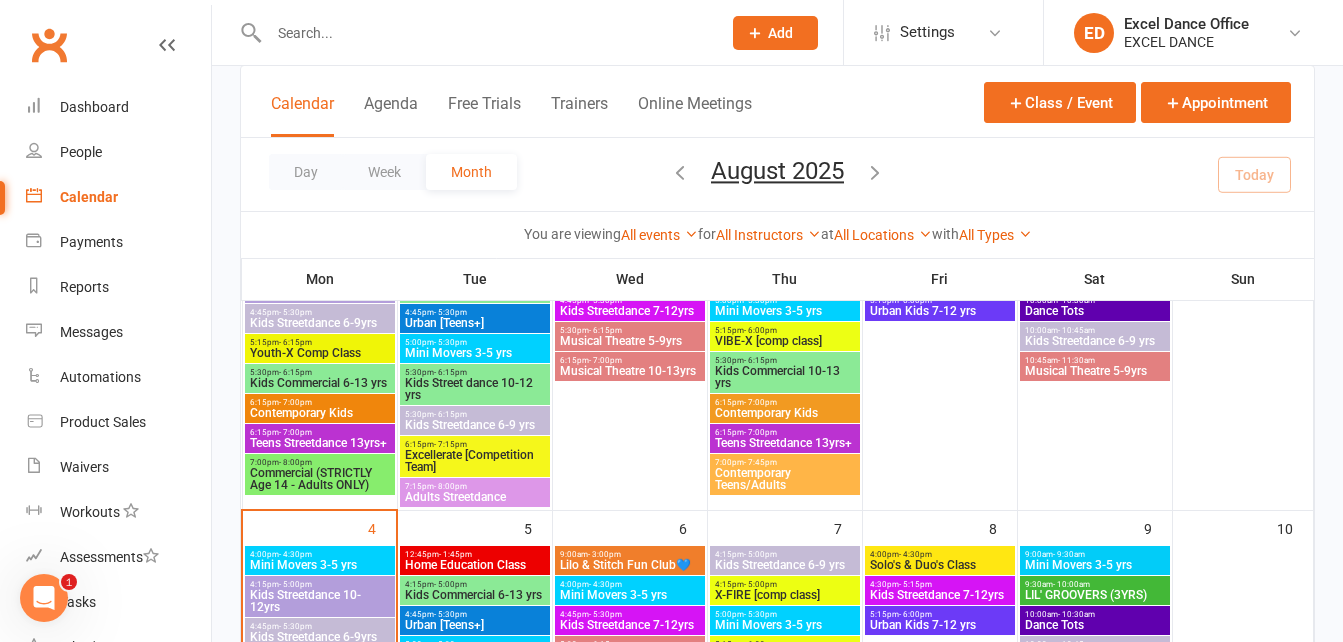 click on "- 1:45pm" at bounding box center [455, 554] 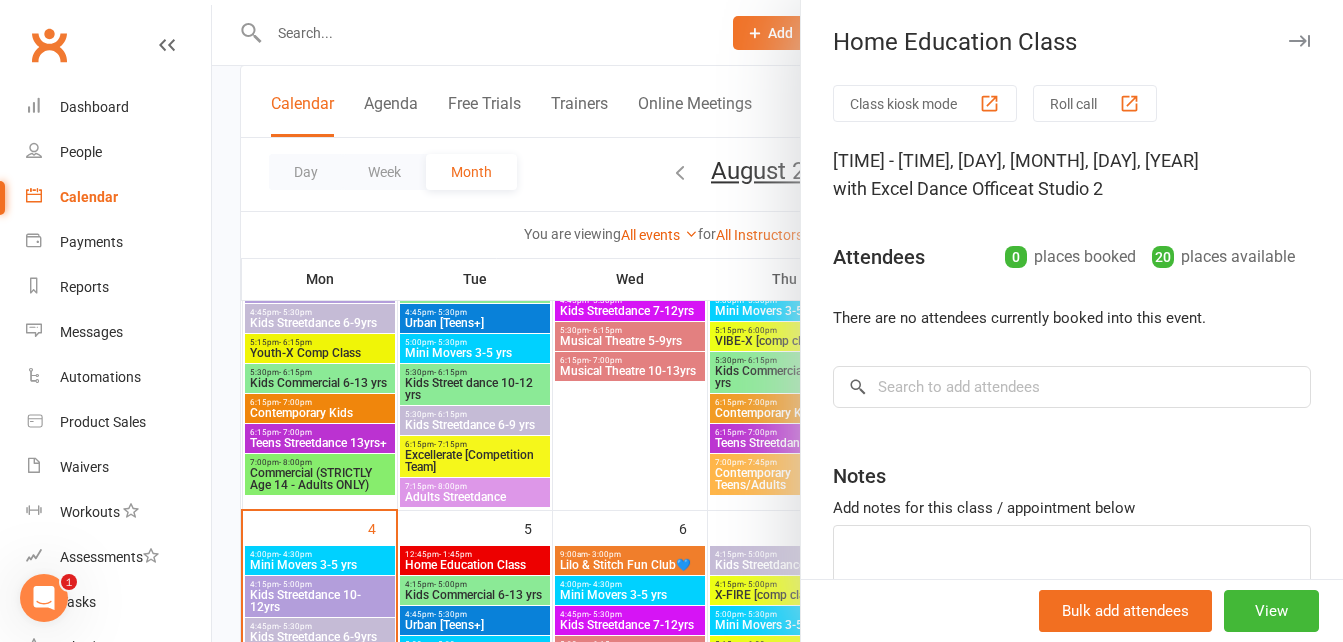 click on "Class kiosk mode Roll call [HOUR]:[MINUTE] [AM/PM] - [HOUR]:[MINUTE] [AM/PM], [DAY], [MONTH], [DAY], [YEAR] with Excel Dance Office at Studio [NUMBER] Attendees [NUMBER] places booked [NUMBER] places available There are no attendees currently booked into this event. × No results Notes Add notes for this class / appointment below" at bounding box center [1072, 388] 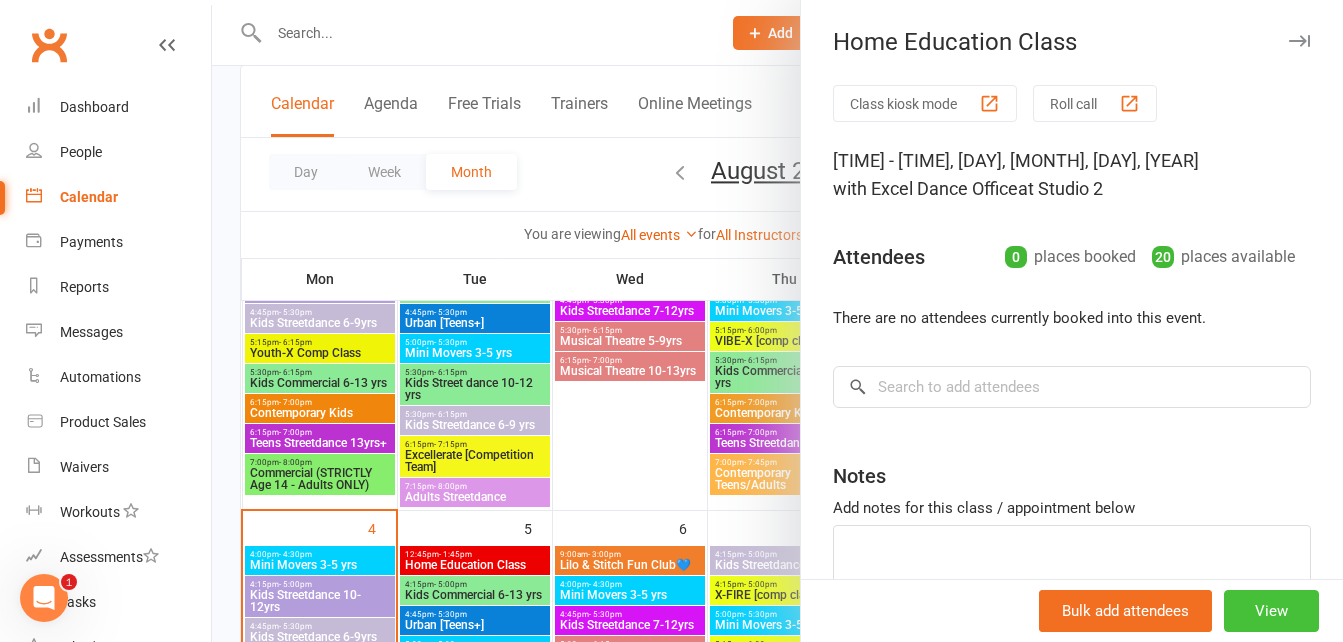 click on "View" at bounding box center (1271, 611) 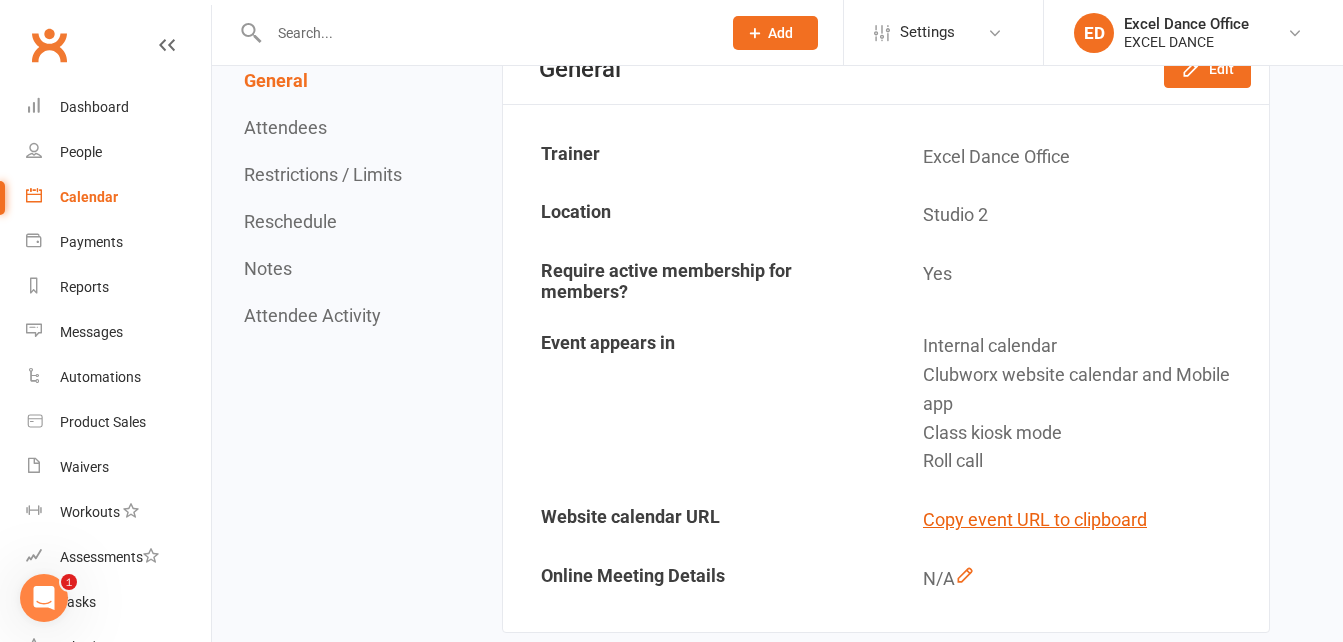 scroll, scrollTop: 0, scrollLeft: 0, axis: both 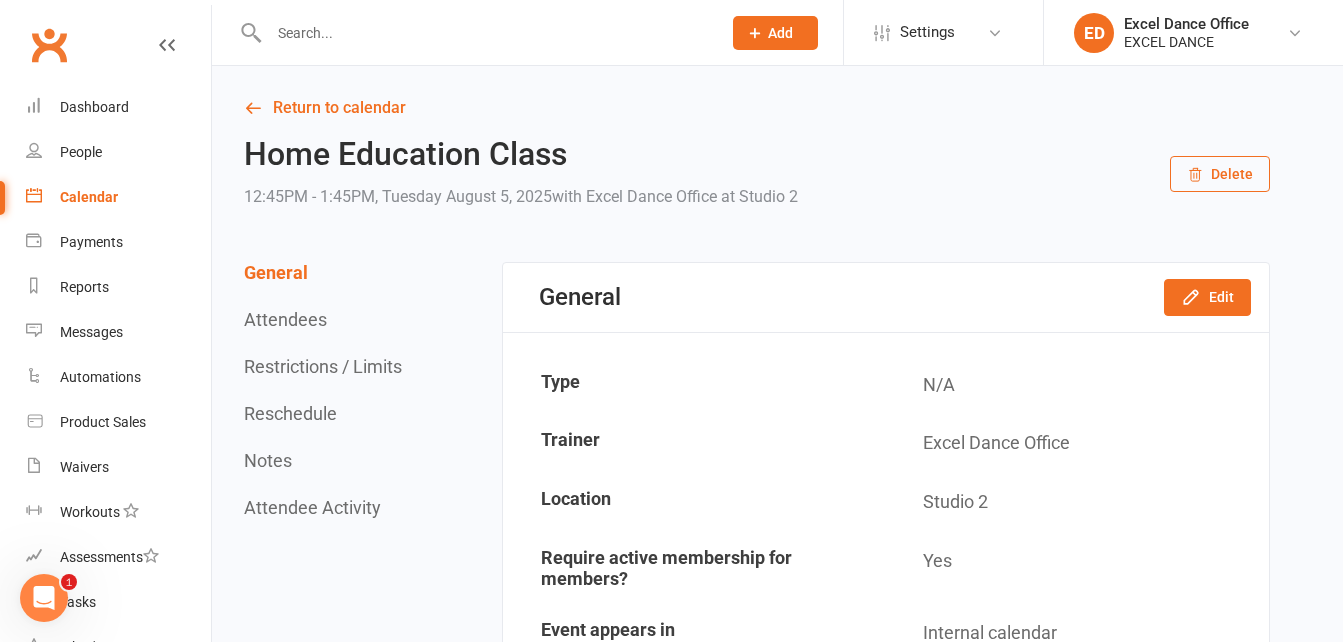 click on "Delete" at bounding box center [1220, 174] 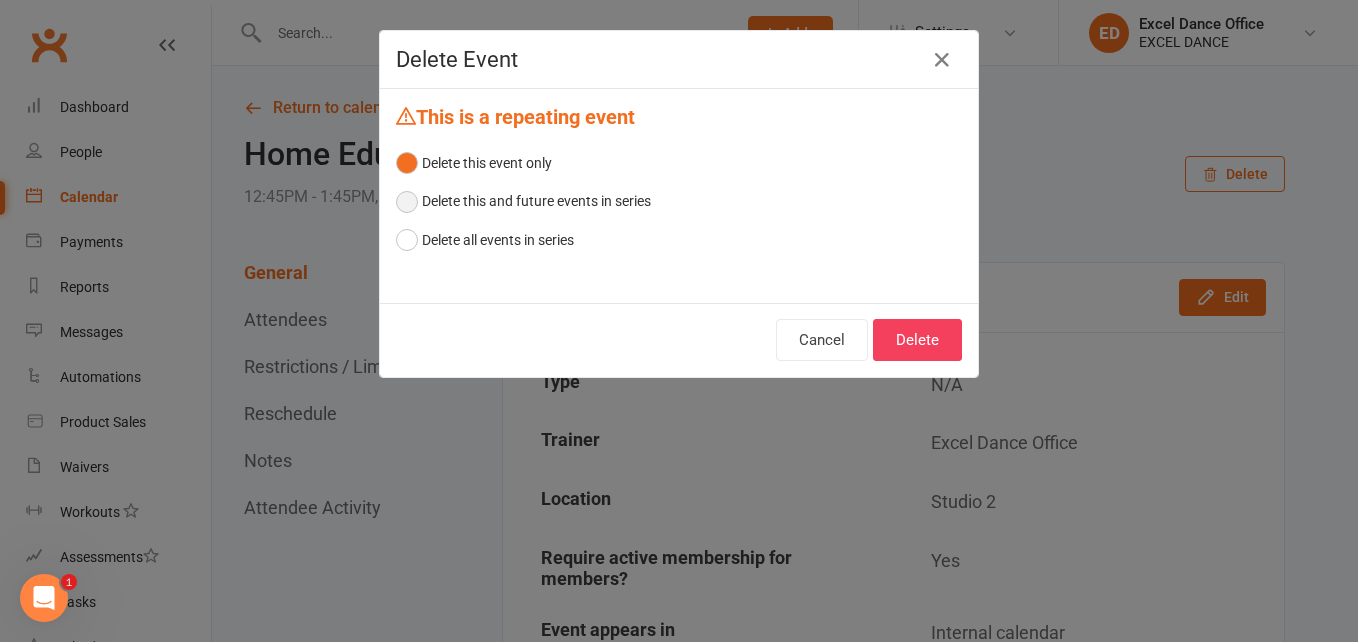 click on "Delete this and future events in series" at bounding box center [523, 201] 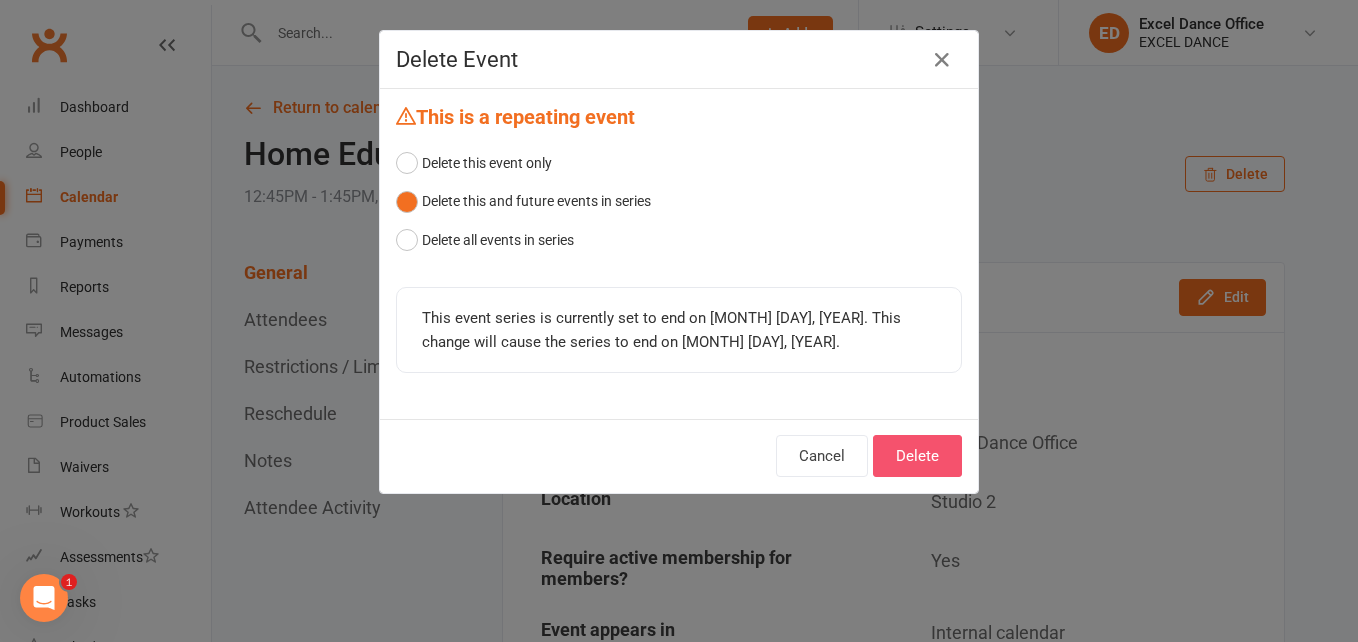 click on "Delete" at bounding box center (917, 456) 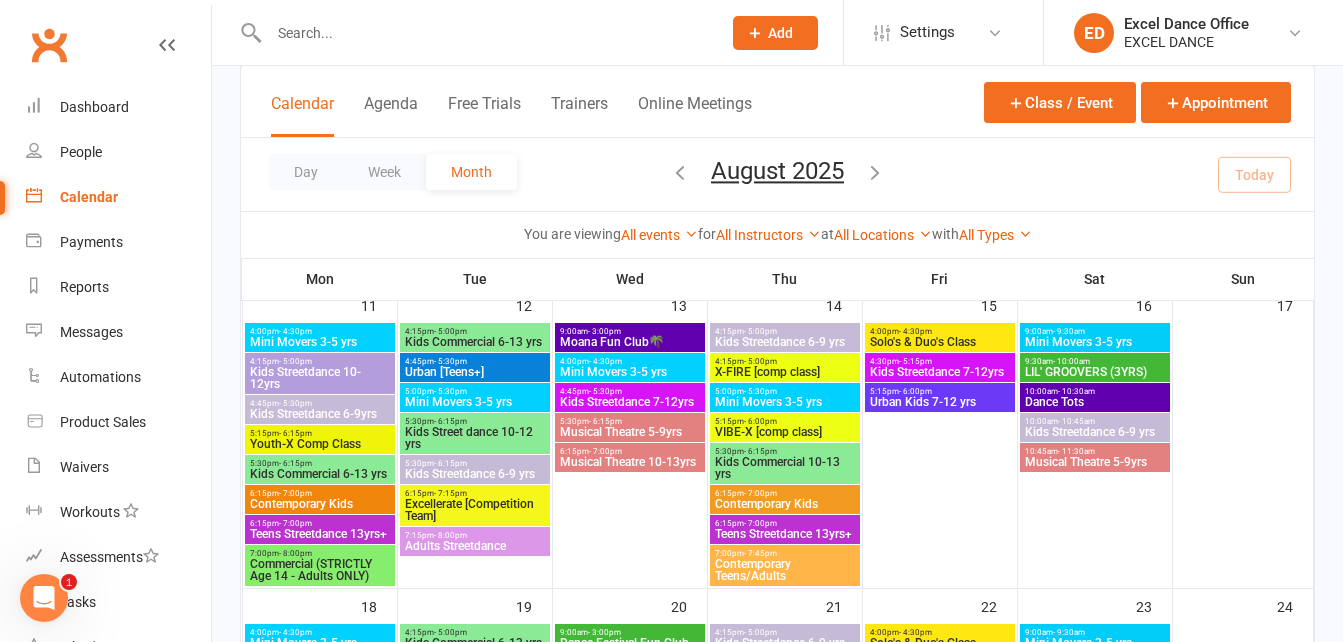 scroll, scrollTop: 842, scrollLeft: 0, axis: vertical 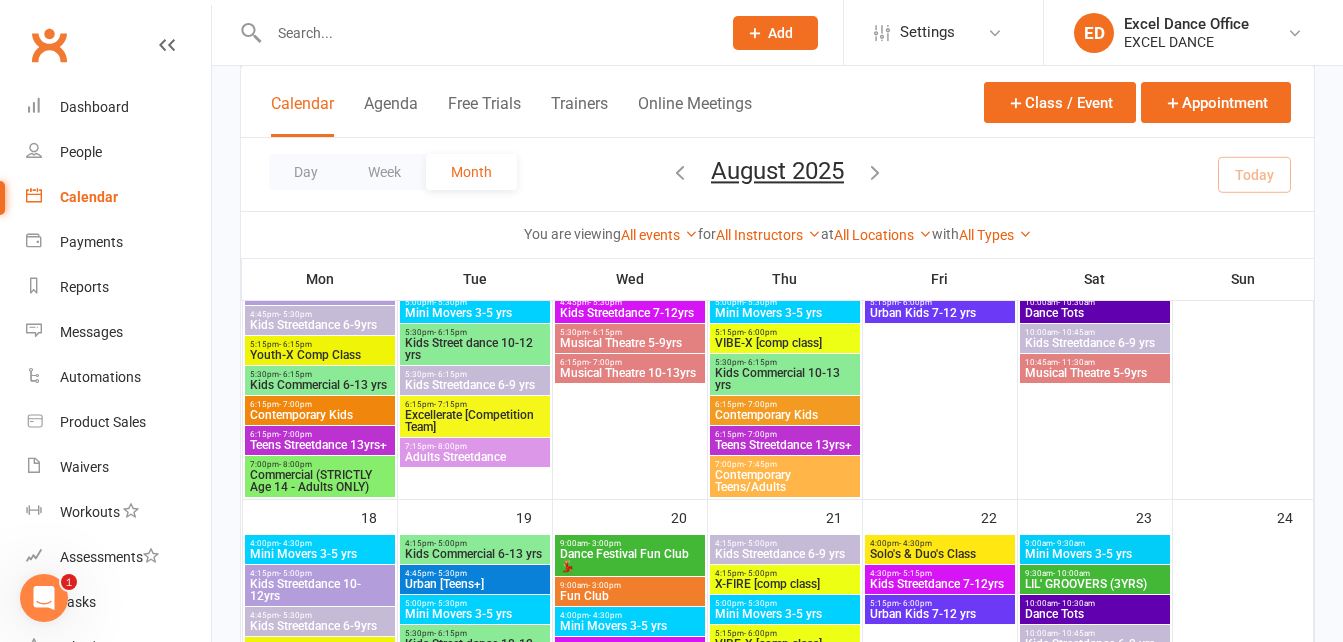 click at bounding box center [485, 33] 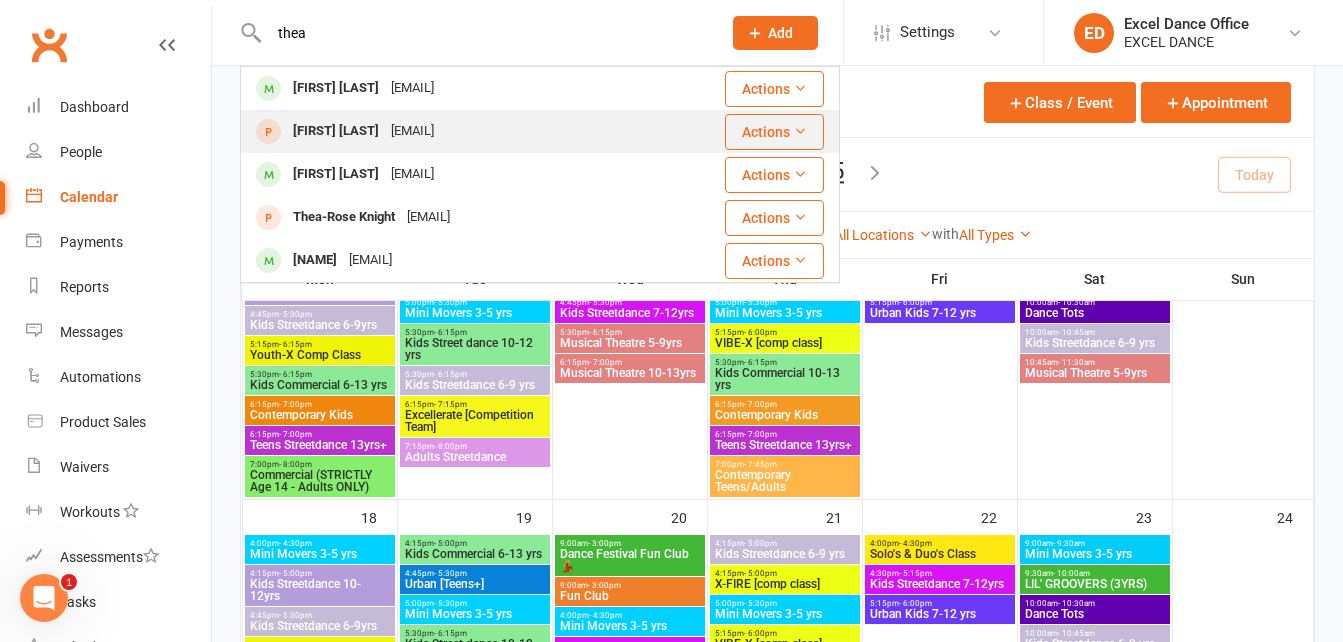 type on "thea" 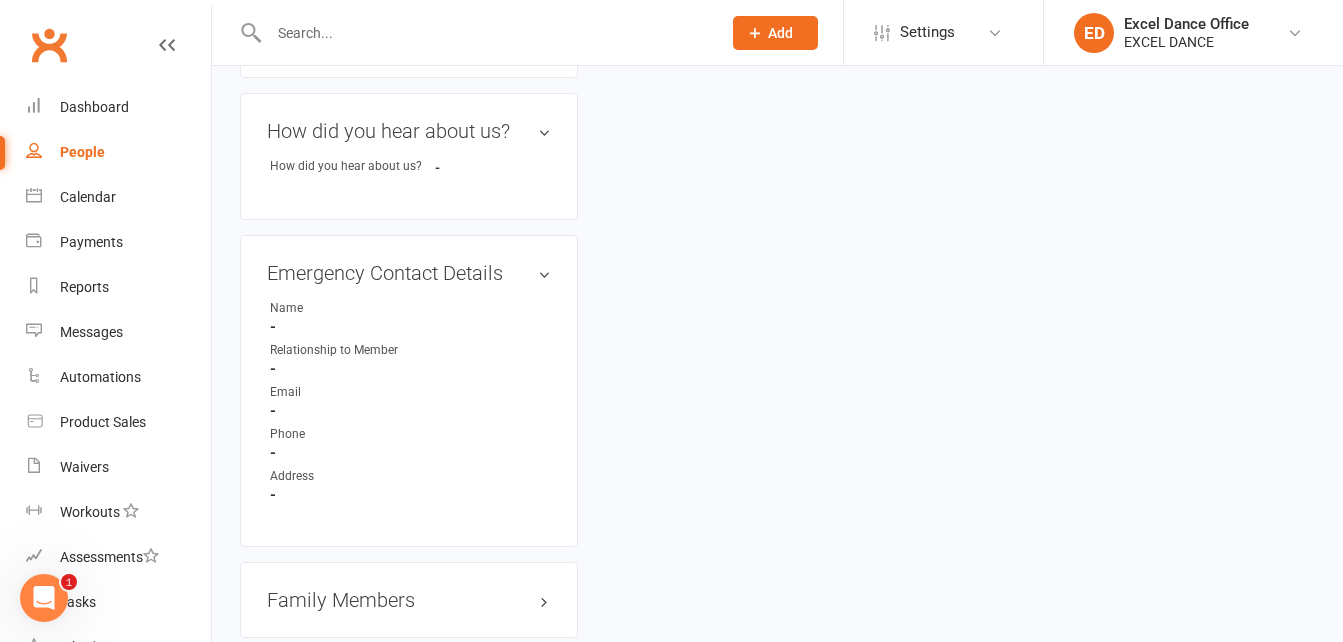 scroll, scrollTop: 0, scrollLeft: 0, axis: both 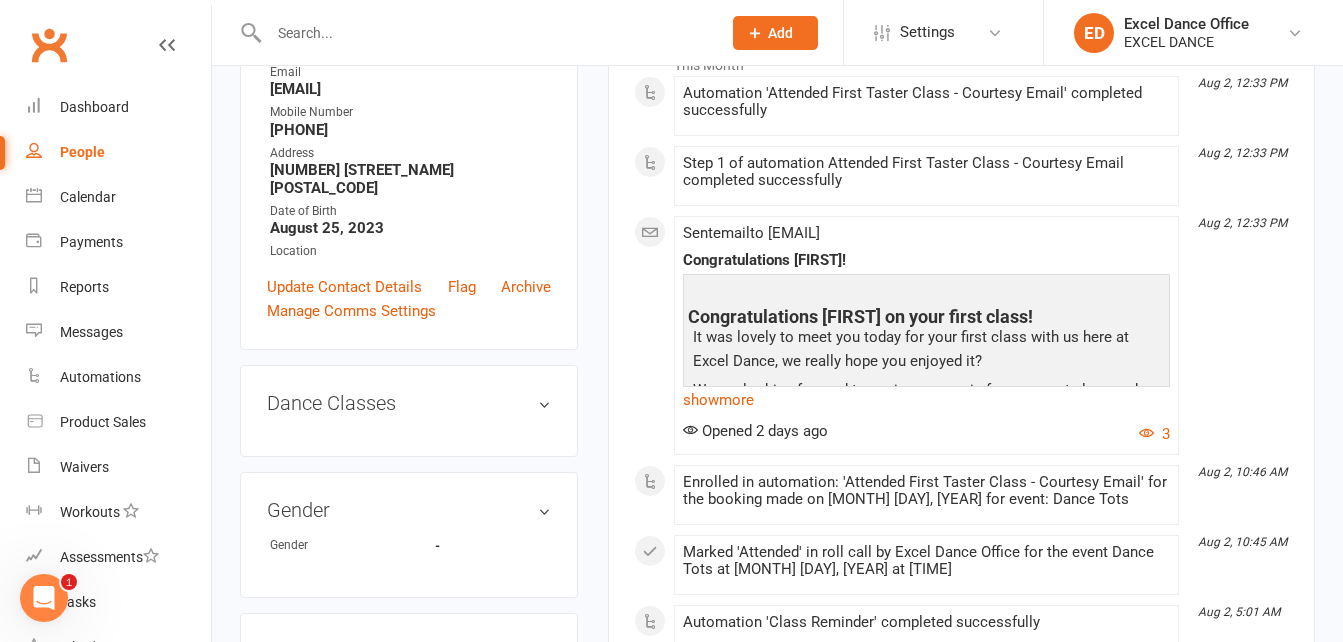 click on "upload photo [FIRST] [LAST] Added [MONTH] [DAY], [YEAR]   prospect 1 year old  Contact information Owner   Excel Dance Office Email  [EMAIL]
Mobile Number  [PHONE]
Address  [NUMBER] [STREET] [POSTCODE]
Date of Birth  [MONTH] [DAY], [YEAR]
Location
Update Contact Details Flag Archive Manage Comms Settings
Dance Classes  edit
Gender  edit Gender -
How did you hear about us?  edit How did you hear about us? -
Emergency Contact Details  edit Name -
Relationship to Member -
Email -
Phone -
Address -
Family Members  Email / SMS Subscriptions  edit Medical Information  edit Waiver Answers  edit Add sections & fields Convert to NAC Signed up 17 days ago added on [MONTH] [DAY] [YEAR] Last contacted 2 days ago email sent on [MONTH] [DAY] [YEAR] Convert to Member Convert Prospect
Activity Notes Comms Attendance Waivers Tasks Automations Access Control Consent
All activities Bookings / Attendances Communications Notes Failed SMSes Gradings Members Memberships POS Sales Payments Credit Vouchers" at bounding box center [777, 1419] 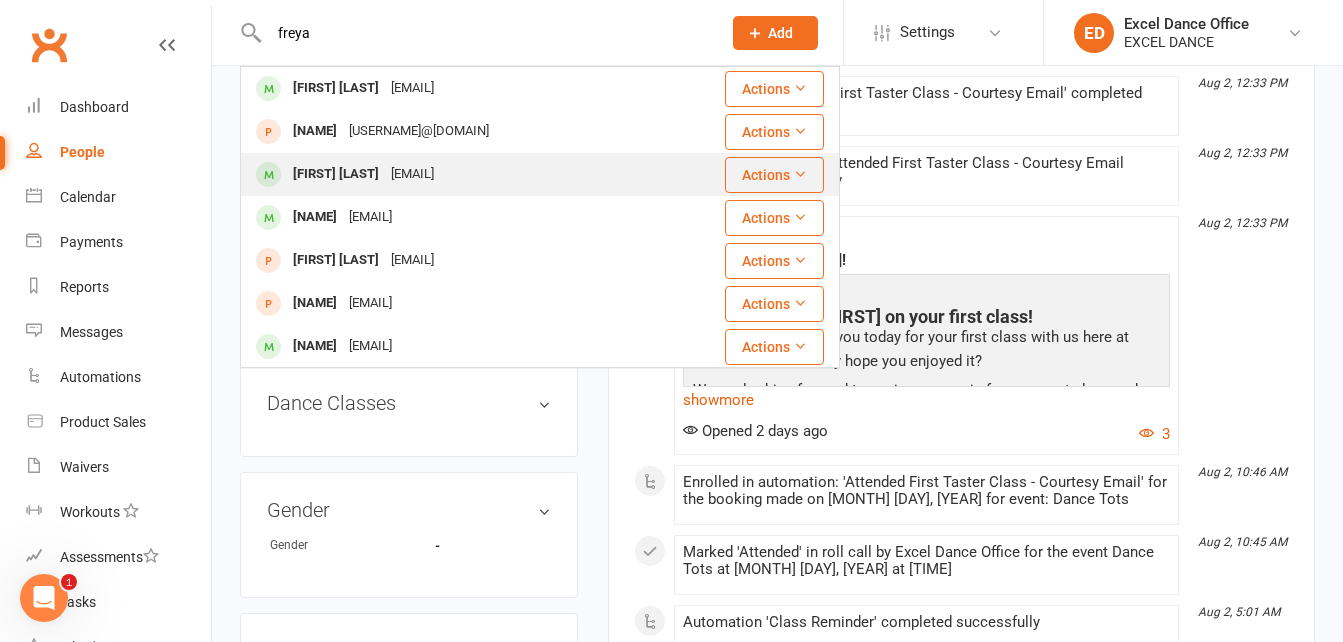 type on "freya" 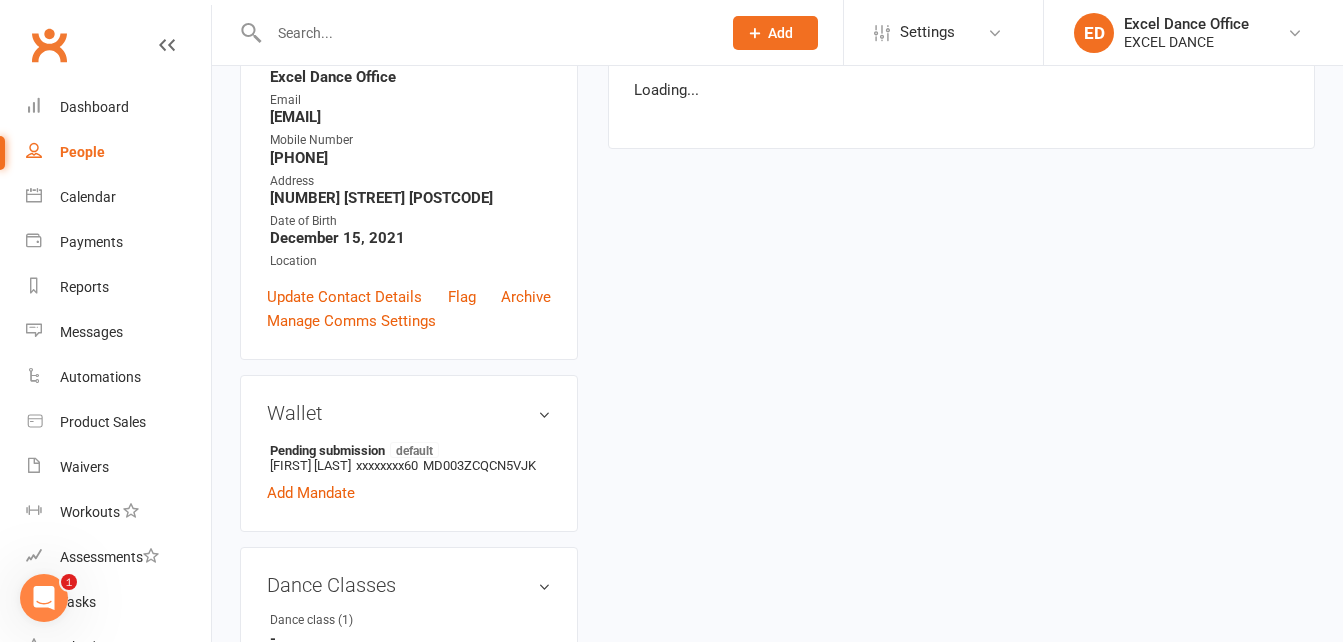 scroll, scrollTop: 0, scrollLeft: 0, axis: both 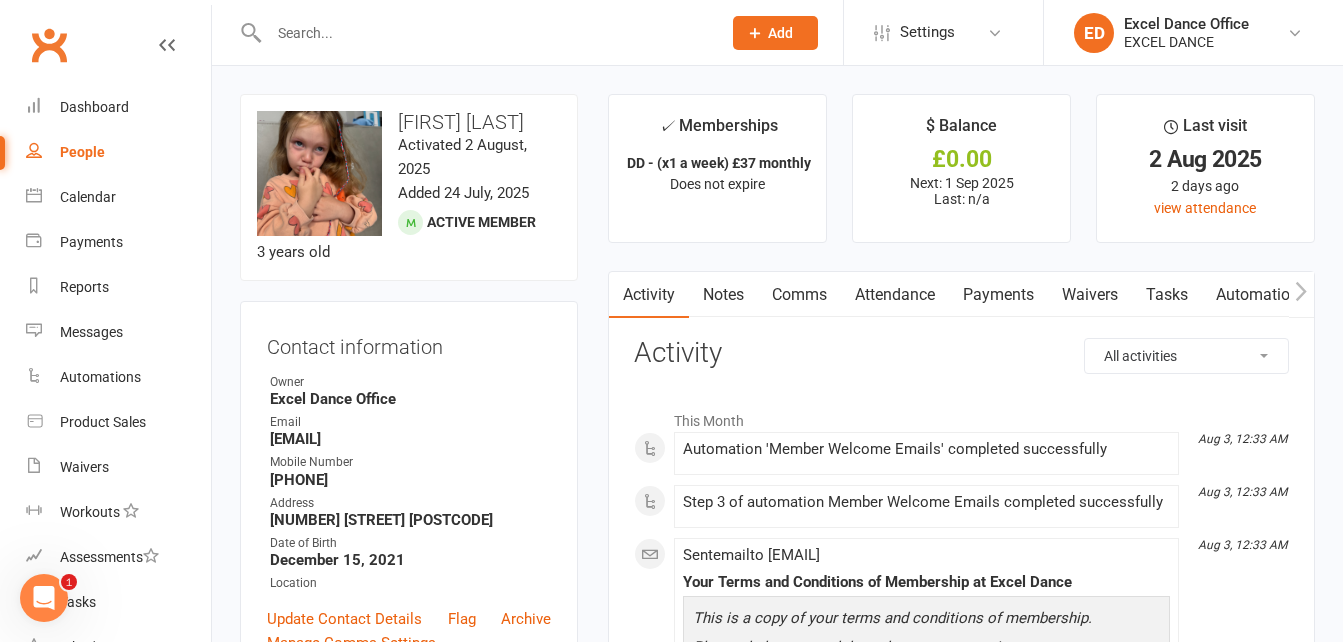 click on "People" at bounding box center [118, 152] 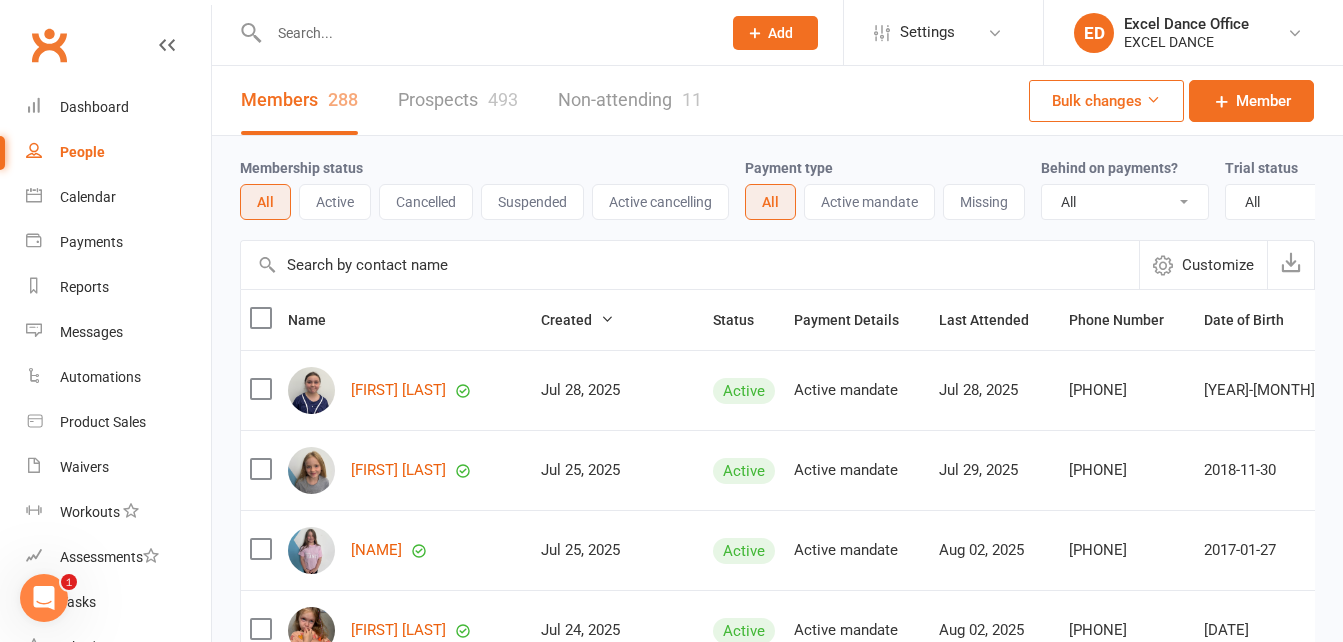 click at bounding box center (485, 33) 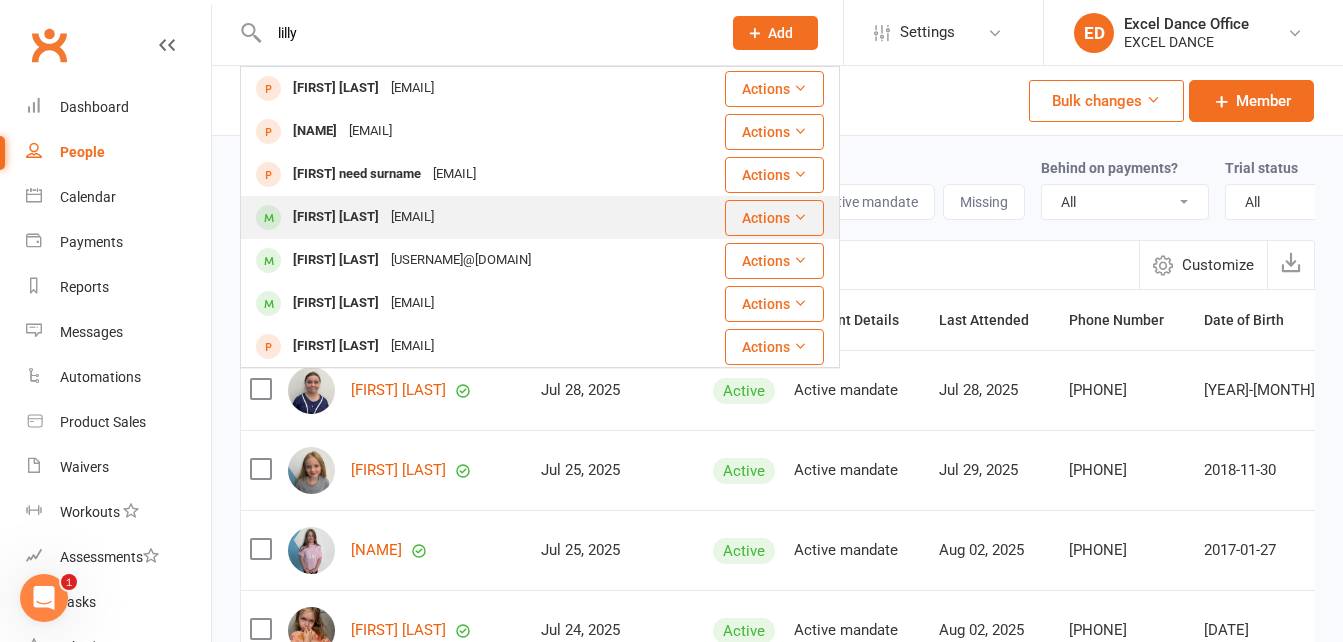 type on "lilly" 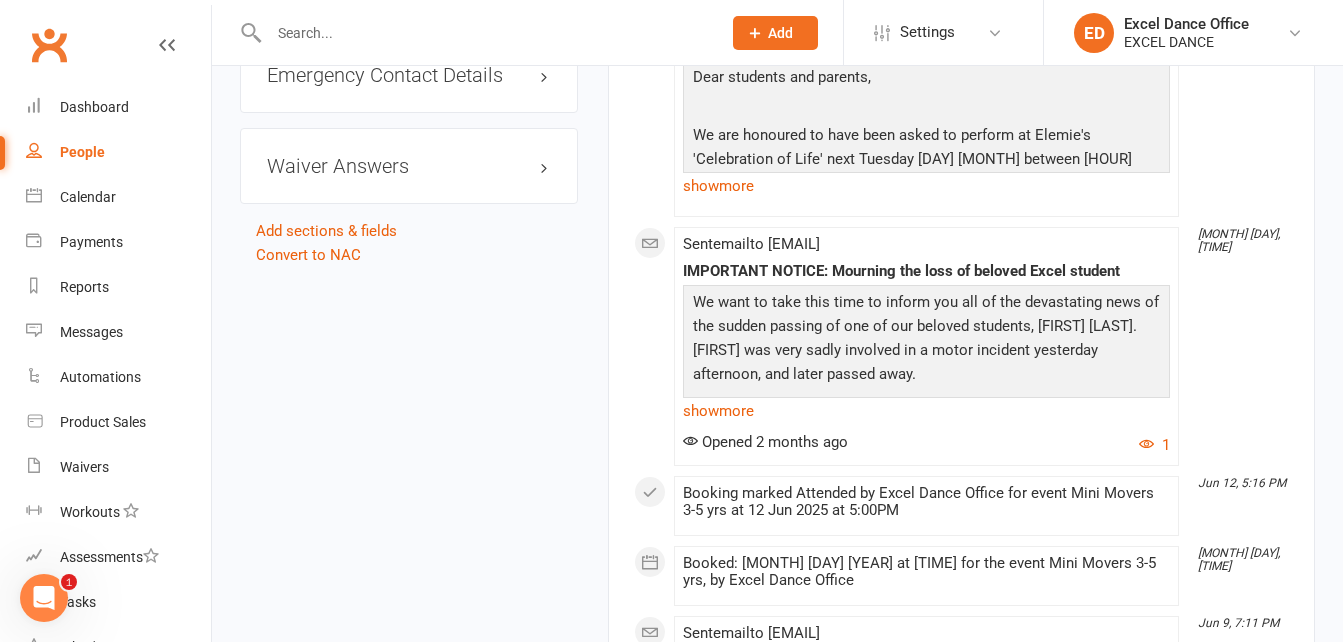 scroll, scrollTop: 2397, scrollLeft: 0, axis: vertical 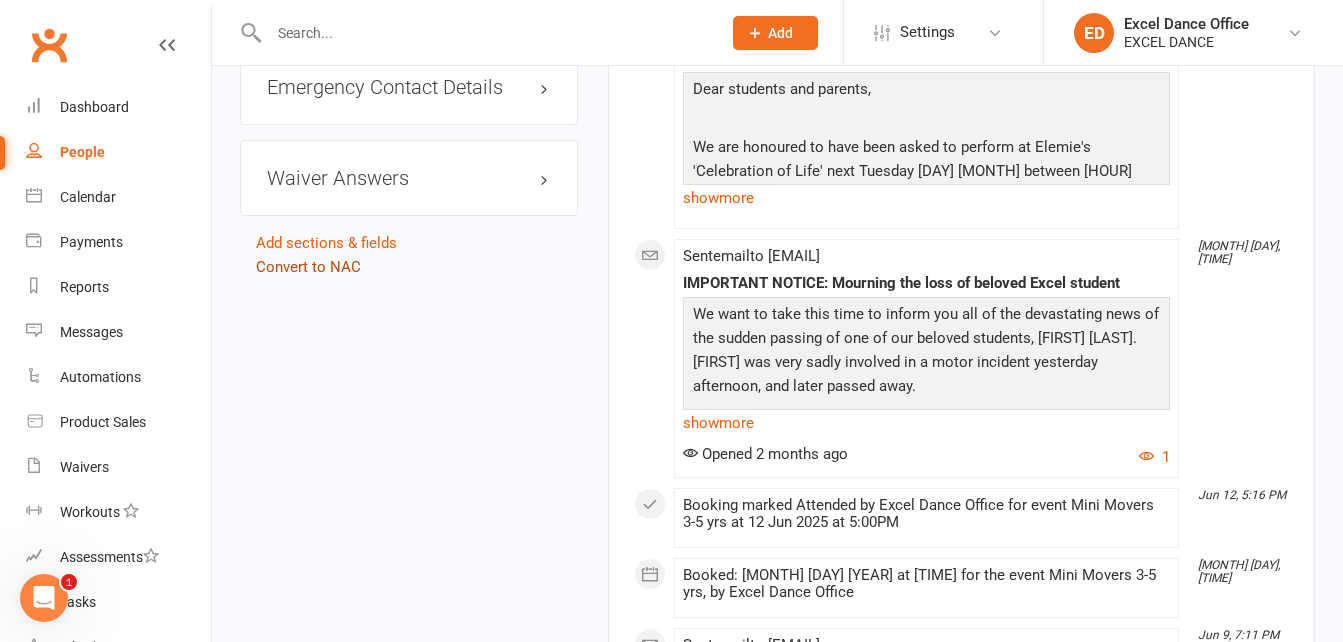 click on "Convert to NAC" at bounding box center (308, 267) 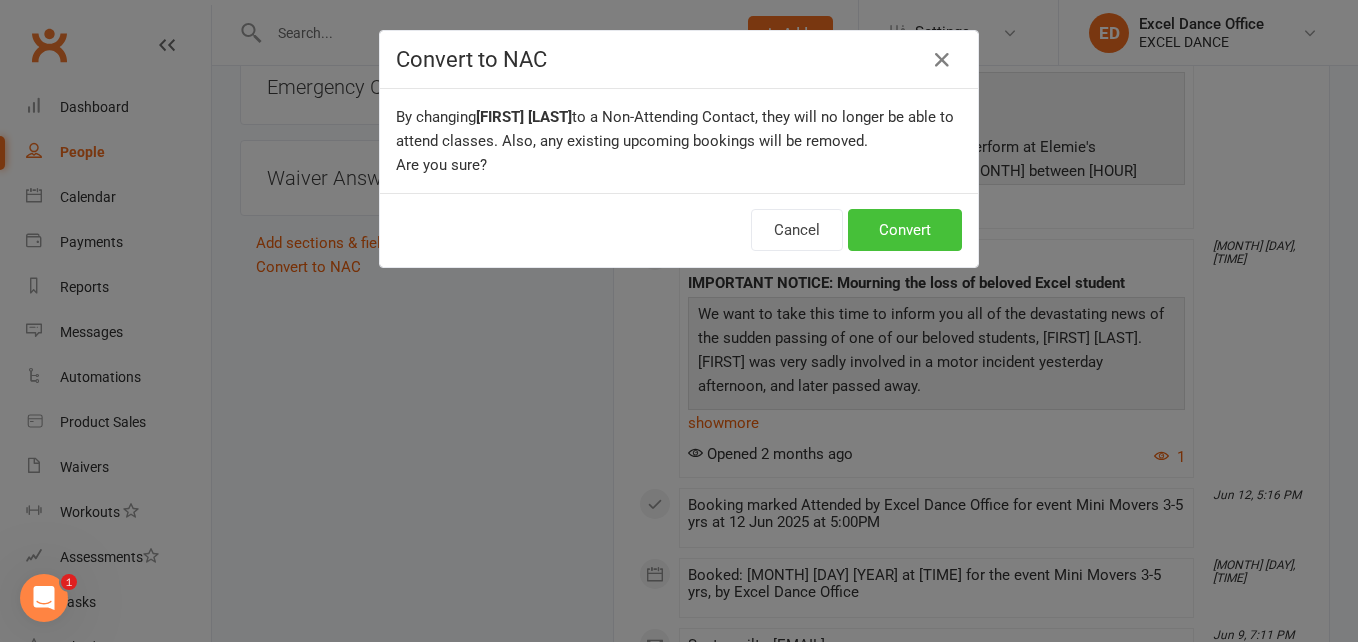 click on "Convert" at bounding box center (905, 230) 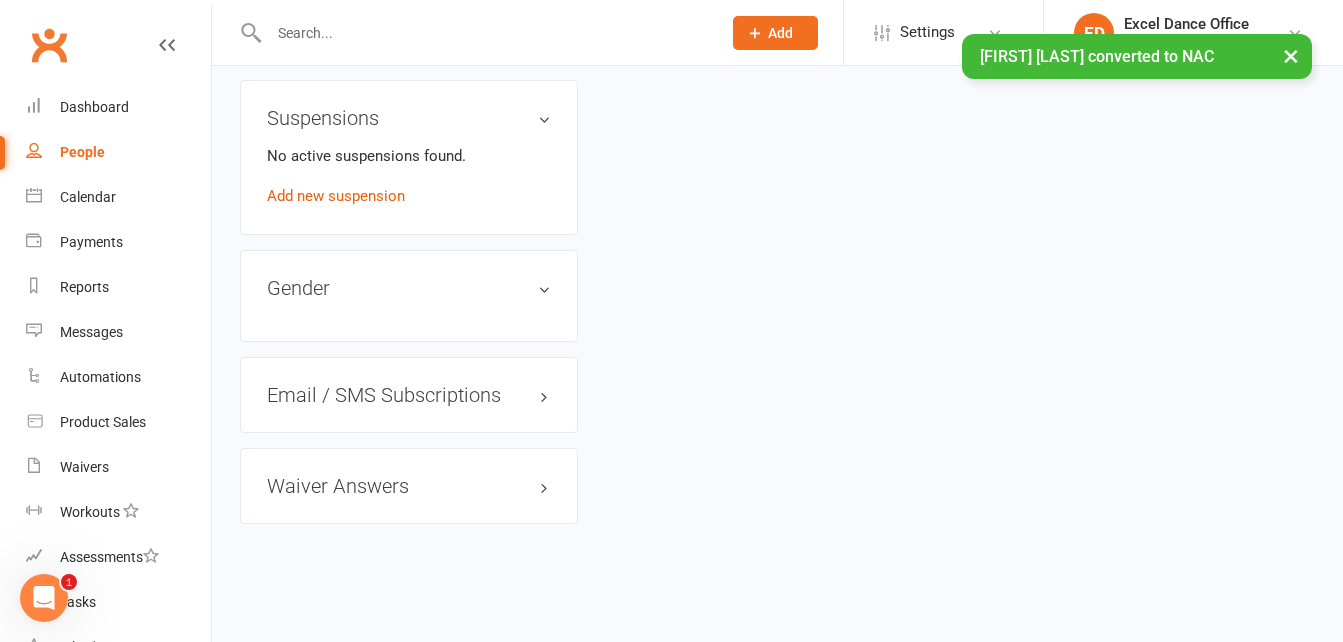 scroll, scrollTop: 0, scrollLeft: 0, axis: both 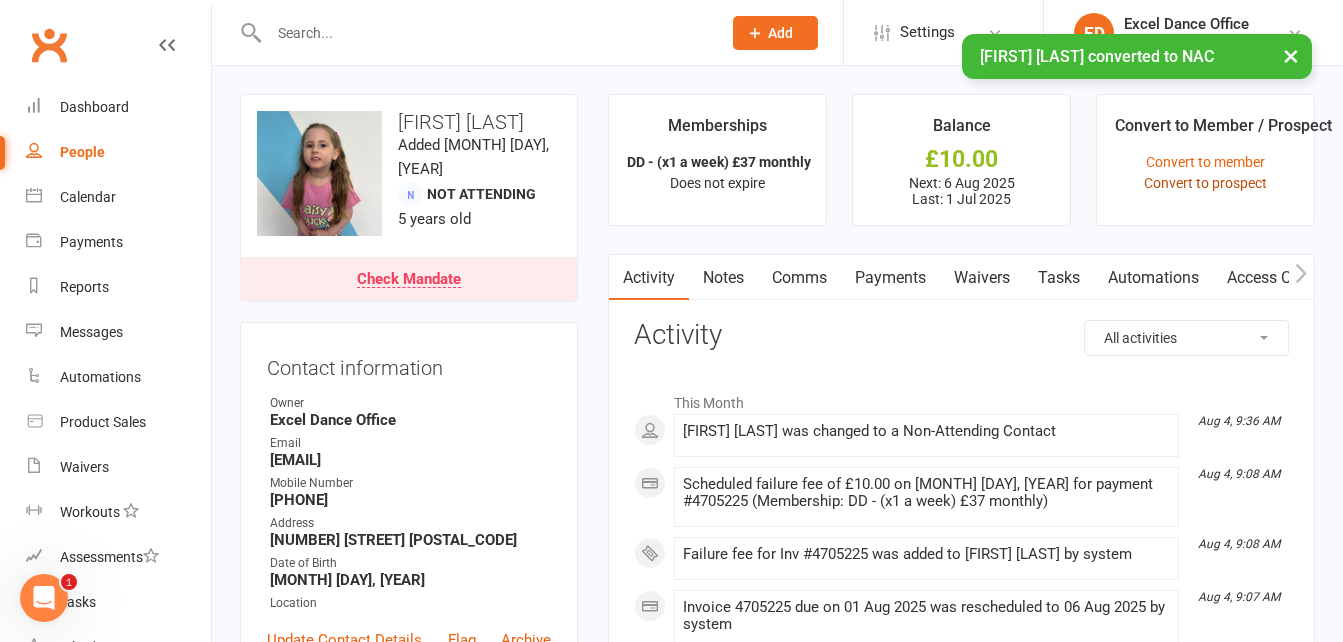 click on "Convert to prospect" at bounding box center (1205, 183) 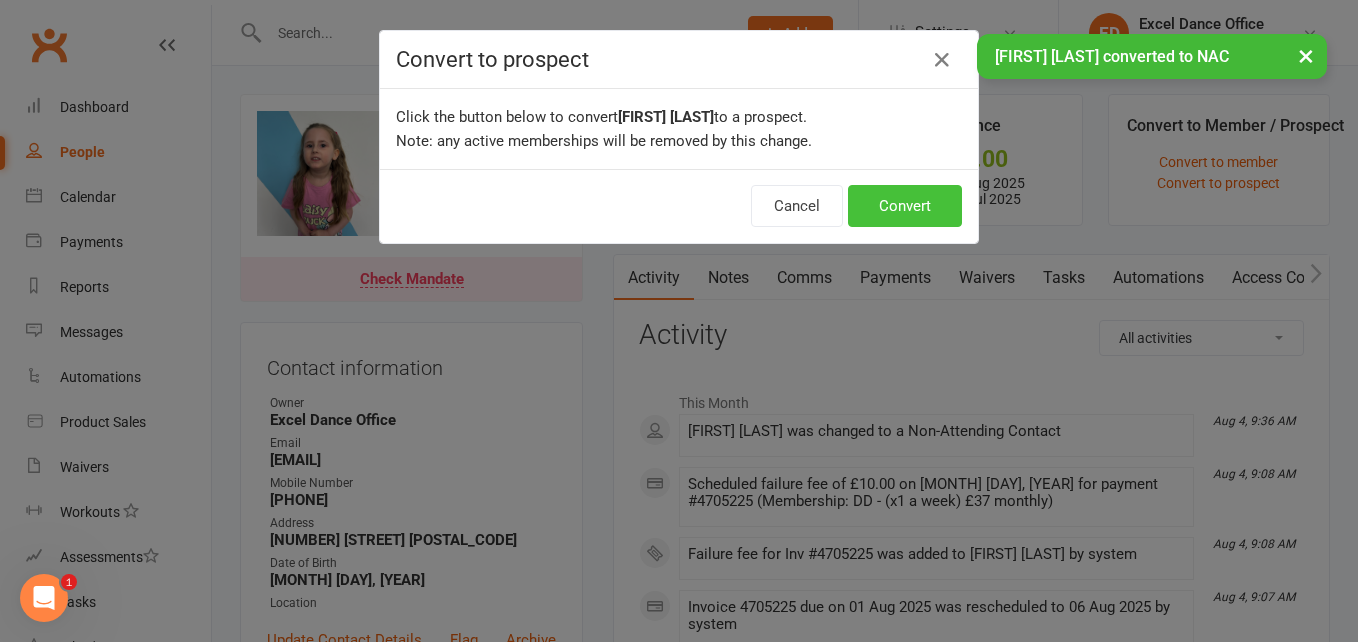 click on "Convert" at bounding box center (905, 206) 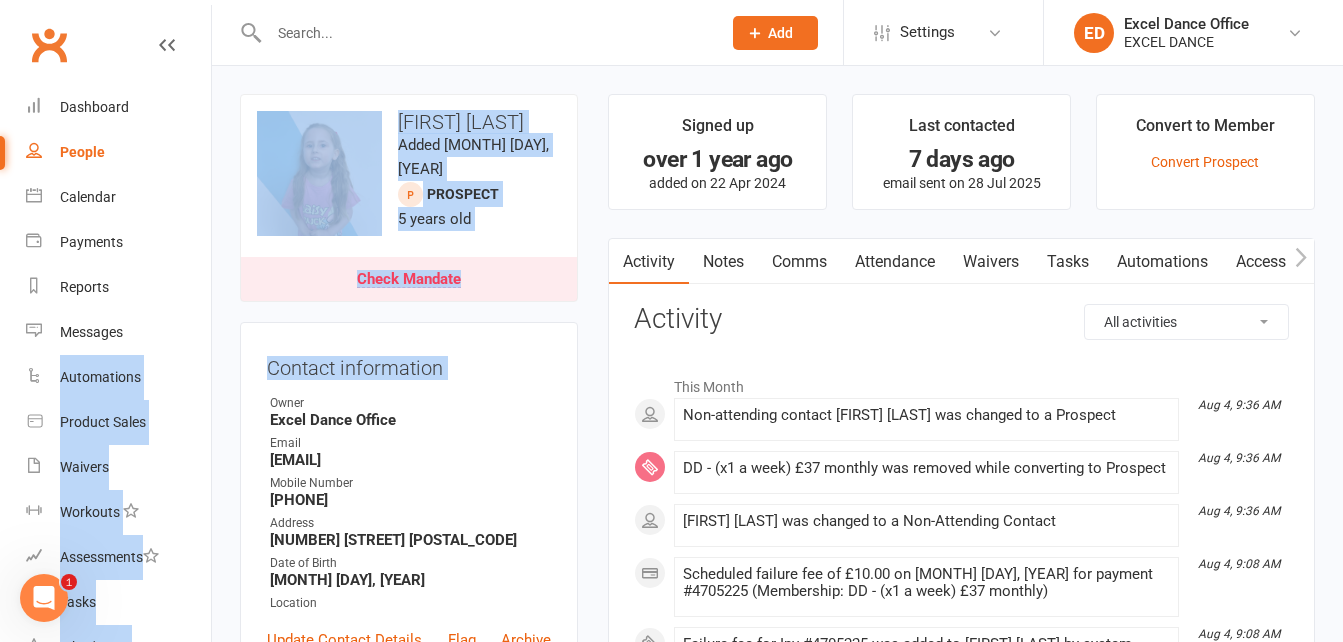 click on "What's New Check-in Kiosk modes General attendance Roll call Class check-in Signed in successfully. × × [FIRST] [LAST] converted to prospect × × upload photo change photo [FIRST] [LAST] Added [MONTH] [DAY], [YEAR]   prospect Owner" at bounding box center [671, 1865] 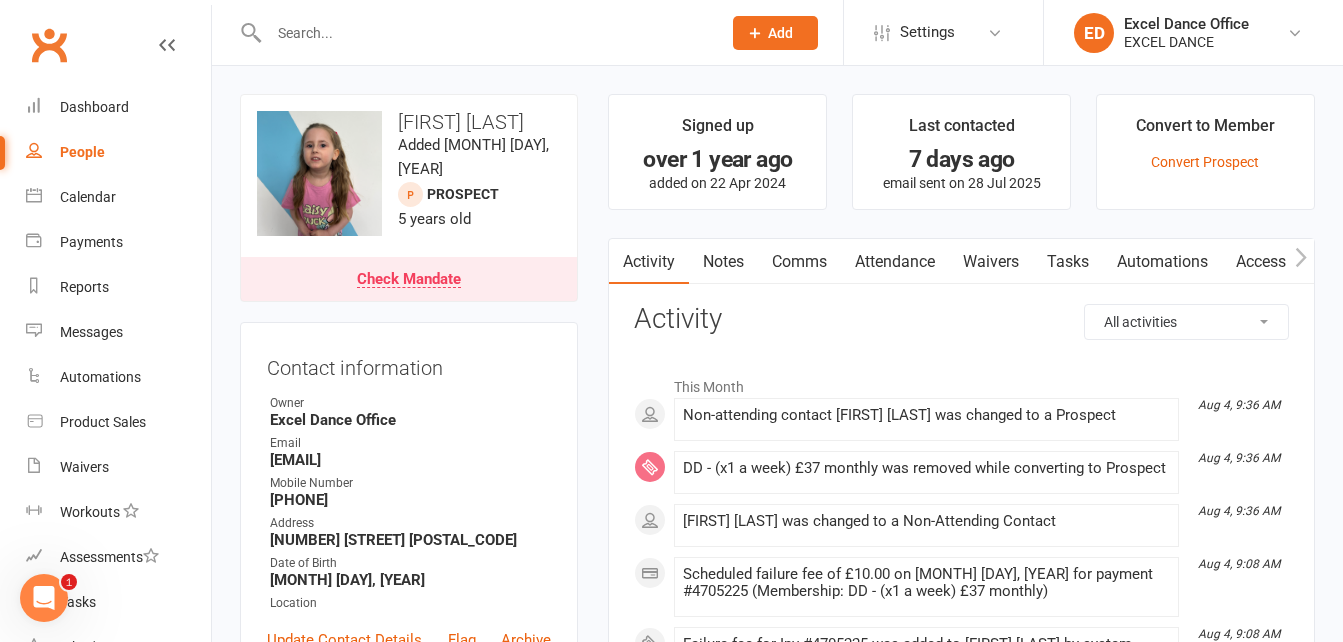 click on "Activity Notes Comms Attendance Waivers Tasks Automations Access Control Consent
All activities Bookings / Attendances Communications Notes Failed SMSes Gradings Members Memberships POS Sales Payments Credit Vouchers Prospects Reports Automations Tasks Waivers Workouts Kiosk Mode Consent Assessments Contact Flags Family Relationships Activity This Month Aug 4, 9:36 AM Non-attending contact [FIRST] [LAST] was changed to a Prospect   Aug 4, 9:36 AM DD - (x1 a week) £37 monthly was removed while converting to Prospect   Aug 4, 9:36 AM [FIRST] [LAST] was changed to a Non-Attending Contact   Aug 4, 9:08 AM Scheduled failure fee of £10.00 on 06 Aug 2025 for payment #4705225 (Membership: DD - (x1 a week) £37 monthly)   Aug 4, 9:08 AM Failure fee for Inv #4705225 was added to [FIRST] [LAST] by system   Aug 4, 9:07 AM Invoice 4705225 due on 01 Aug 2025 was rescheduled to 06 Aug 2025 by system   Aug 4, 8:11 AM Invoice 4705225 was marked as failed by the payment provider   July 2025 Jul 31, 8:46 PM" at bounding box center (961, 1922) 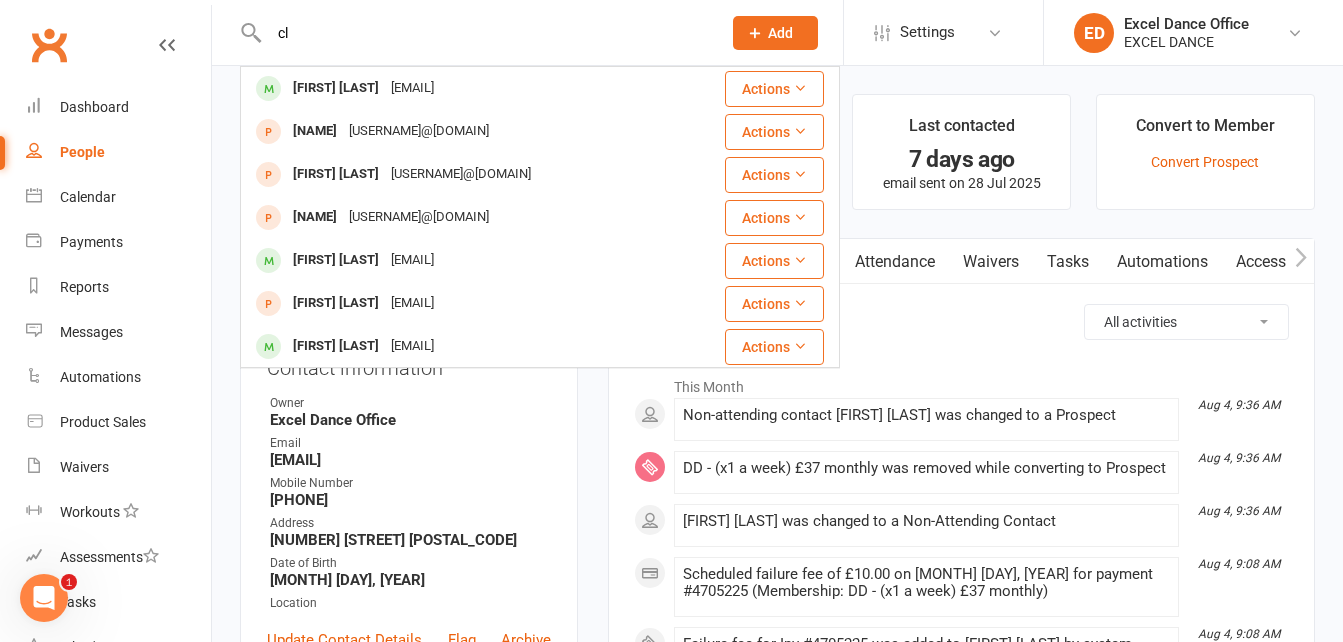 type on "c" 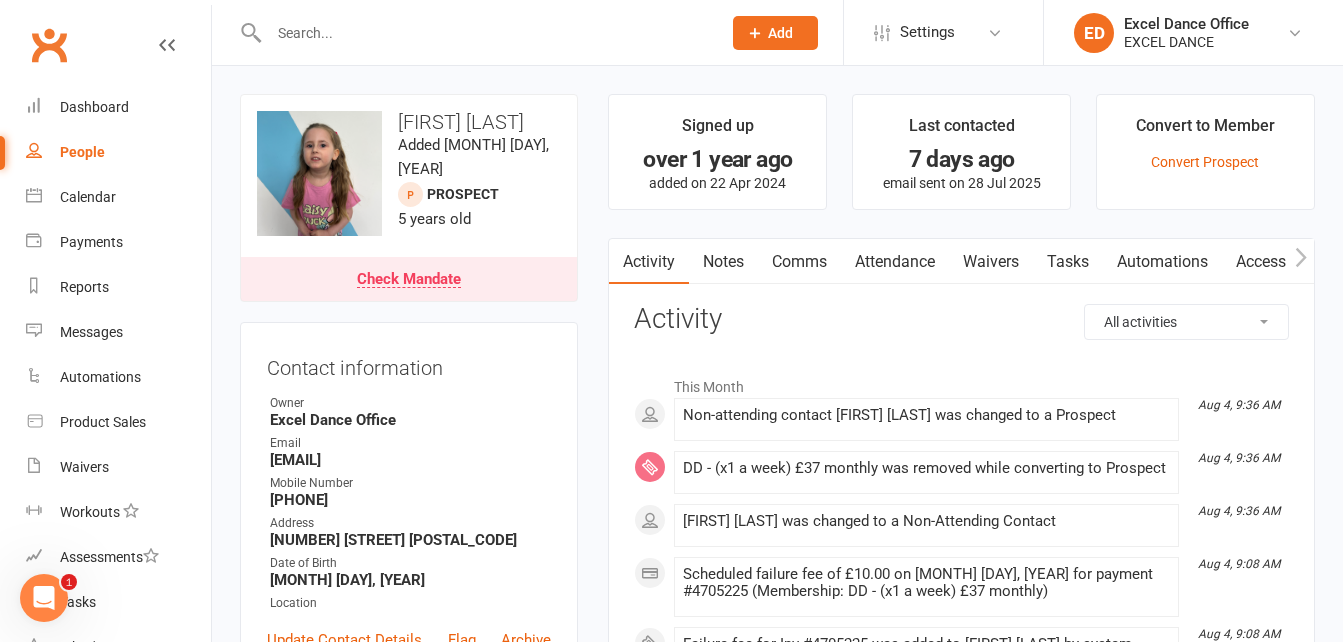 paste on "[EMAIL]" 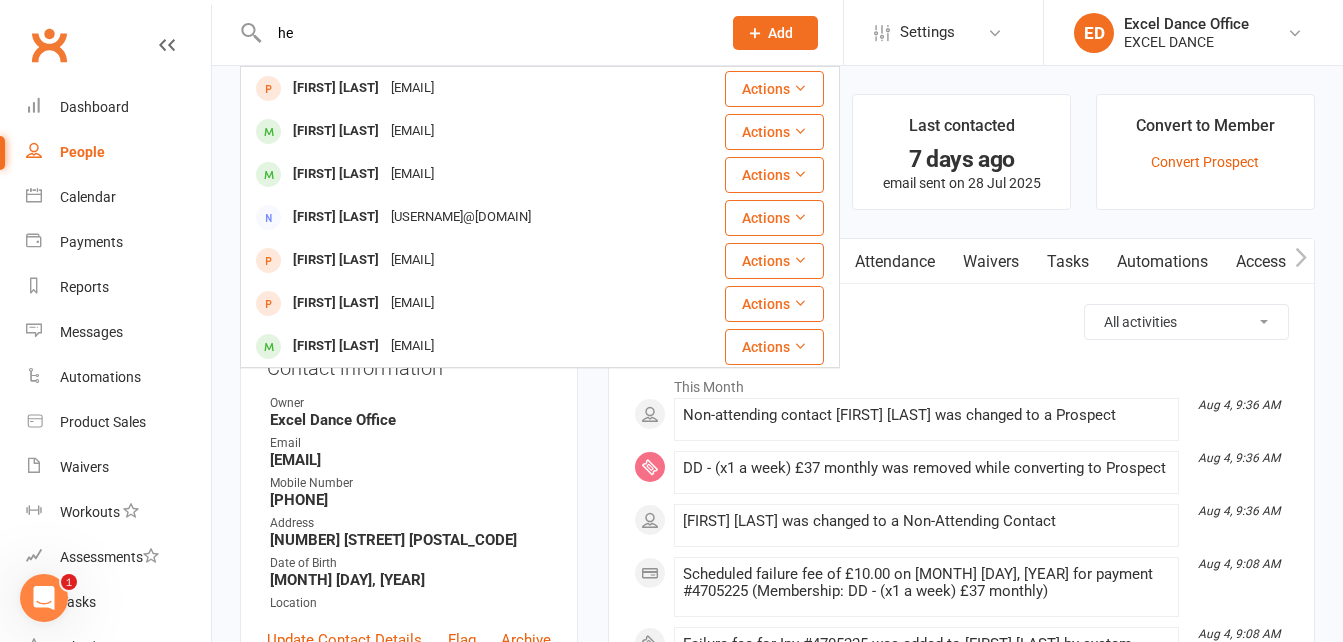 type on "h" 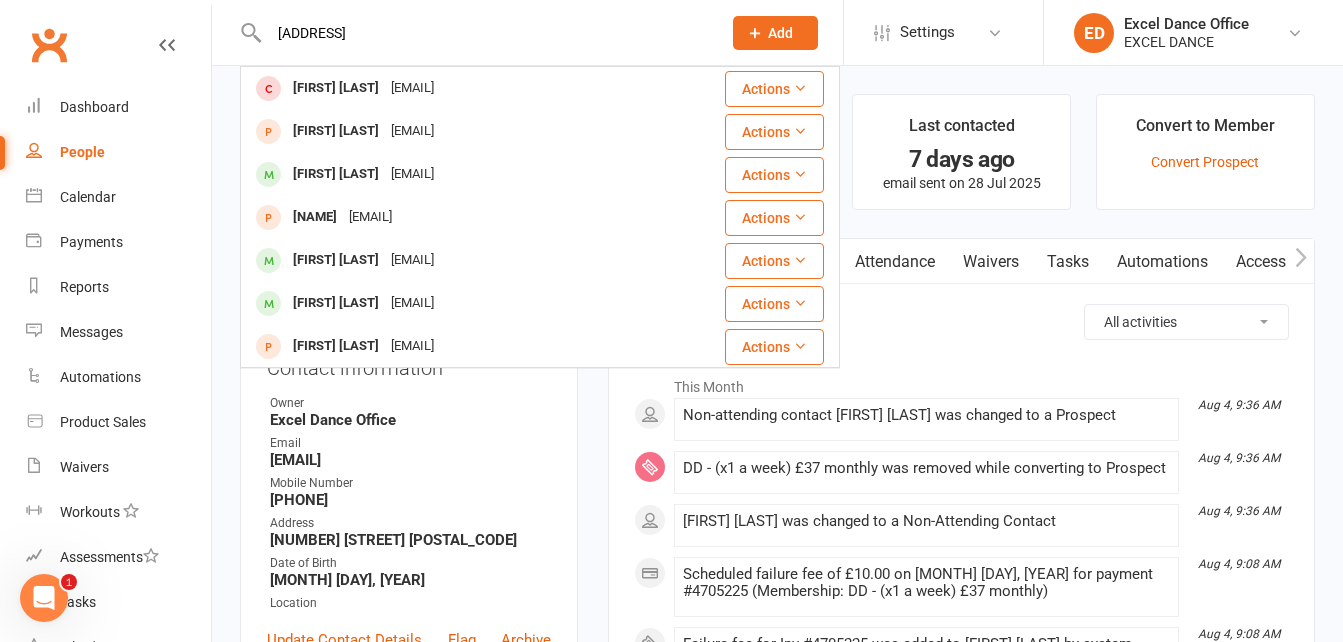 type on "[ADDRESS]" 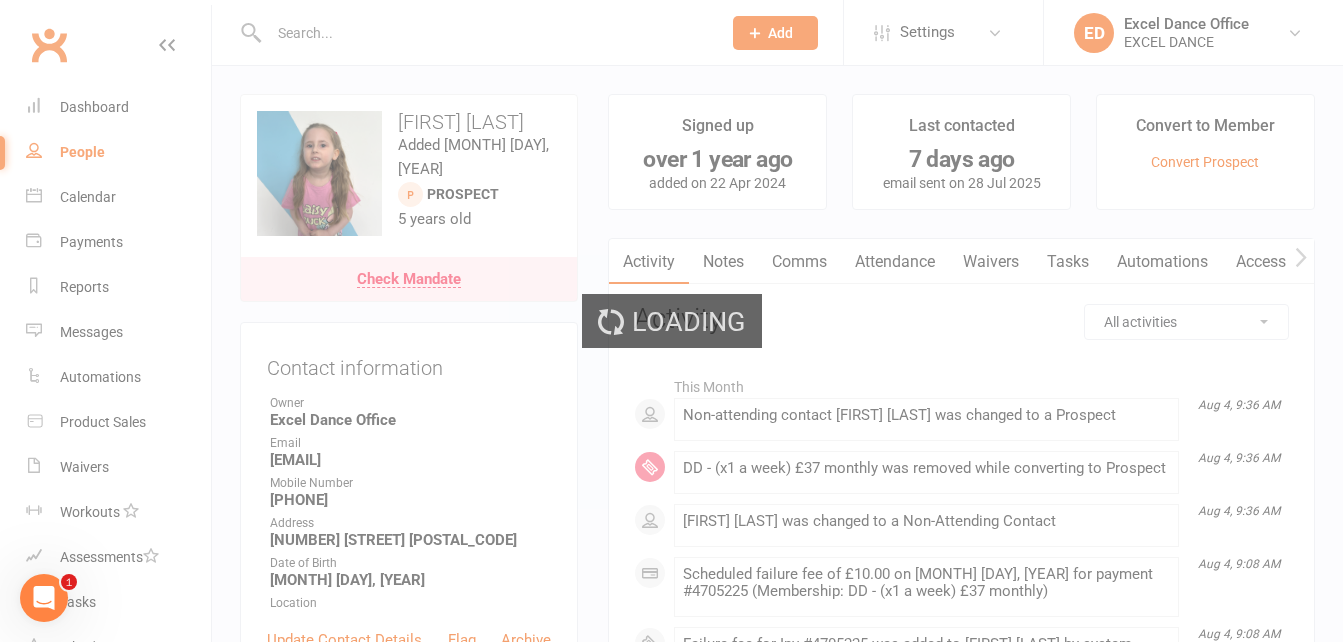 select on "100" 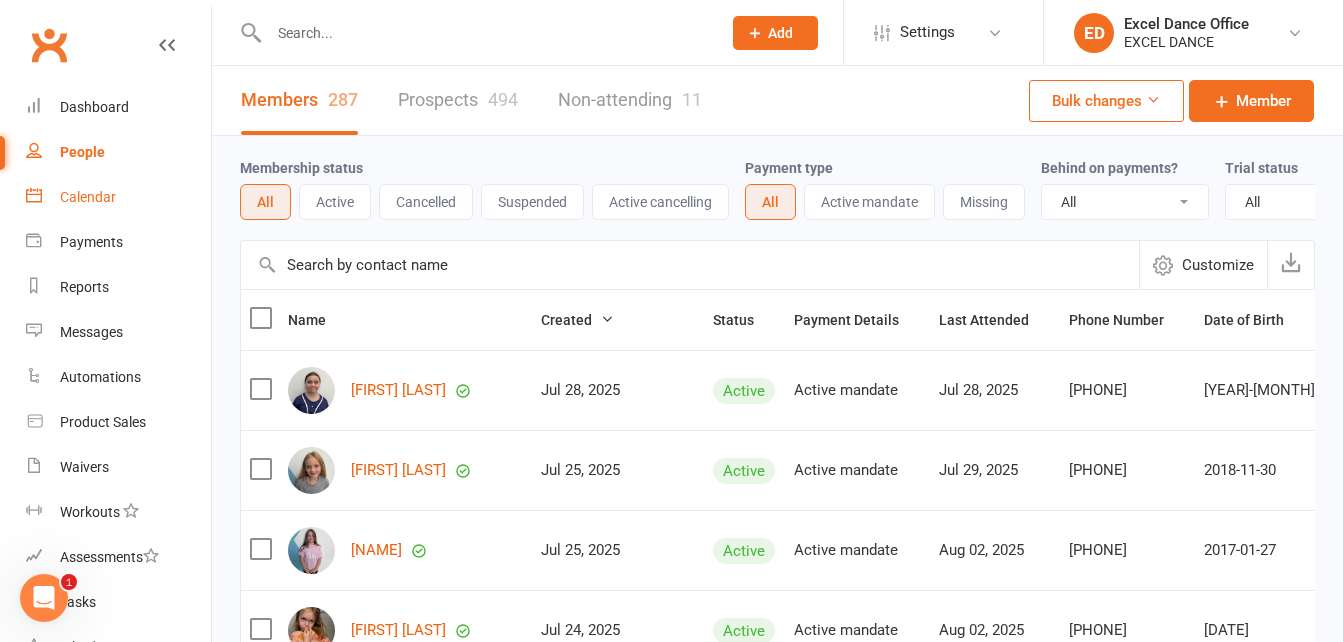 click on "Calendar" at bounding box center [118, 197] 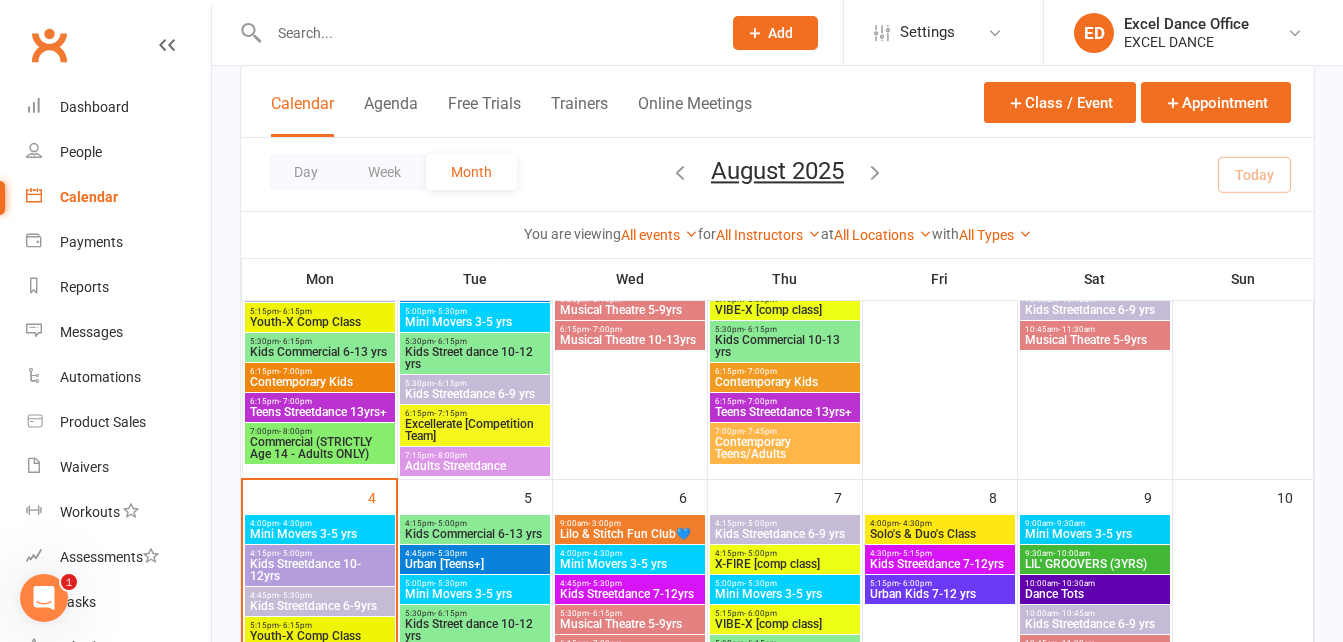 scroll, scrollTop: 332, scrollLeft: 0, axis: vertical 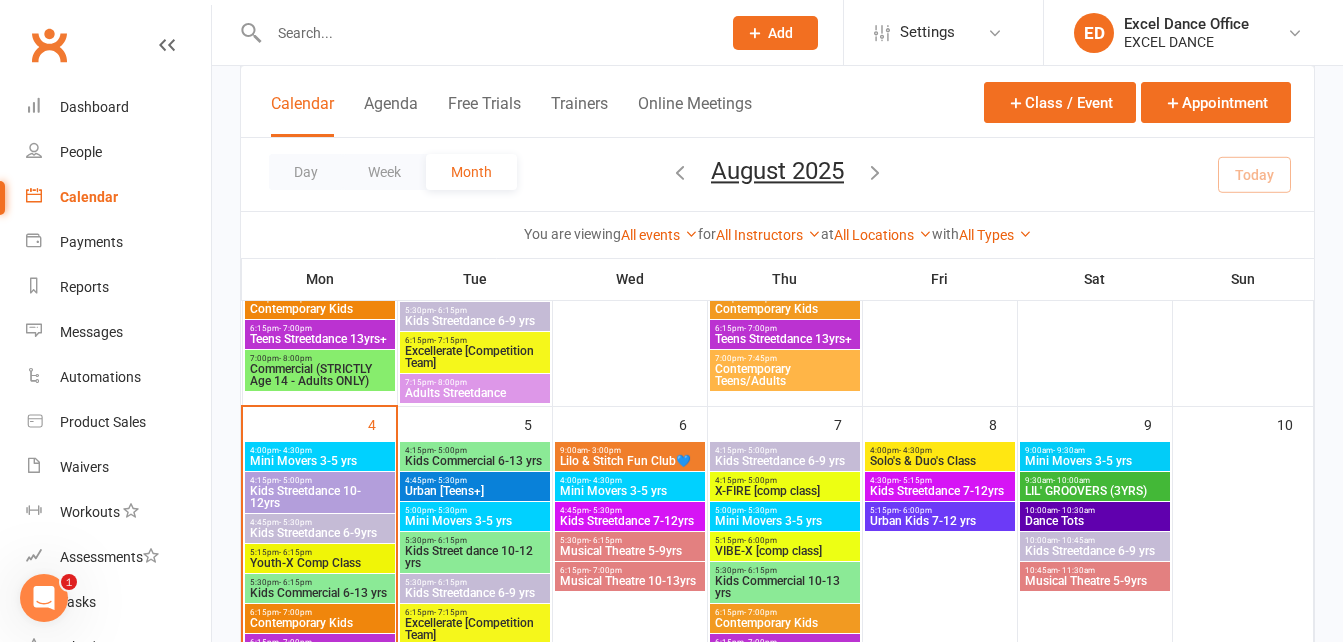 click on "Lilo & Stitch Fun Club💙" at bounding box center [630, 461] 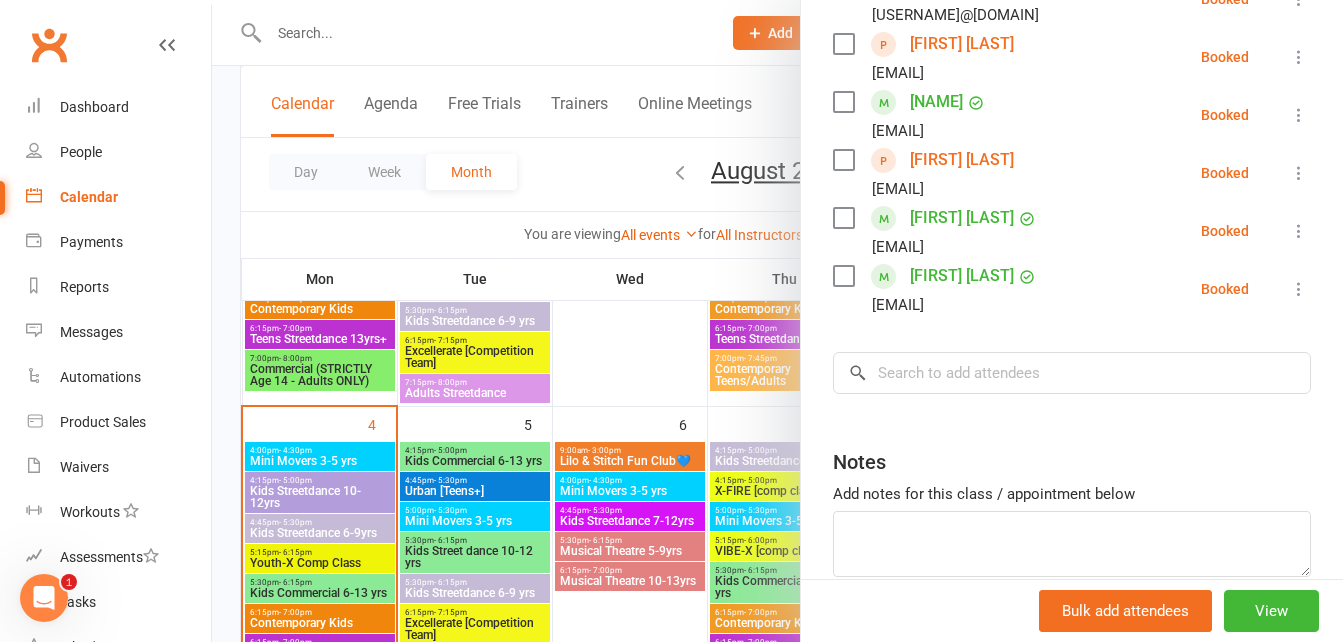 scroll, scrollTop: 811, scrollLeft: 0, axis: vertical 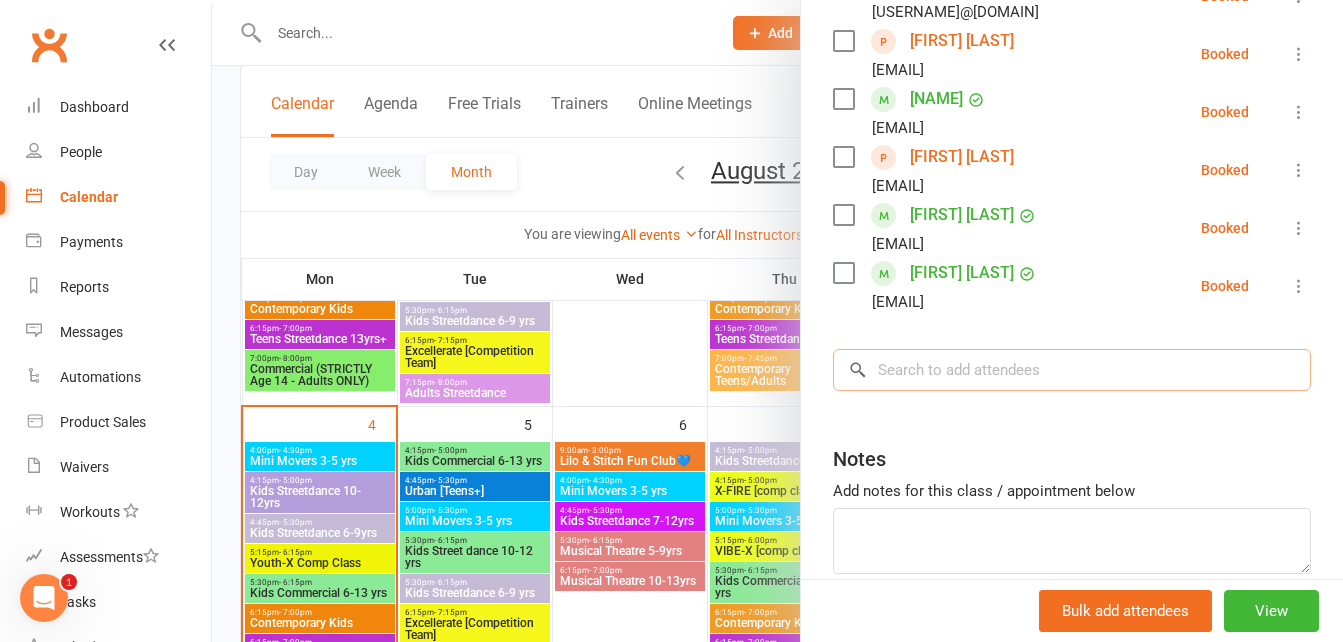 click at bounding box center [1072, 370] 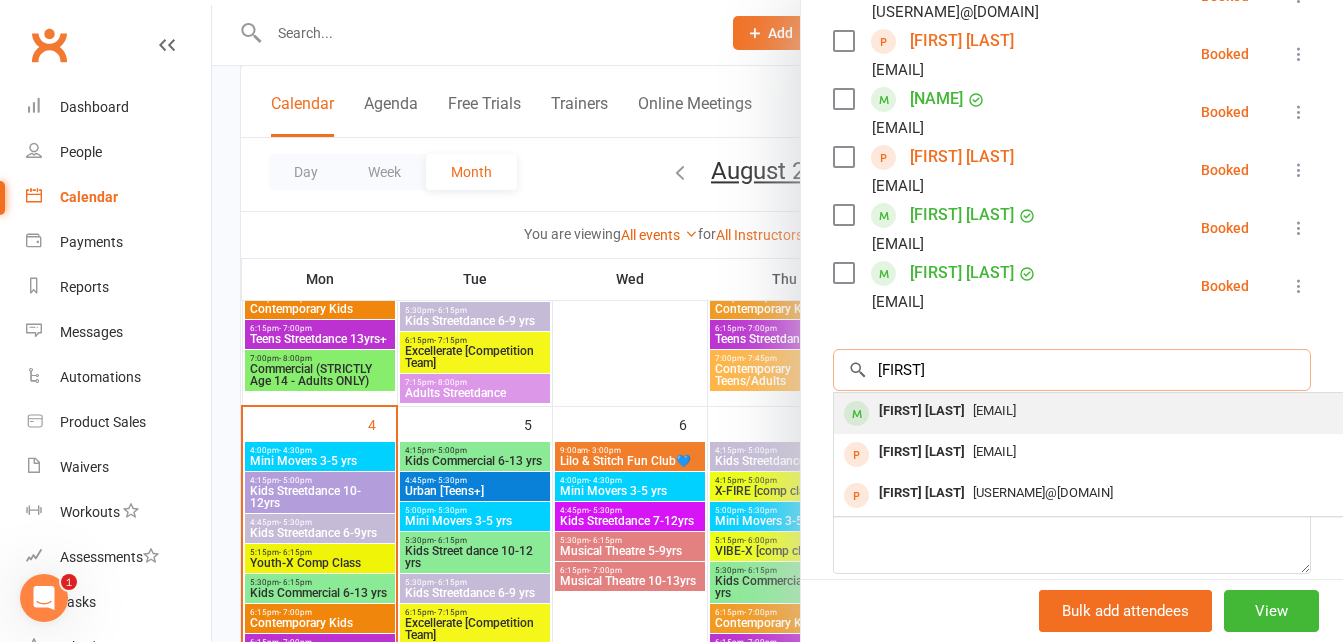 type on "[FIRST]" 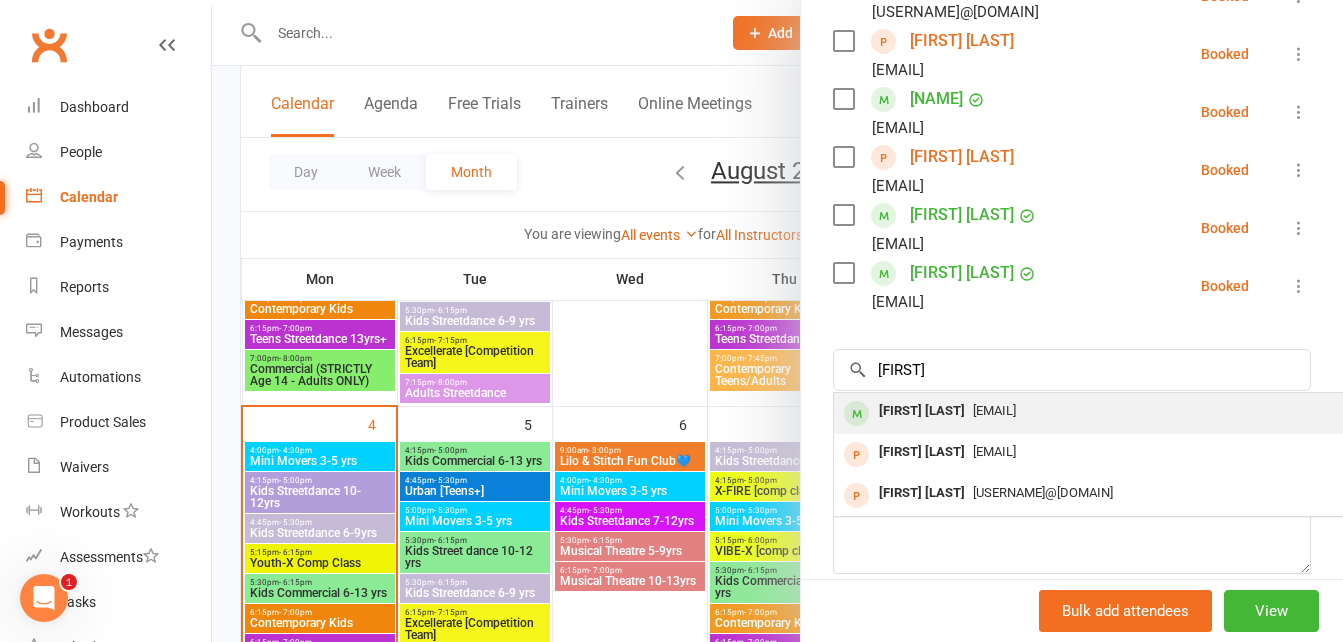 click on "[EMAIL]" at bounding box center [994, 410] 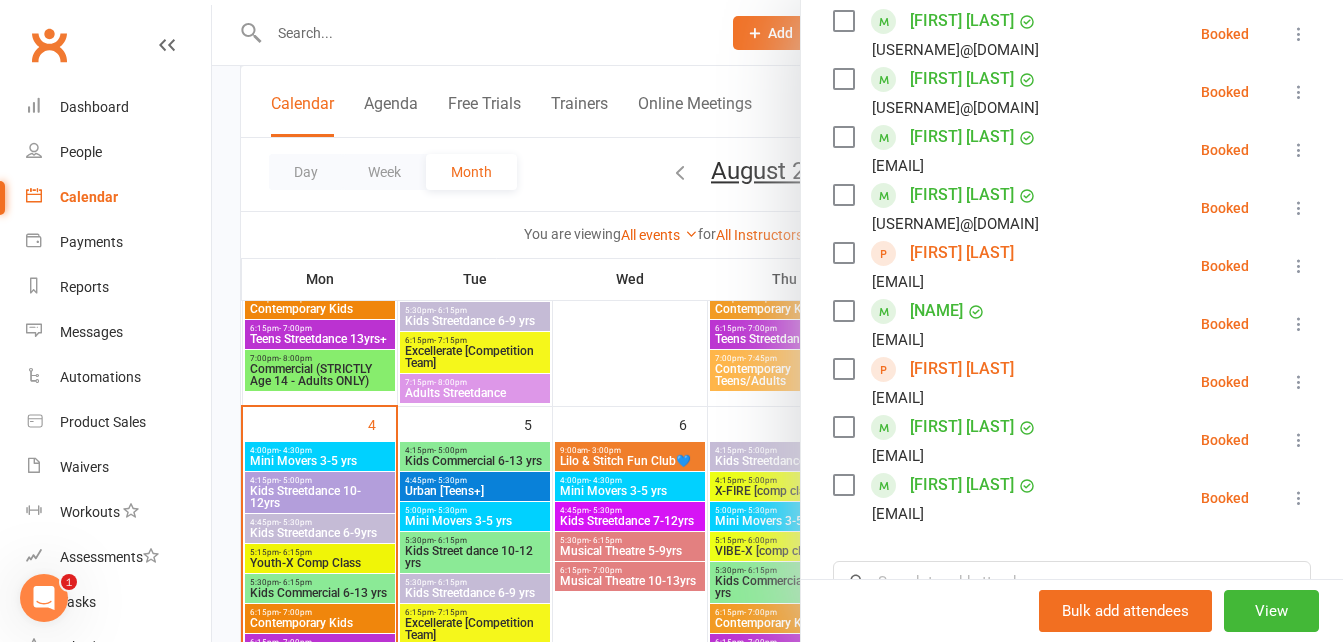 scroll, scrollTop: 932, scrollLeft: 0, axis: vertical 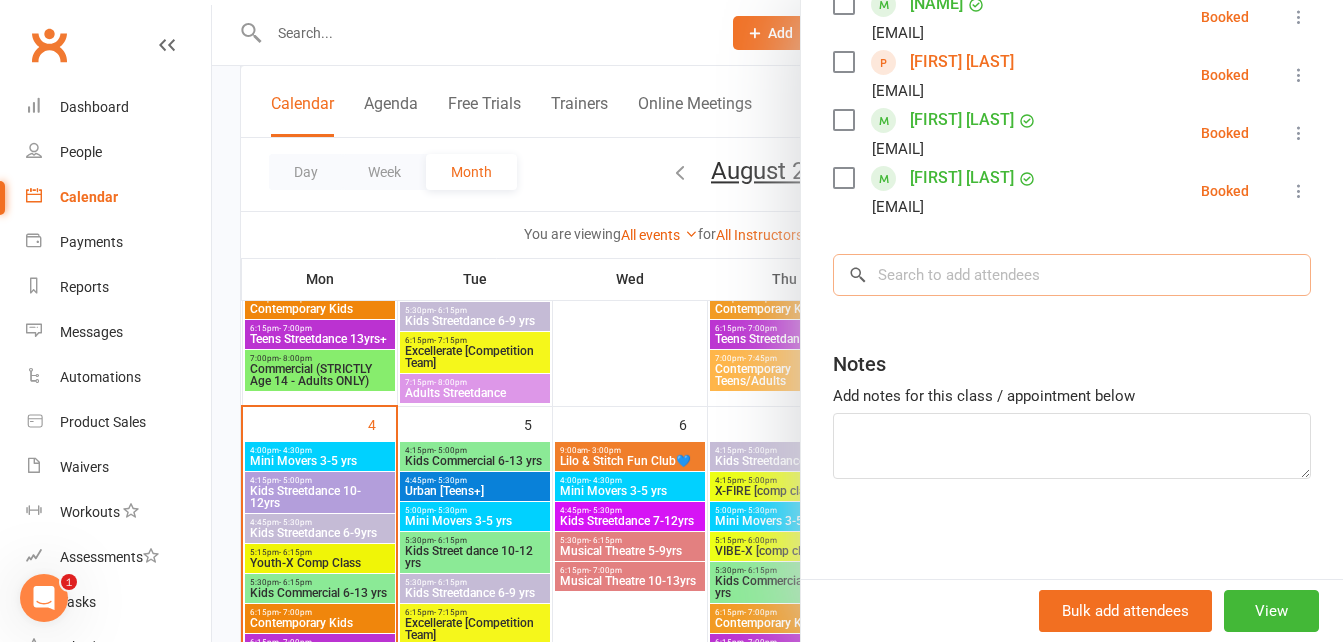click at bounding box center [1072, 275] 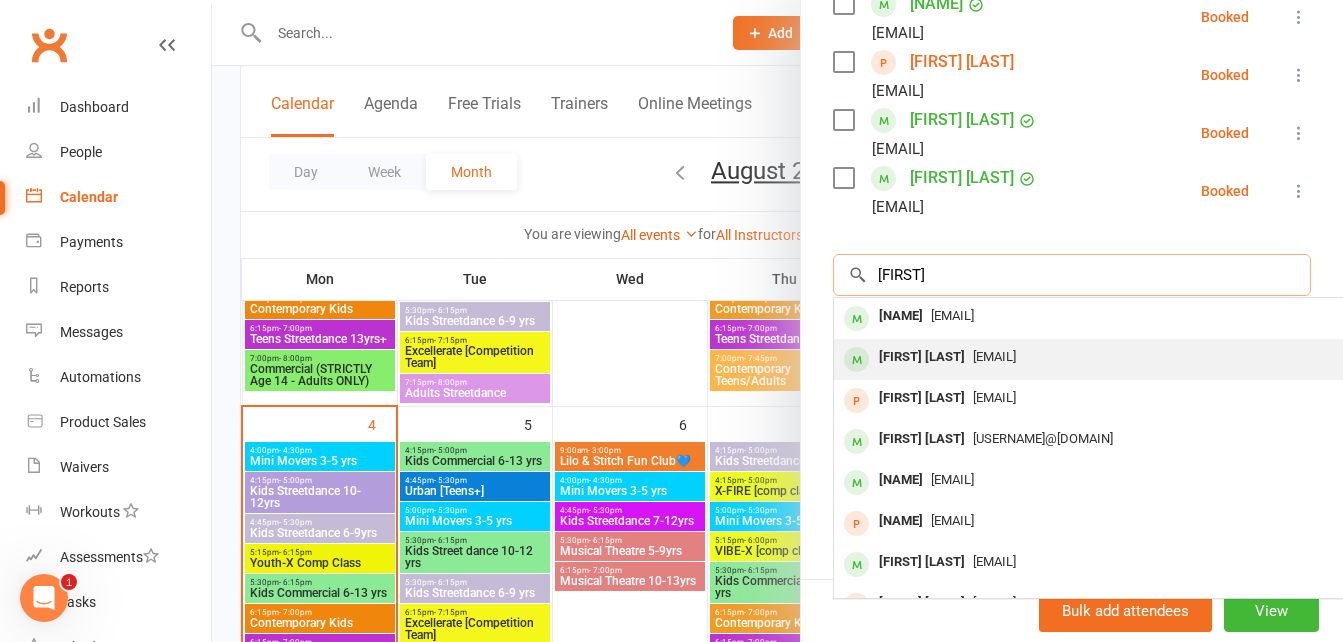 type on "[FIRST]" 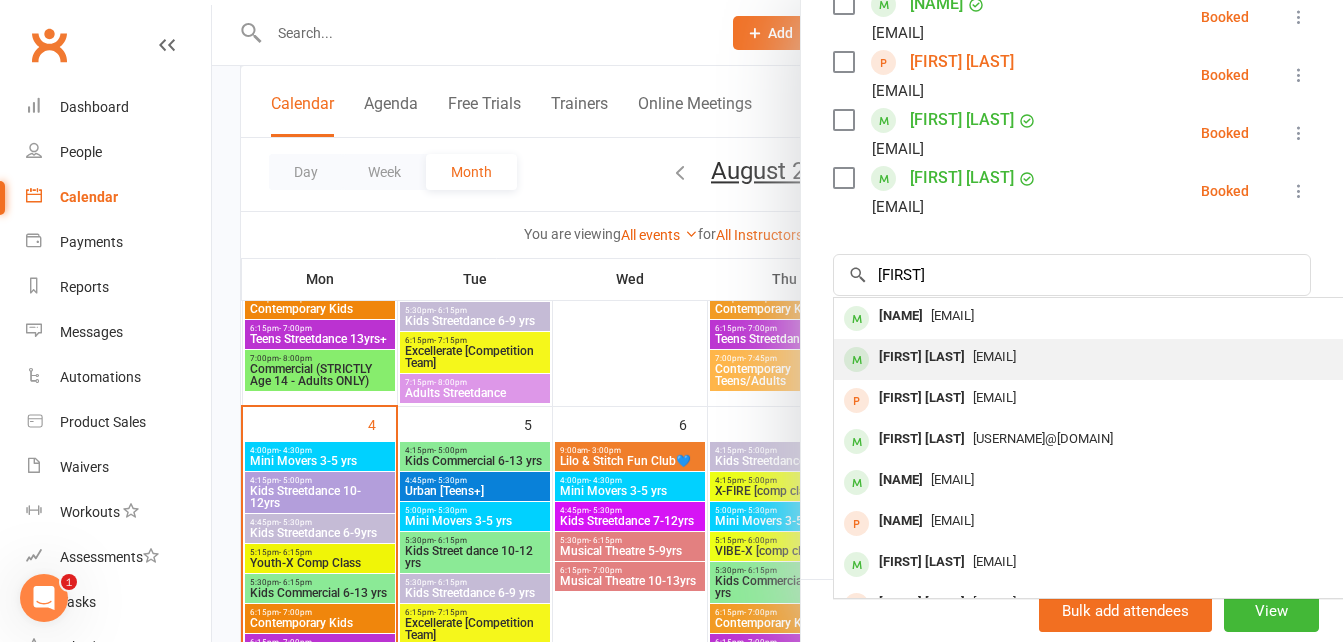 click on "[EMAIL]" at bounding box center [1133, 357] 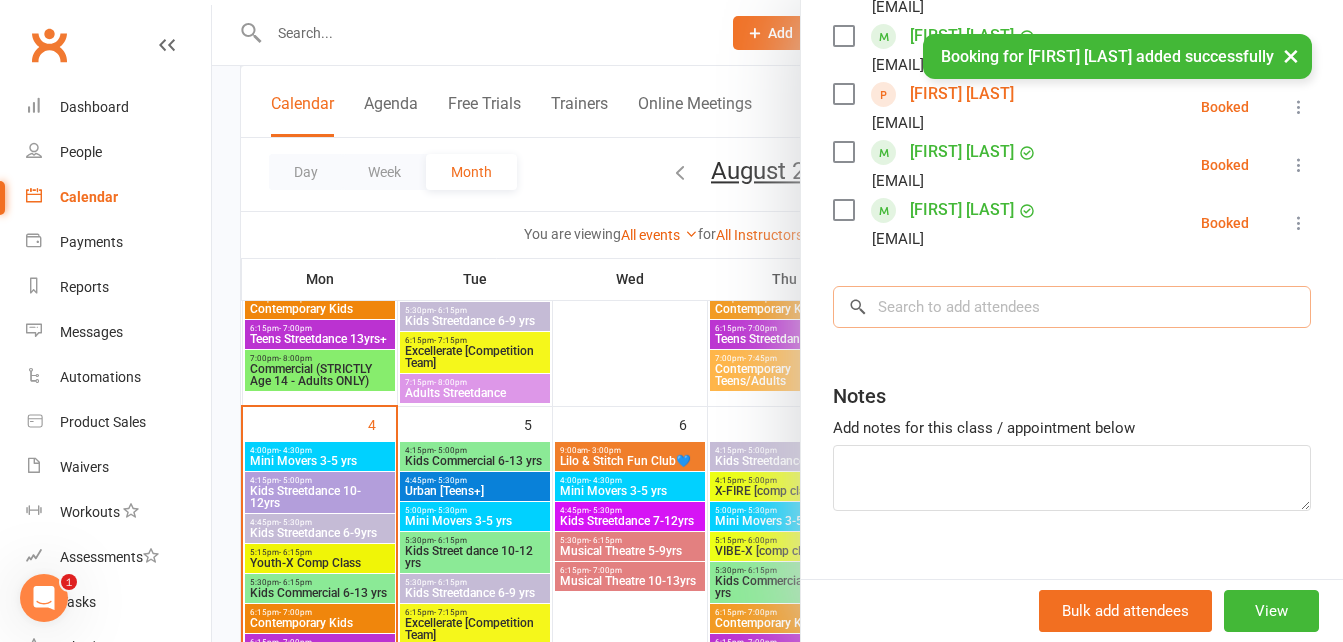 click at bounding box center [1072, 307] 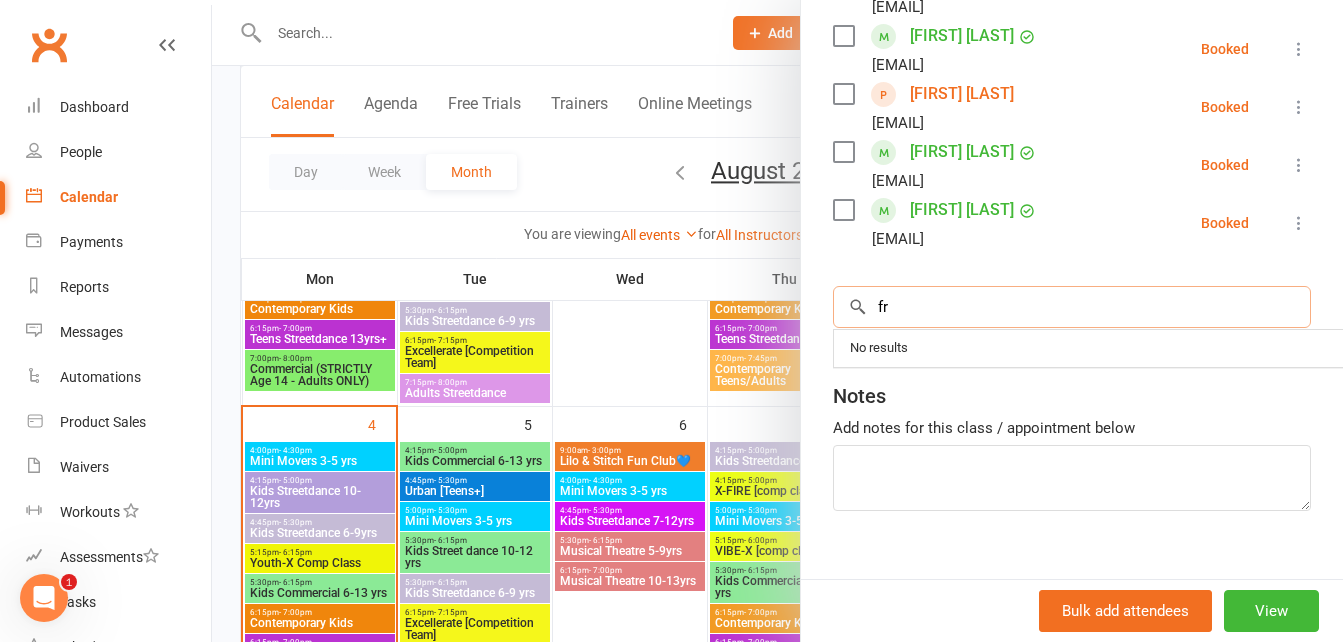 type on "f" 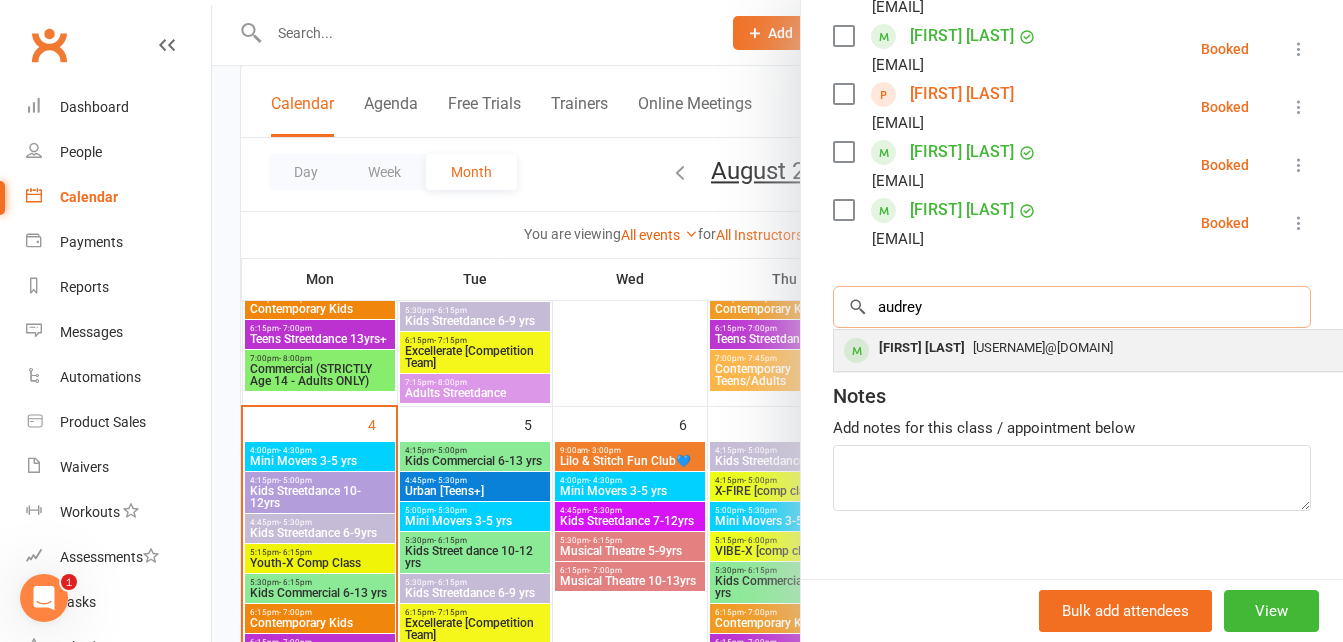 type on "audrey" 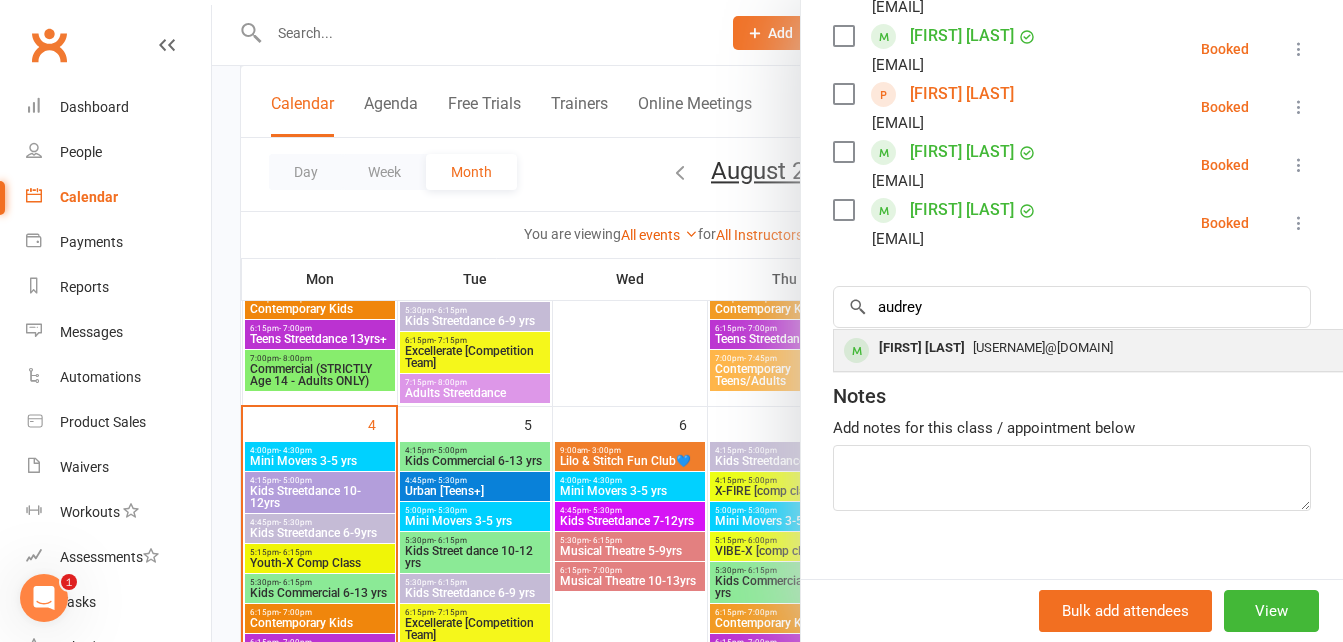 click on "[USERNAME]@[DOMAIN]" at bounding box center [1043, 347] 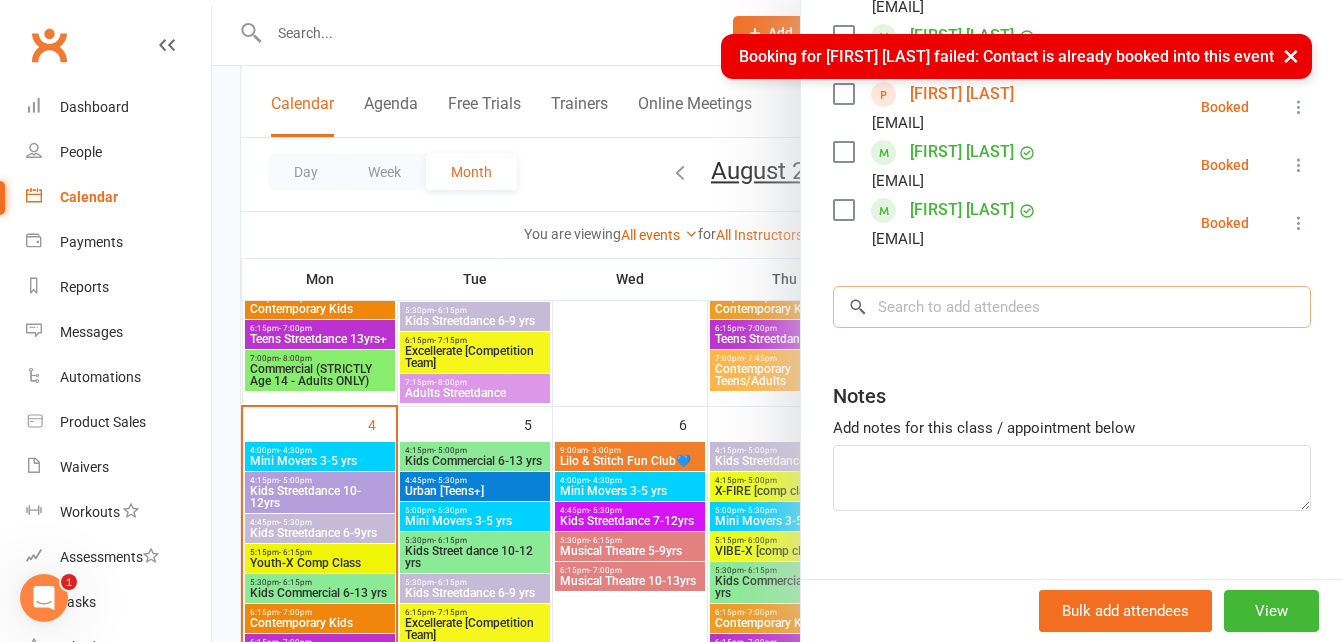 click at bounding box center (1072, 307) 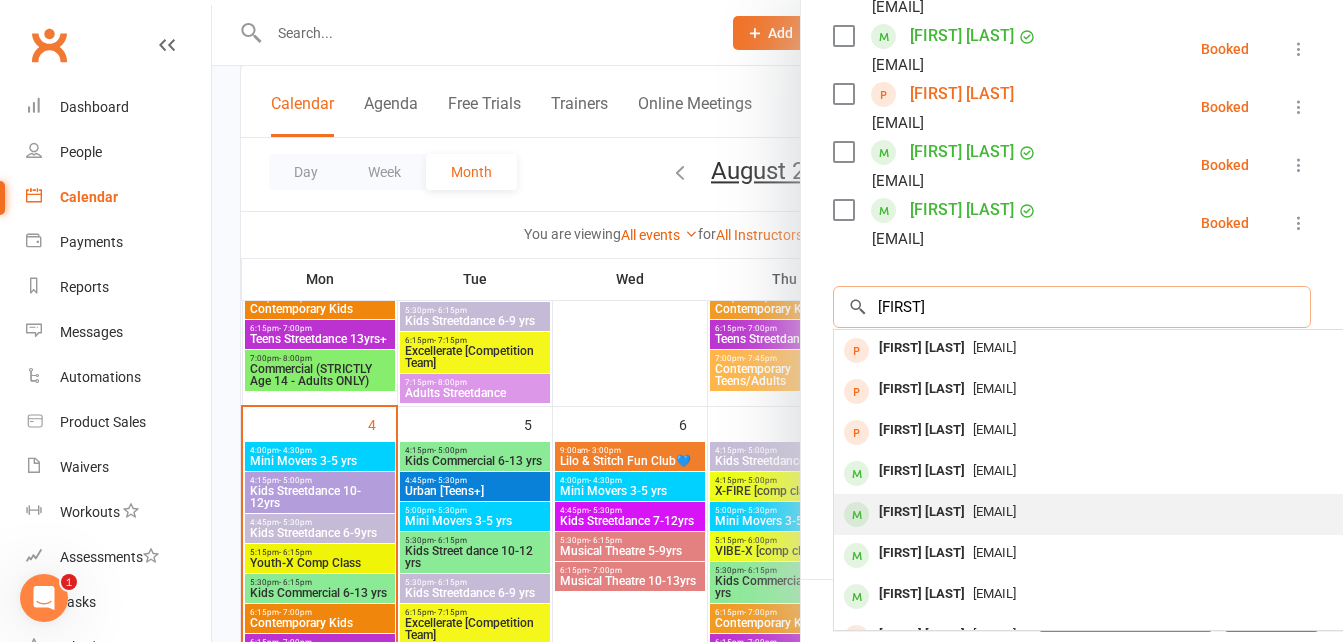 type on "[FIRST]" 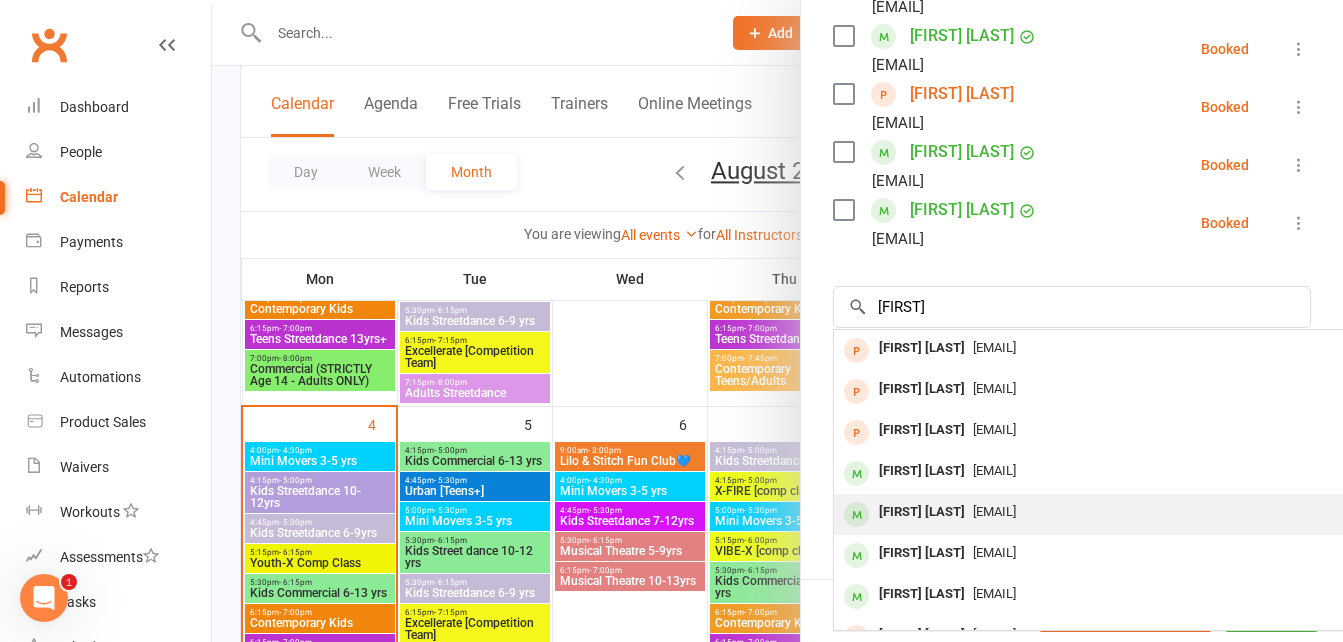 click on "[EMAIL]" at bounding box center [994, 511] 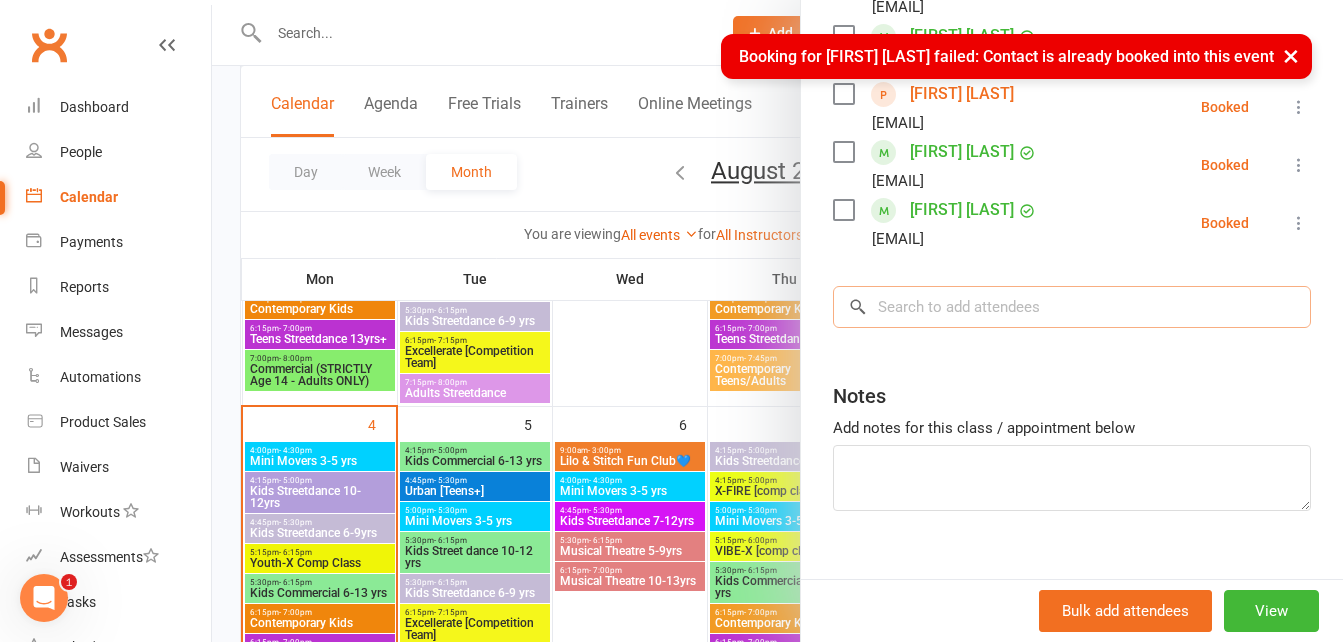 click at bounding box center (1072, 307) 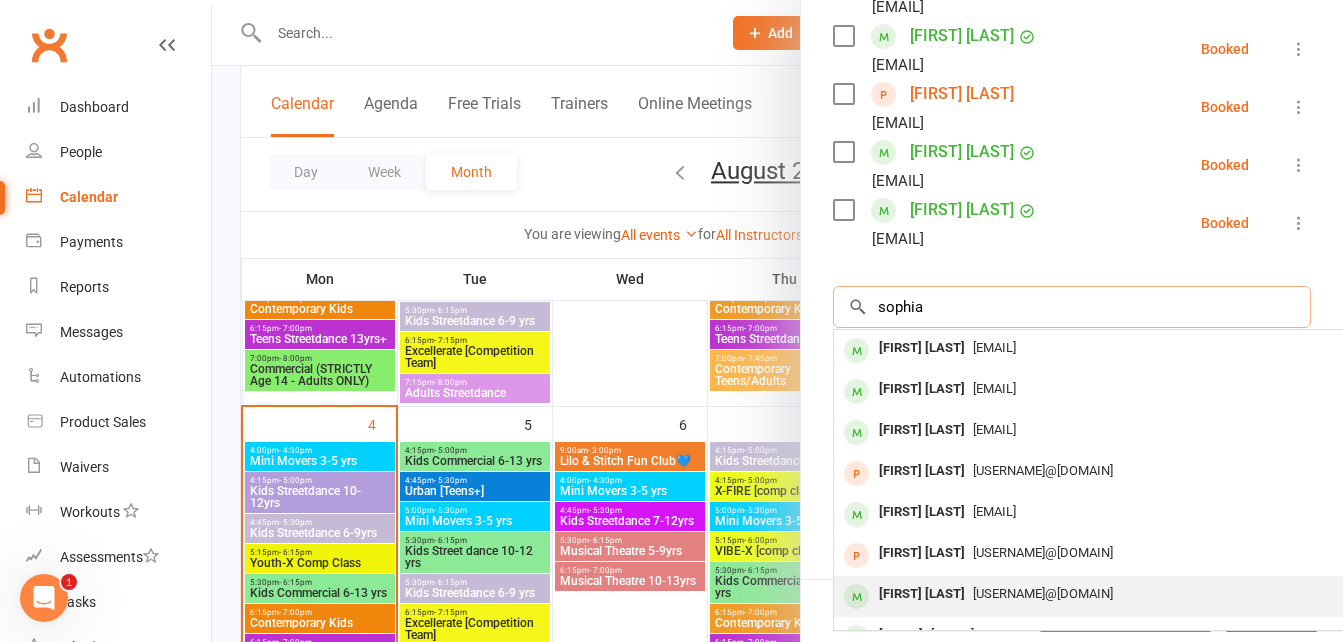 type on "sophia" 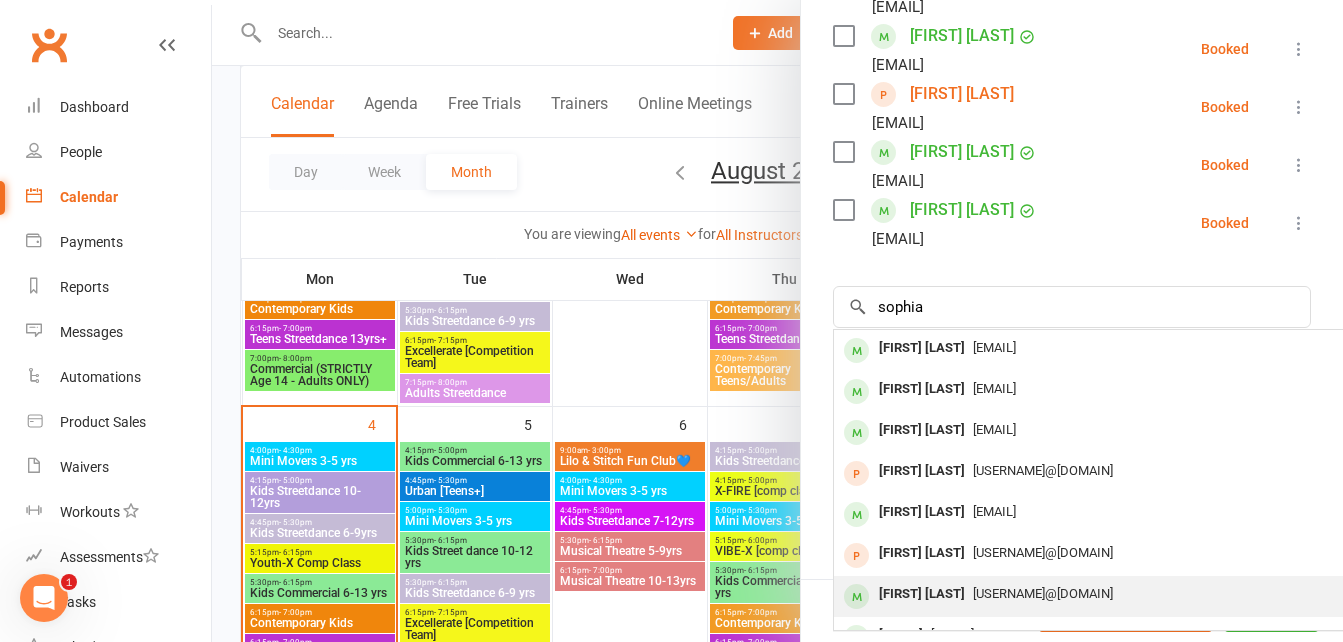click on "[USERNAME]@[DOMAIN]" at bounding box center [1043, 593] 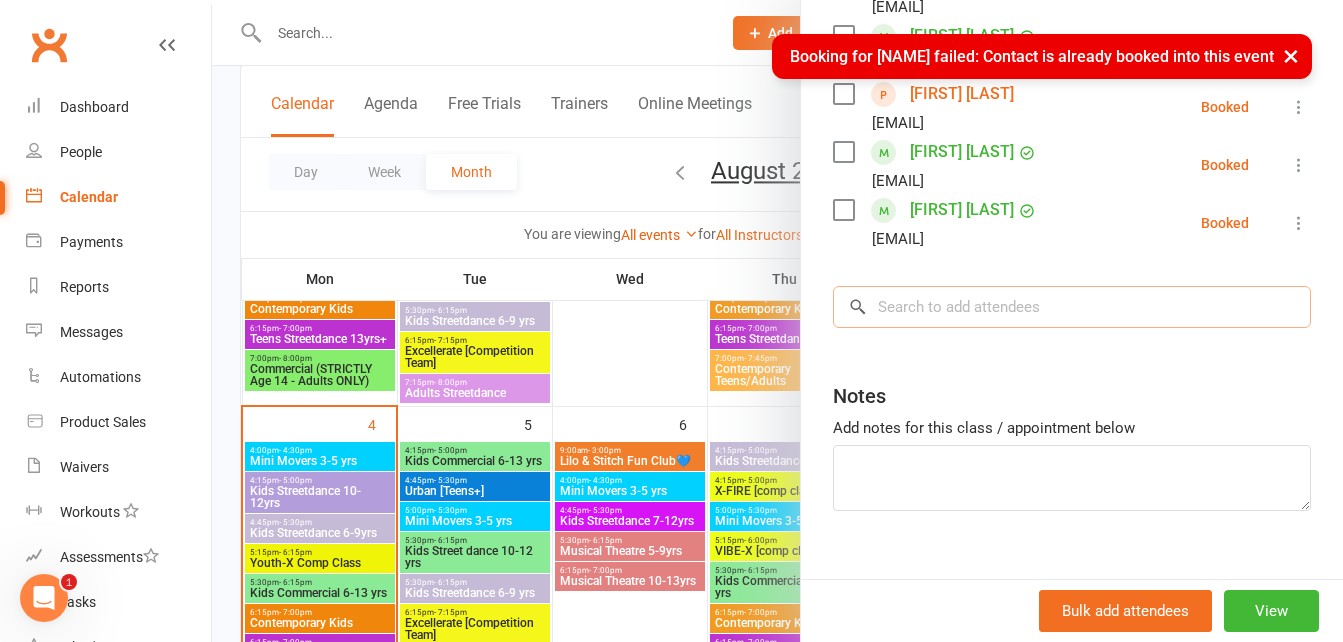 click at bounding box center [1072, 307] 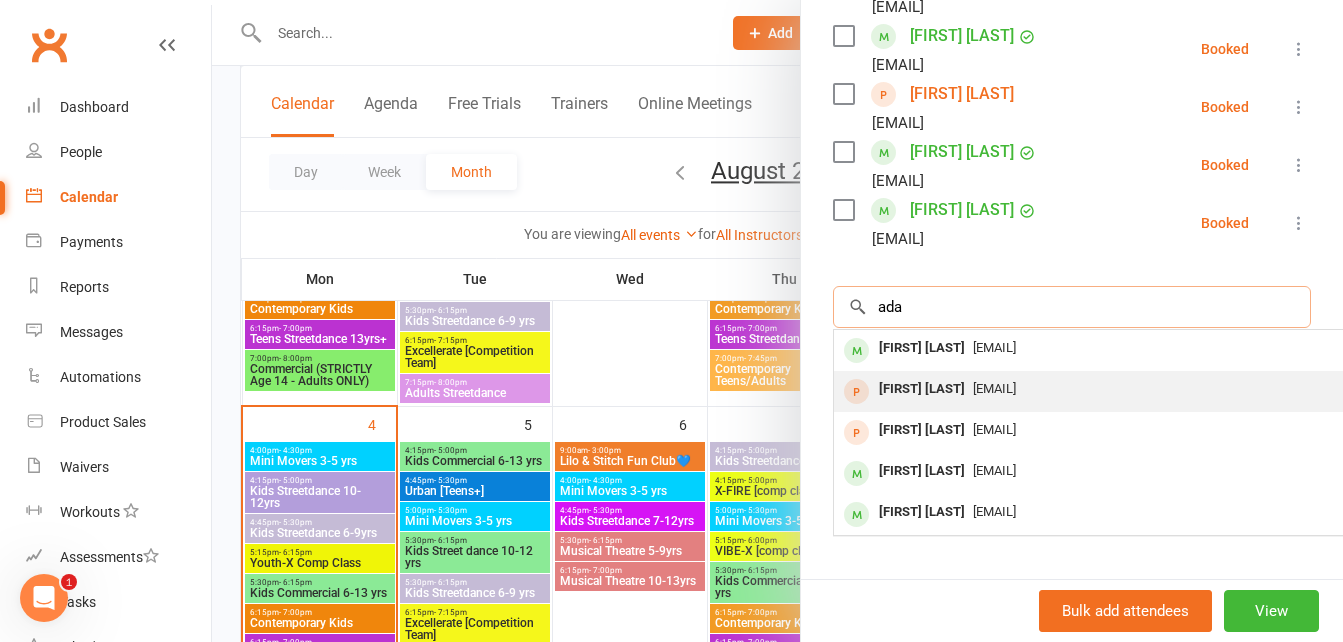 type on "ada" 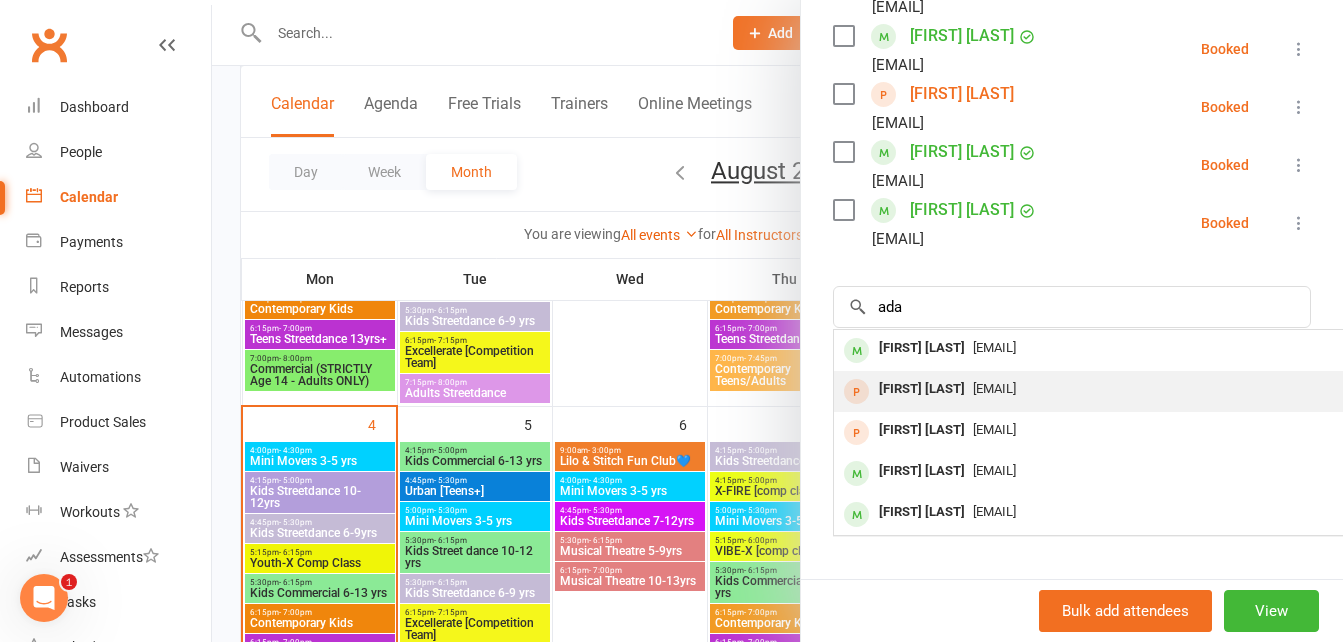 click on "[EMAIL]" at bounding box center (1133, 389) 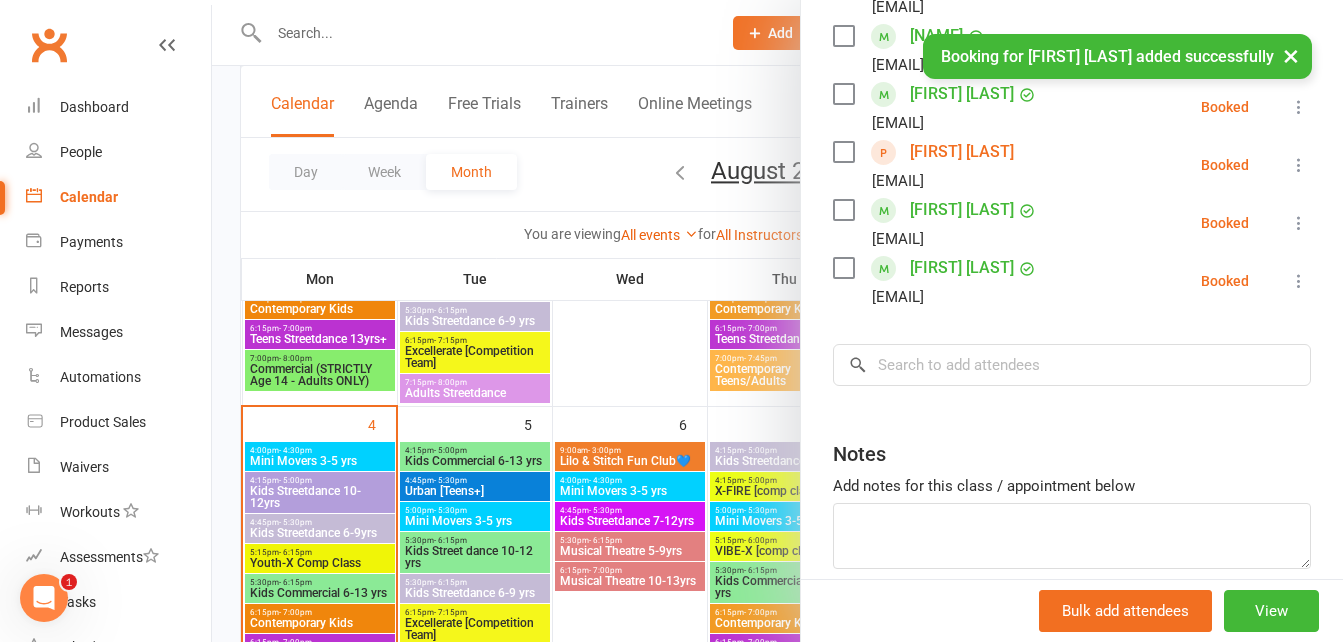 scroll, scrollTop: 990, scrollLeft: 0, axis: vertical 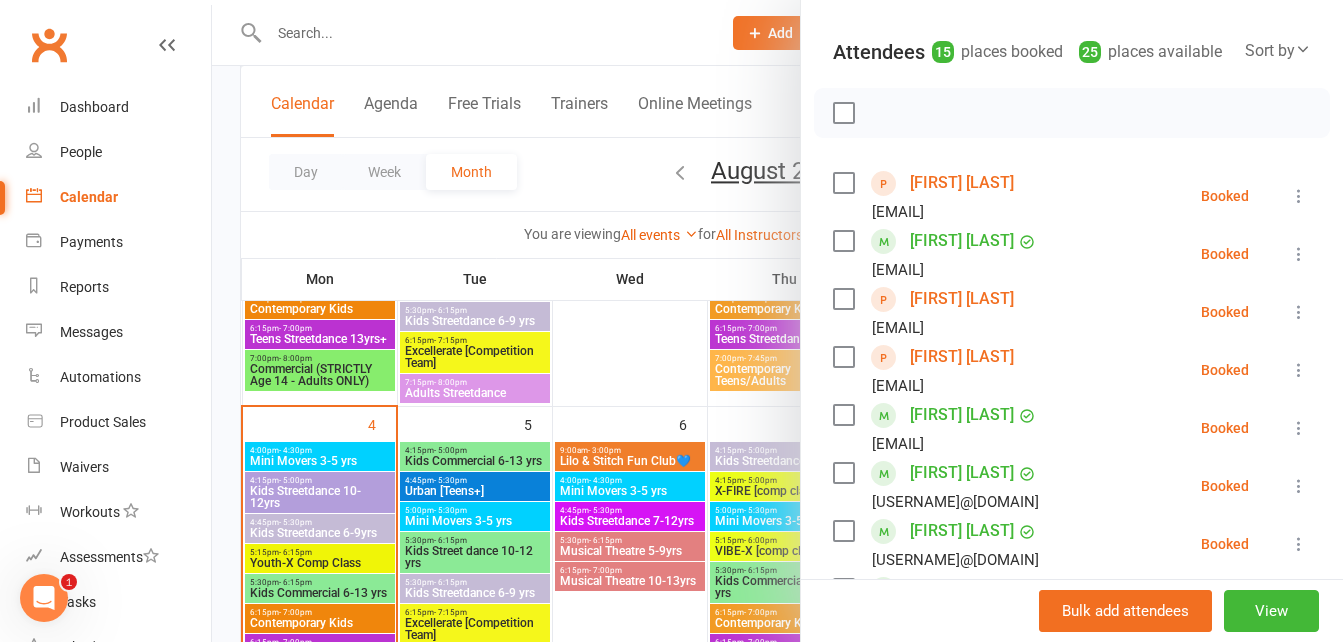 click at bounding box center [1299, 312] 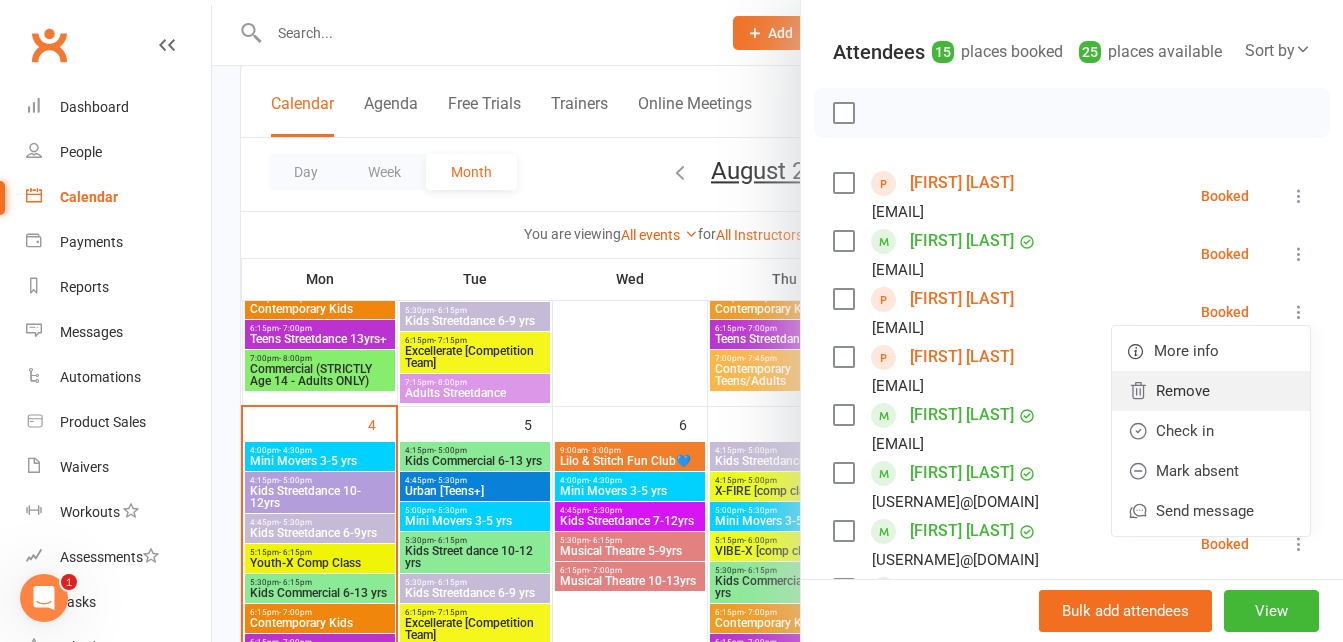 click on "Remove" at bounding box center [1211, 391] 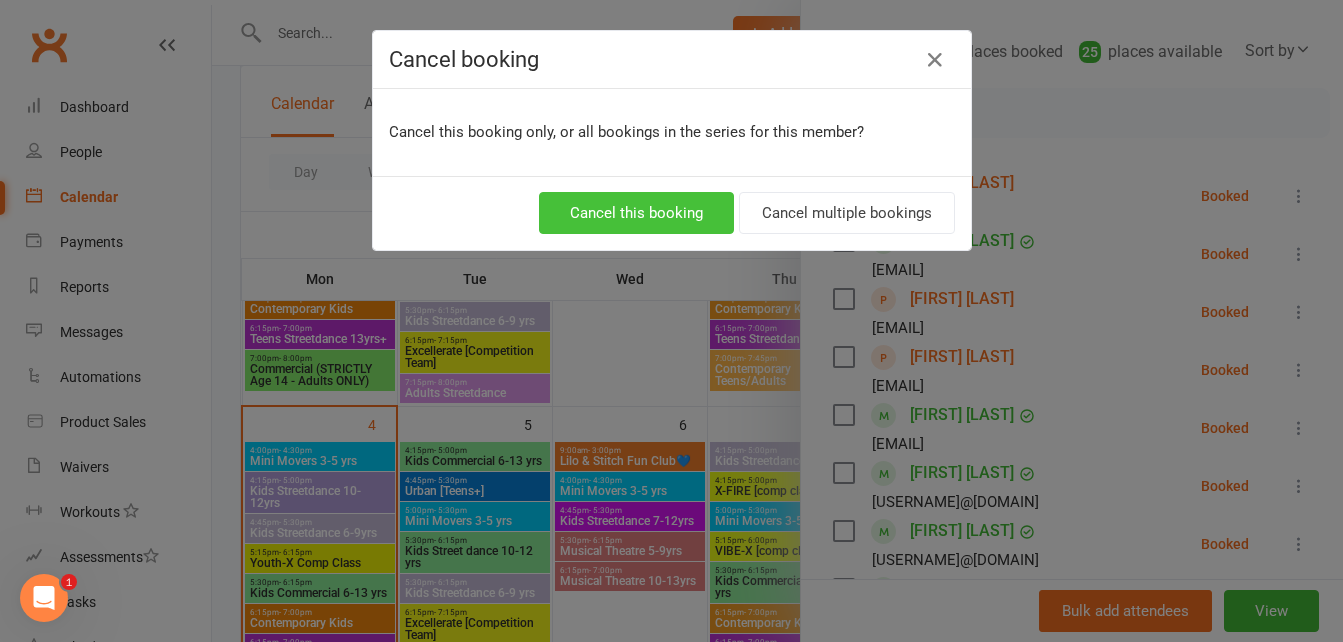 click on "Cancel this booking" at bounding box center [636, 213] 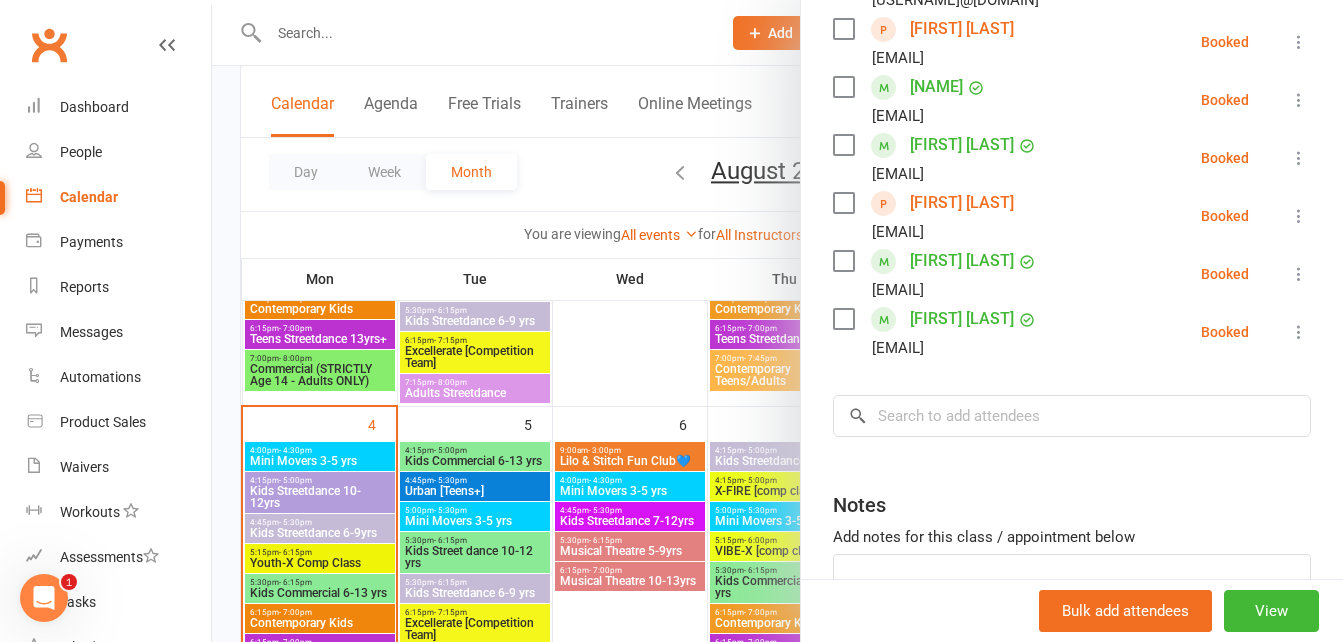 scroll, scrollTop: 826, scrollLeft: 0, axis: vertical 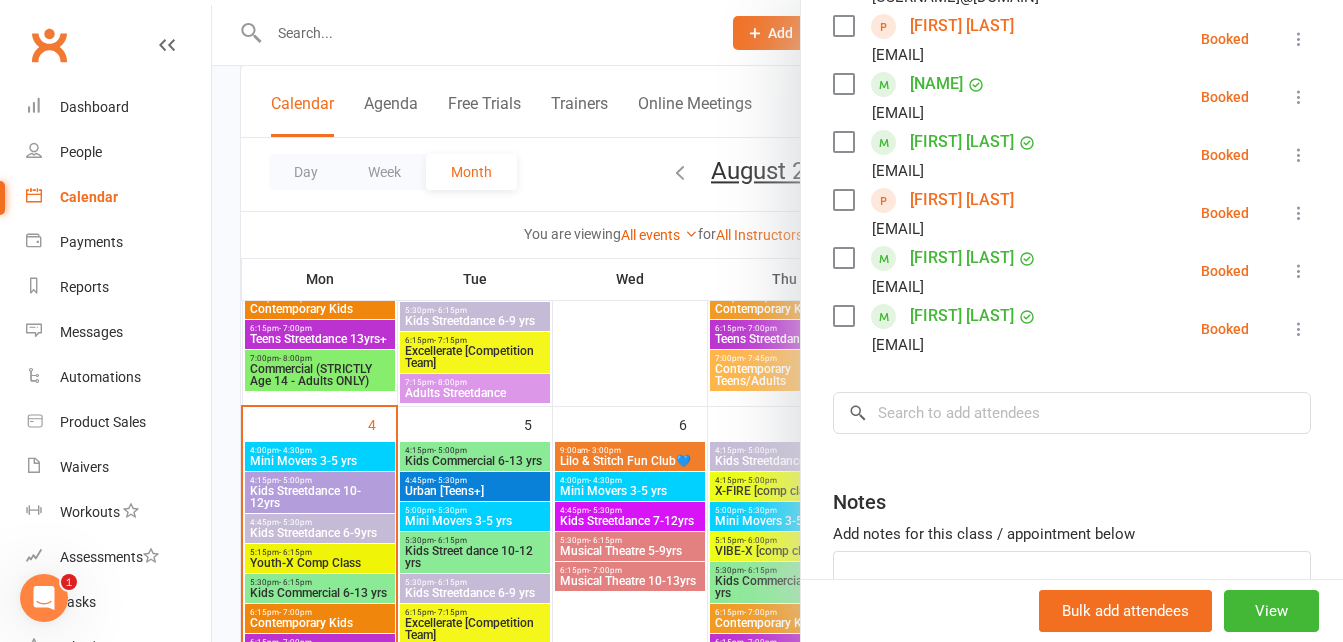 click on "Class kiosk mode Roll call [HOUR]:[MINUTE] [AM/PM] - [HOUR]:[MINUTE] [AM/PM], [DAY], [MONTH], [DAY], [YEAR] with Excel Dance Office at Excel Dance Attendees [NUMBER] places booked [NUMBER] places available Sort by Last name First name Booking created Summer Bardwell [EMAIL] Booked More info Remove Check in Mark absent Send message Zuzanna Bochenska [EMAIL] Booked More info Remove Check in Mark absent Send message Ada Booth [EMAIL] Booked More info Remove Check in Mark absent Send message Anneli Caney [EMAIL] Booked More info Remove Check in Mark absent Send message Raeya Croft [EMAIL] Booked More info Remove Check in Mark absent Send message Audrey Harper [EMAIL] Booked More info Remove Check in Mark absent Send message Emily Keyes [EMAIL] Booked More info Remove Check in Mark absent Send message Sophia King [EMAIL] Booked More info Remove Check in Booked" at bounding box center [1072, -12] 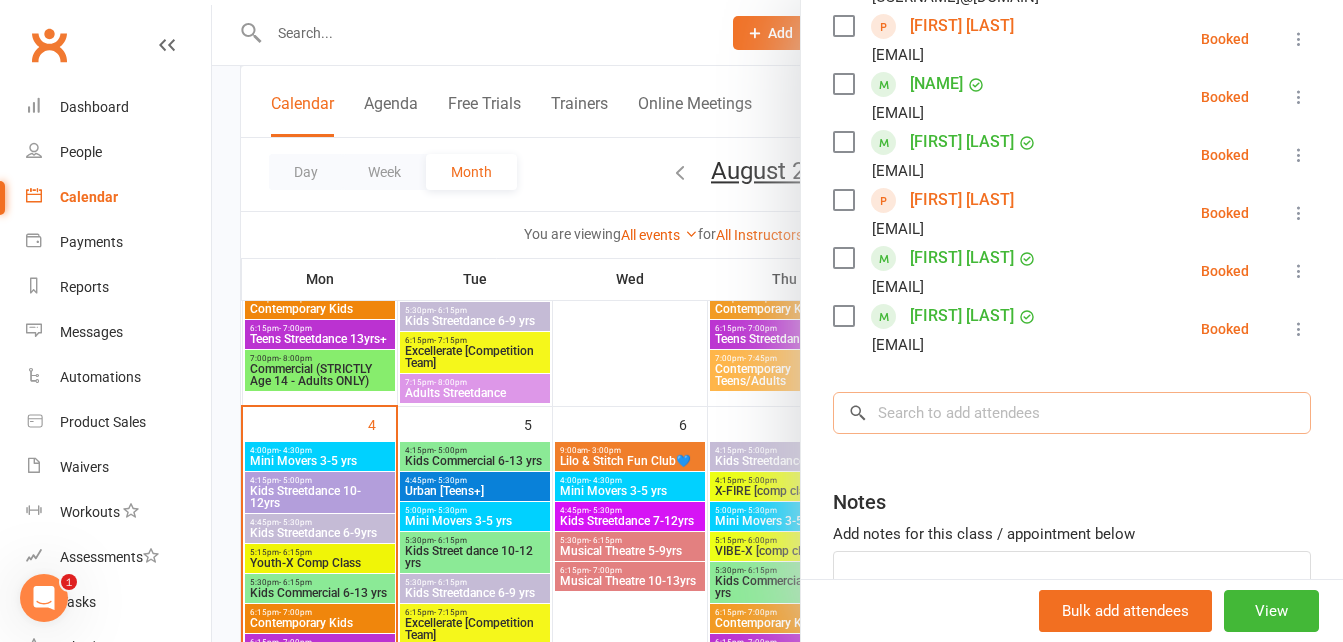 click at bounding box center (1072, 413) 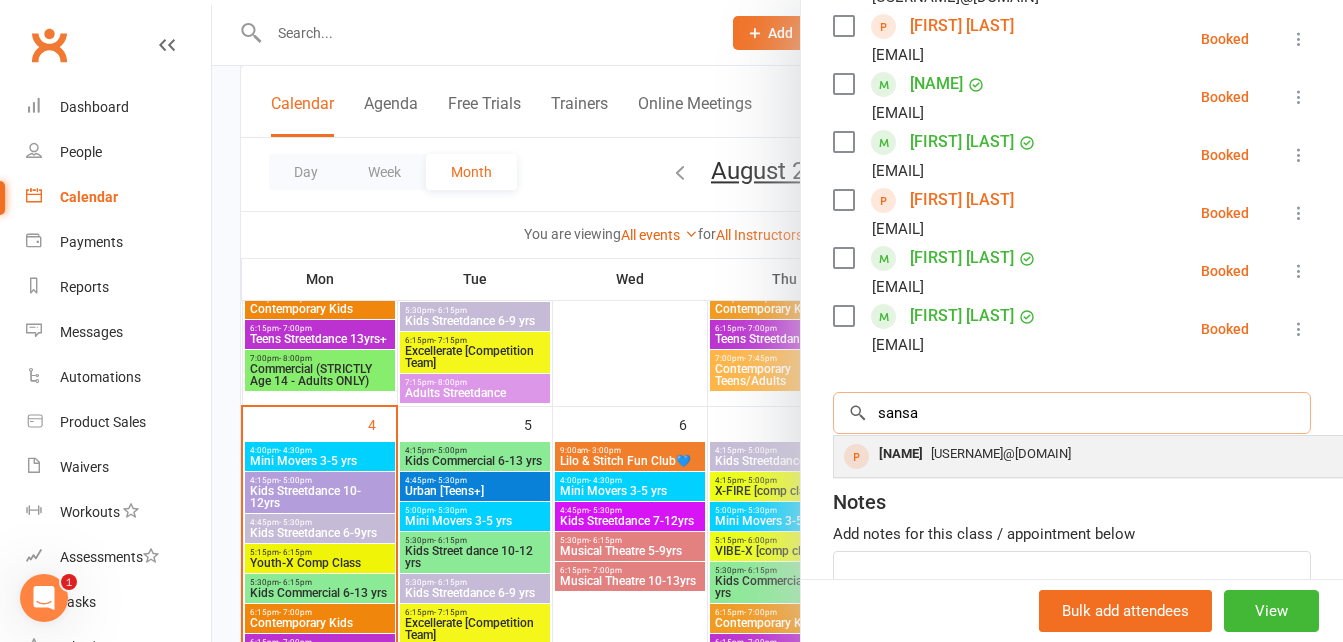 type on "sansa" 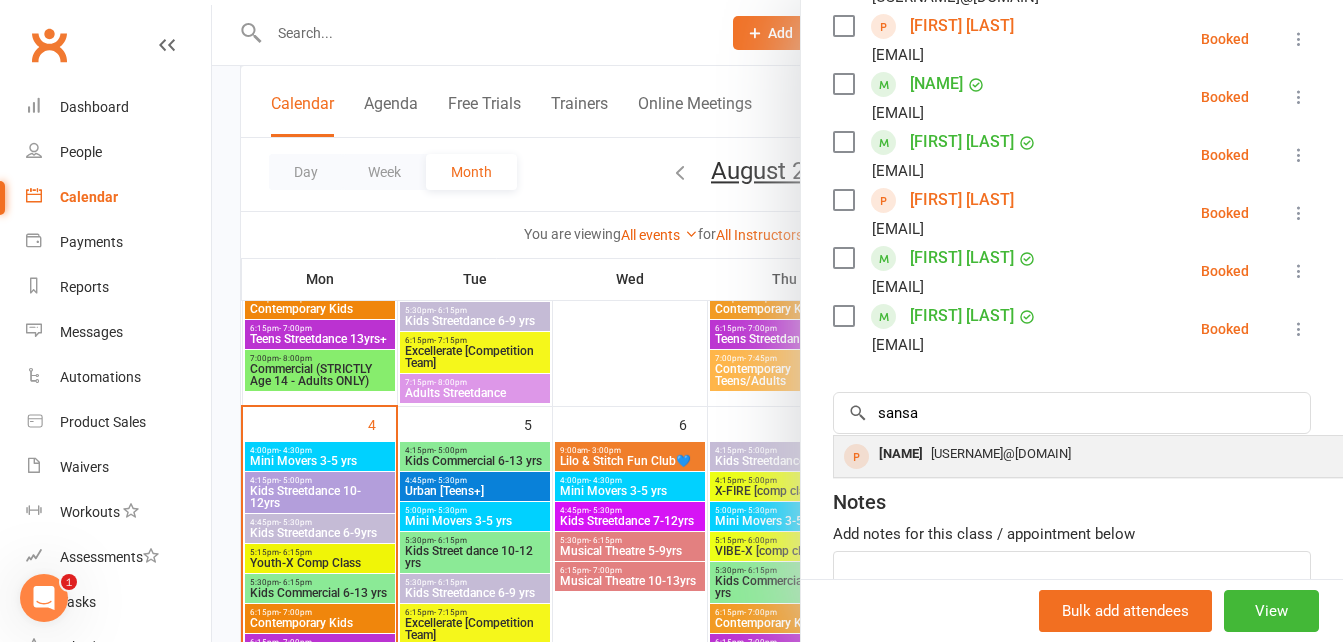 click on "[NAME]" at bounding box center (901, 454) 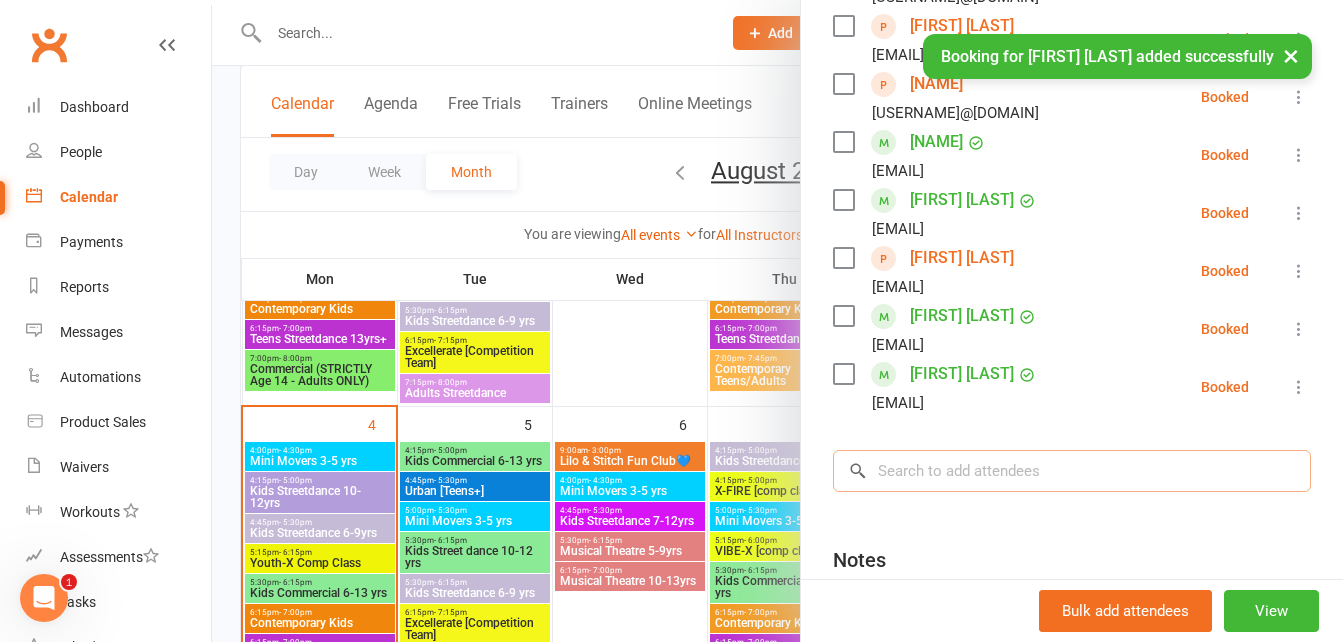 click at bounding box center (1072, 471) 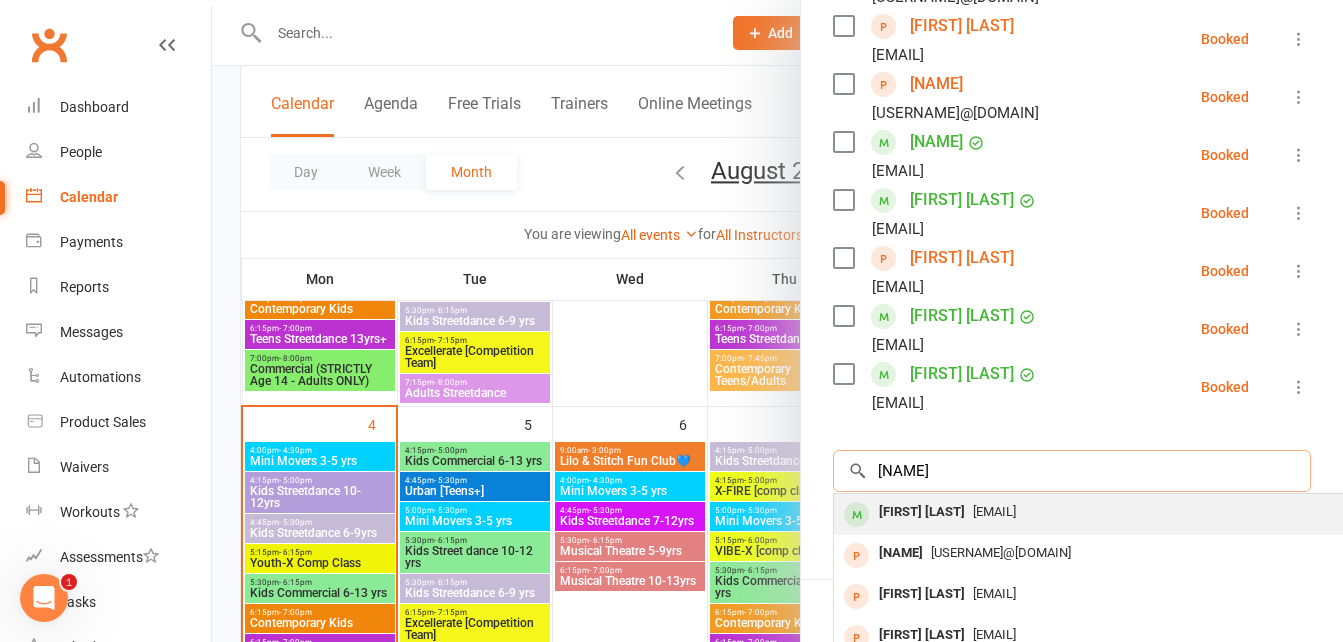 type on "[NAME]" 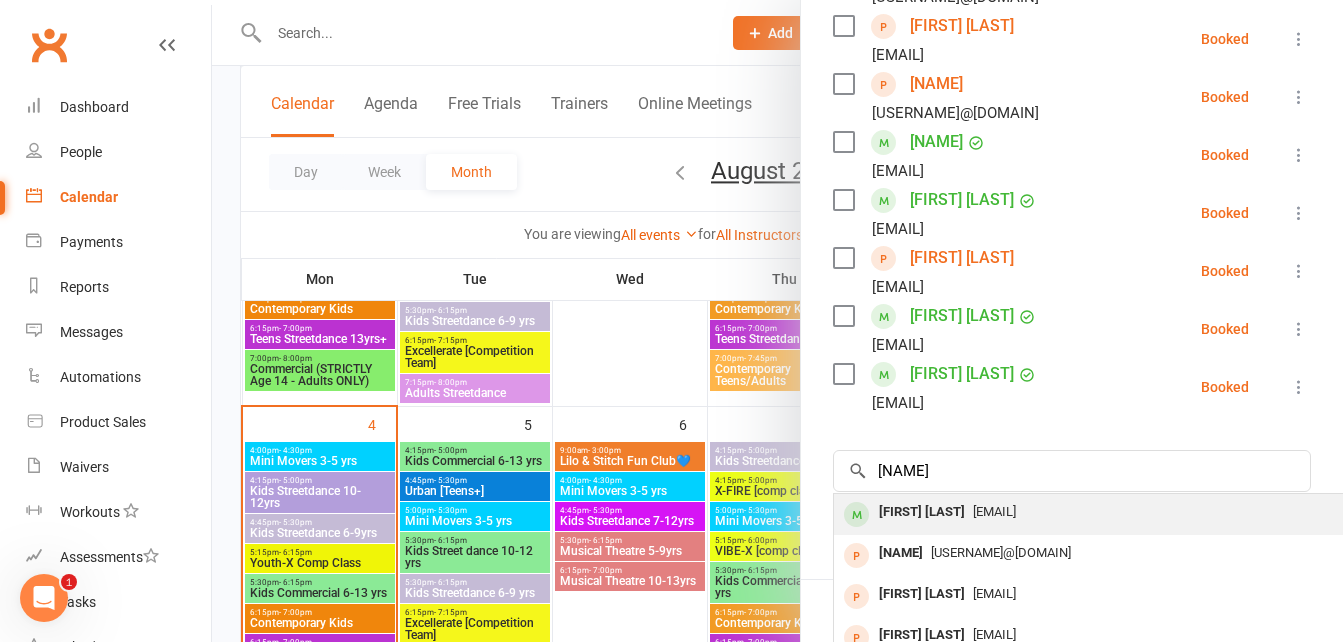 click on "[EMAIL]" at bounding box center (994, 511) 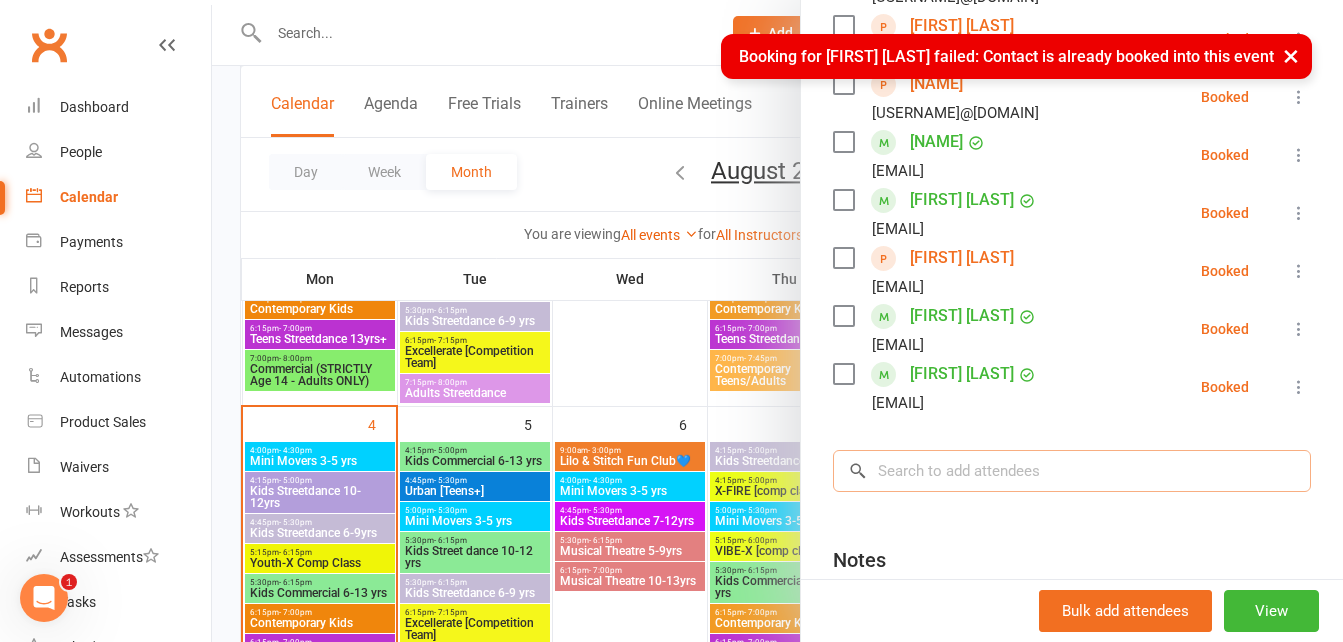 click at bounding box center [1072, 471] 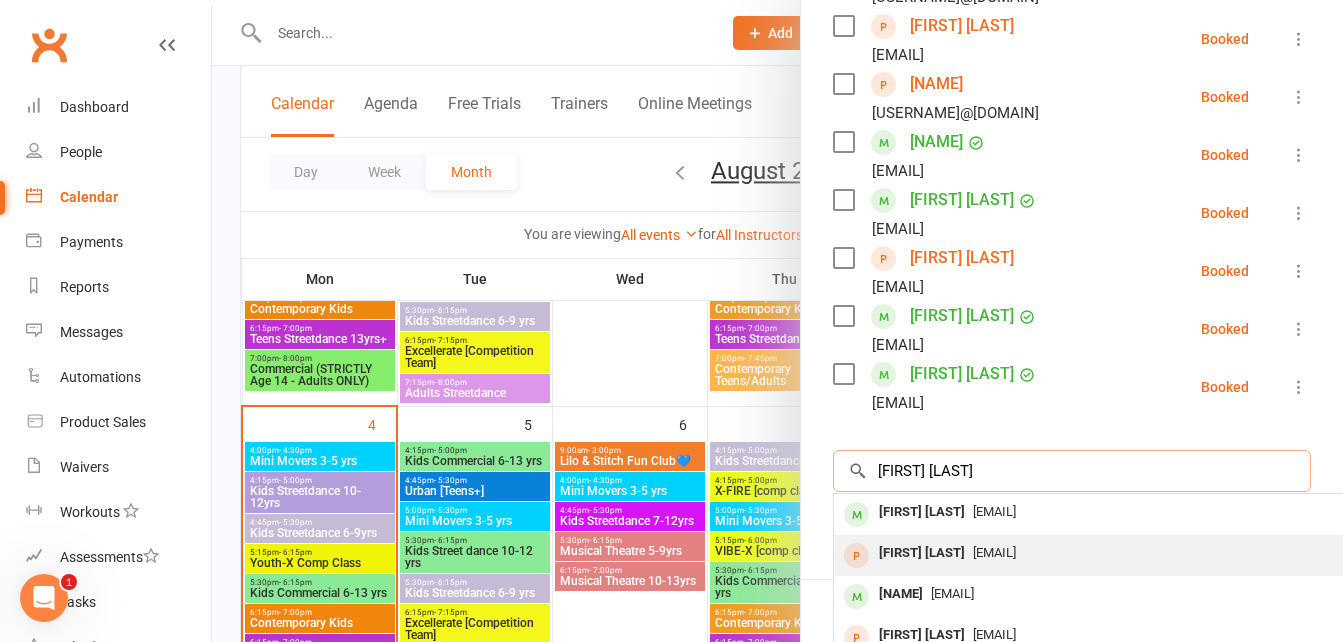 type on "[FIRST] [LAST]" 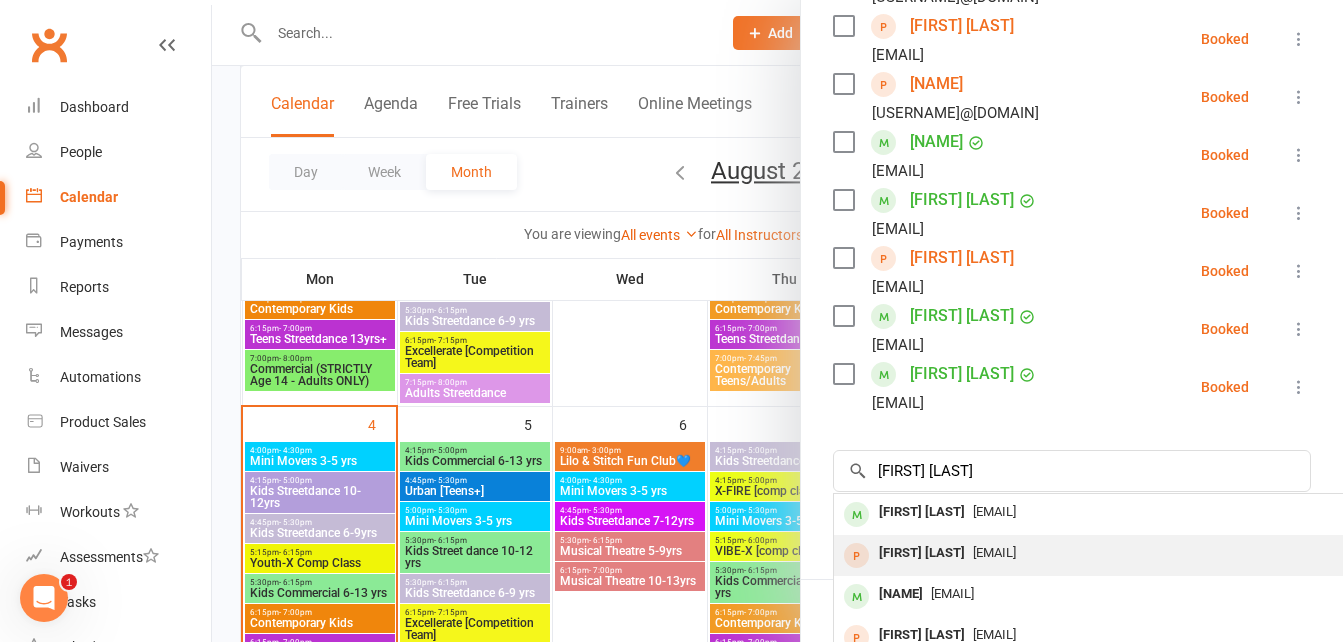 click on "[EMAIL]" at bounding box center (1133, 553) 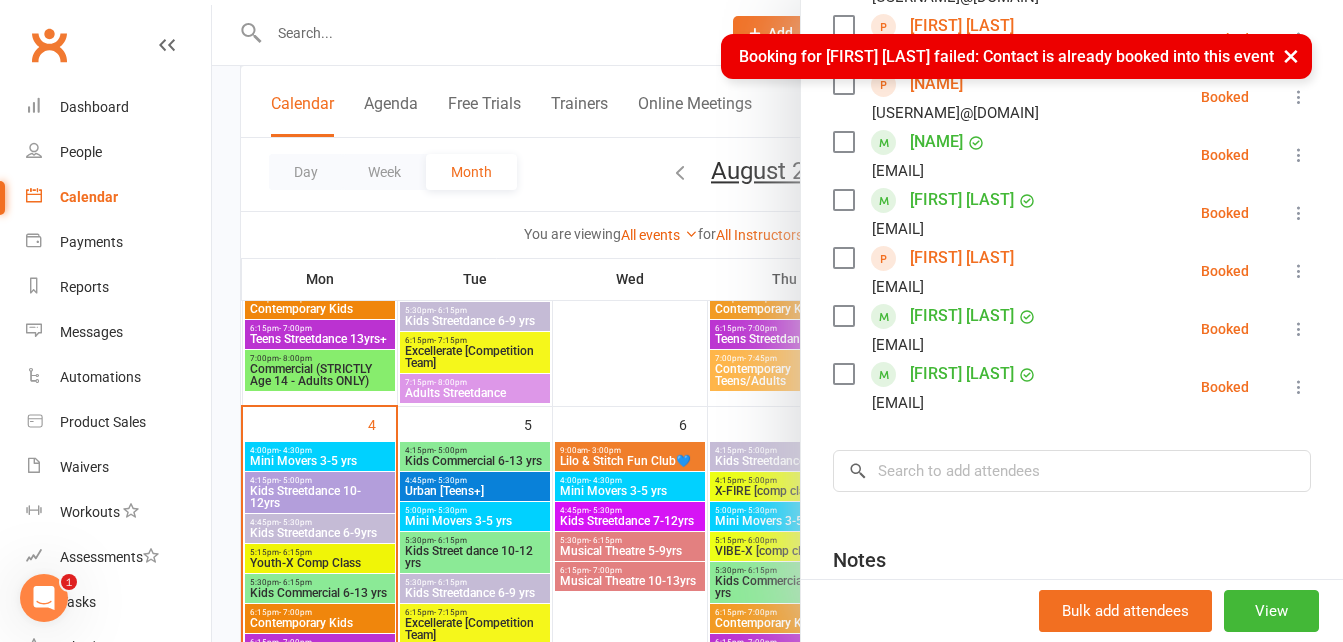 scroll, scrollTop: 962, scrollLeft: 0, axis: vertical 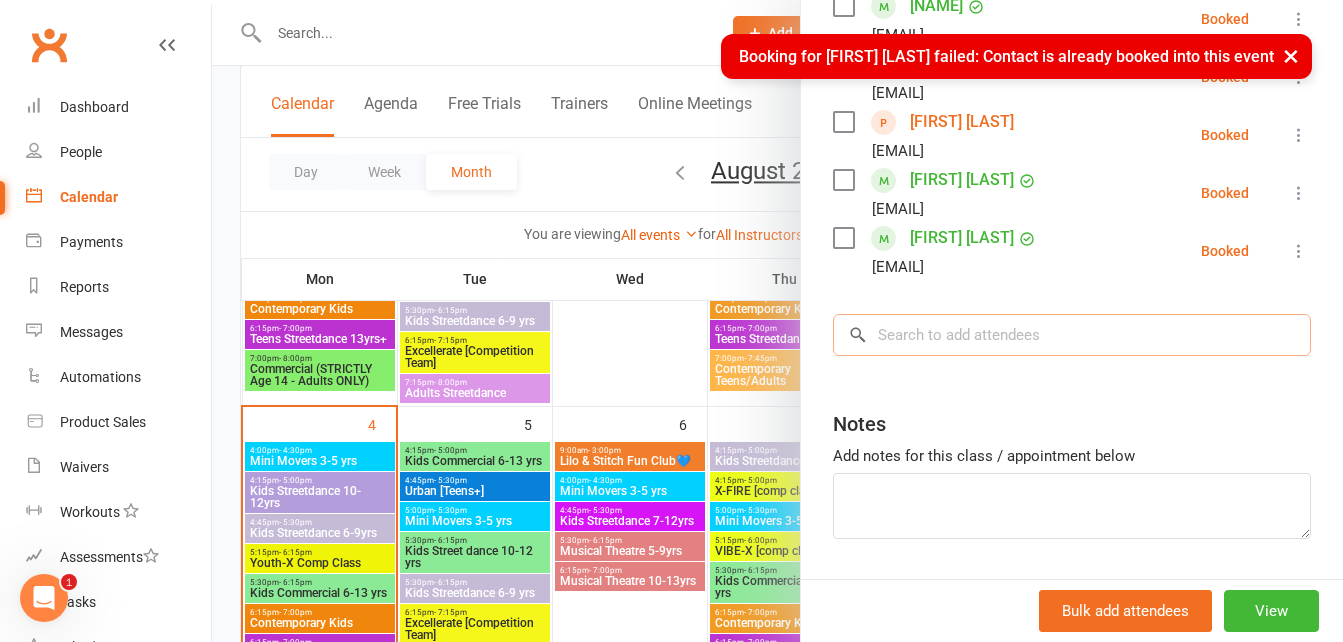 click at bounding box center [1072, 335] 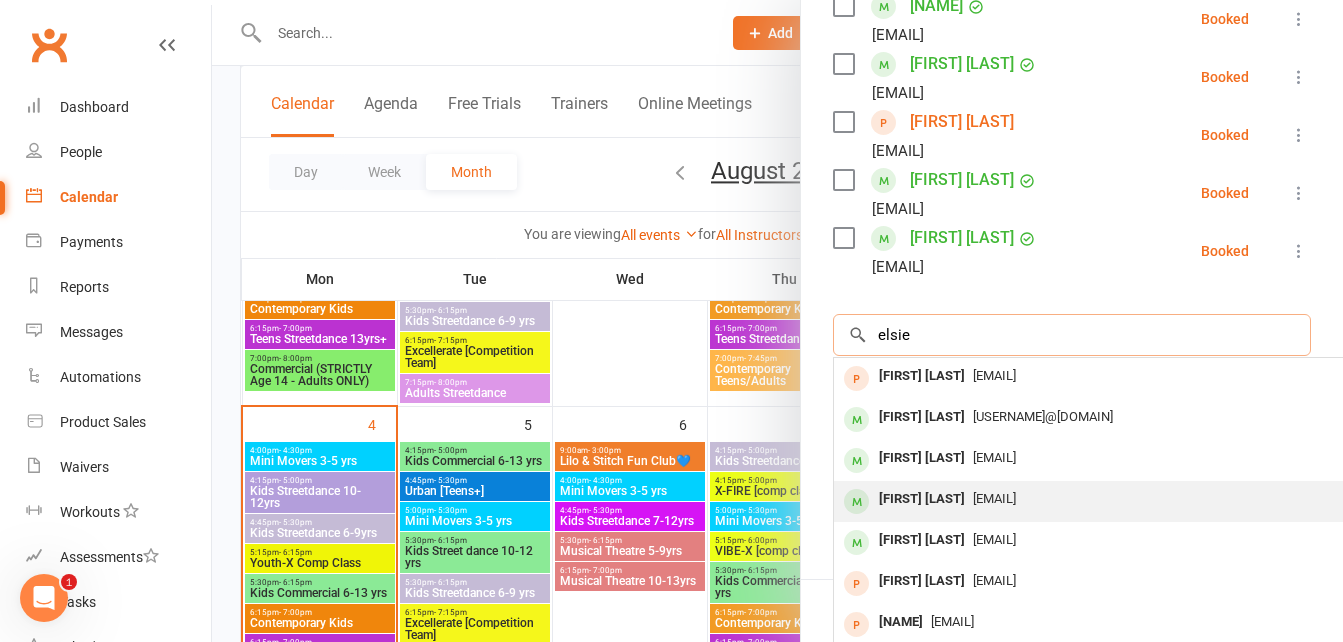 type on "elsie" 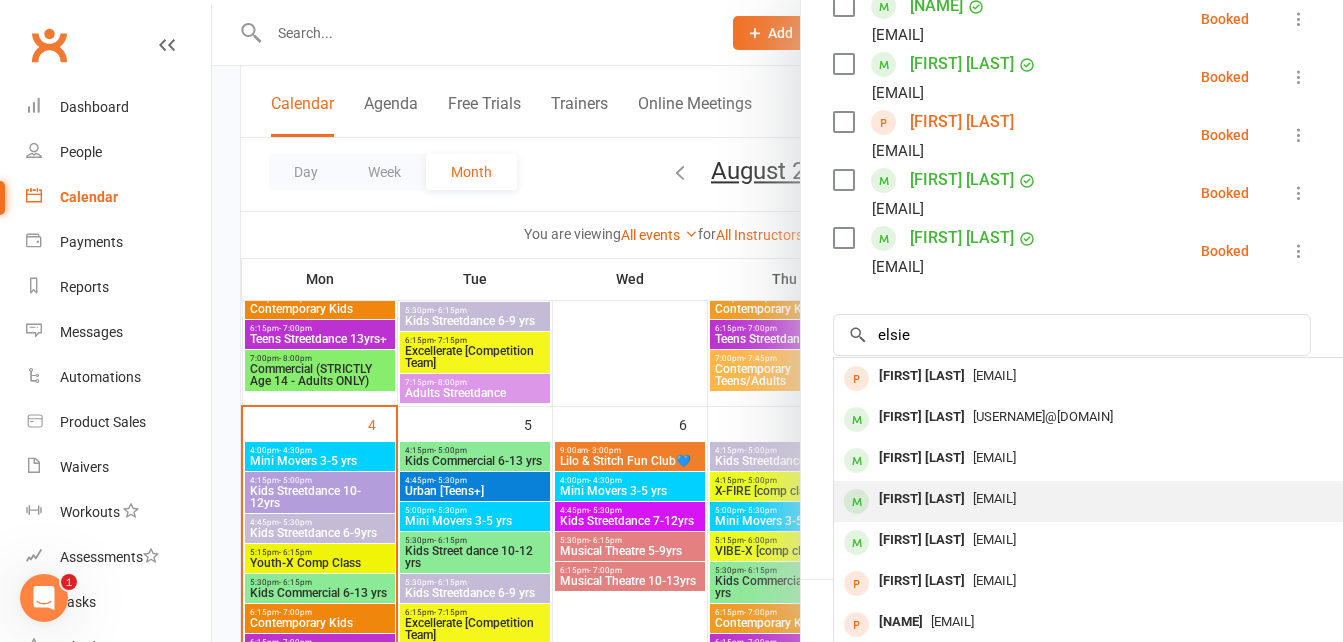 click on "[EMAIL]" at bounding box center [994, 498] 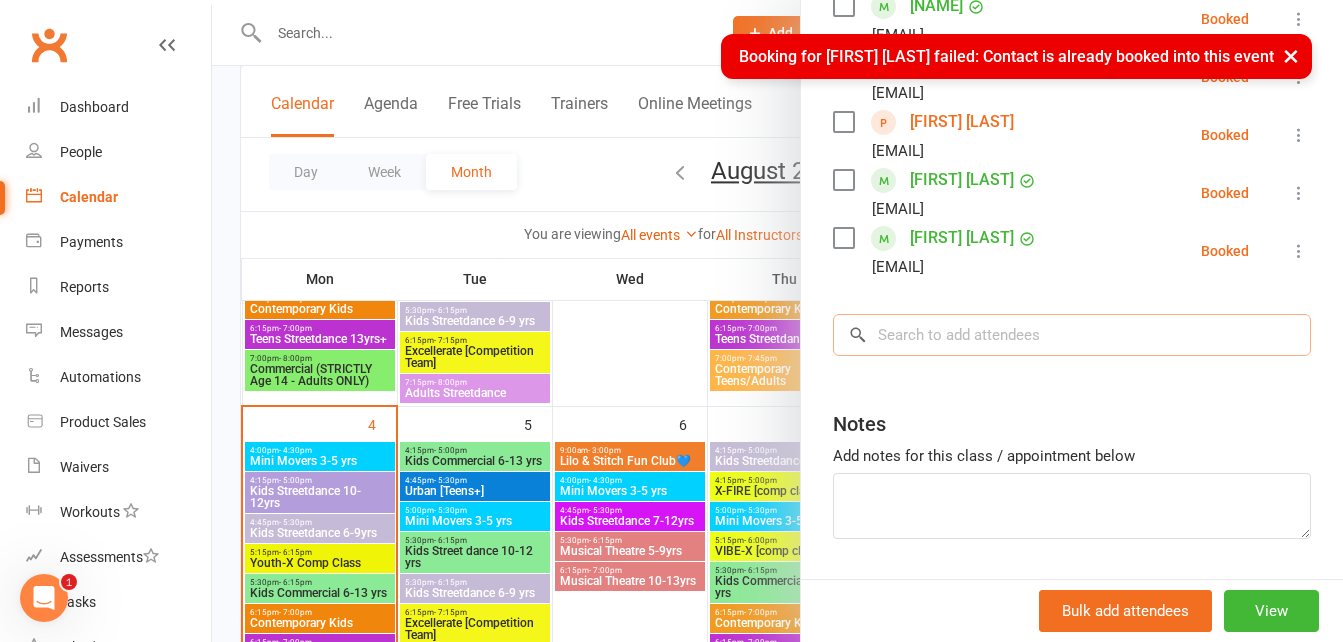 click at bounding box center (1072, 335) 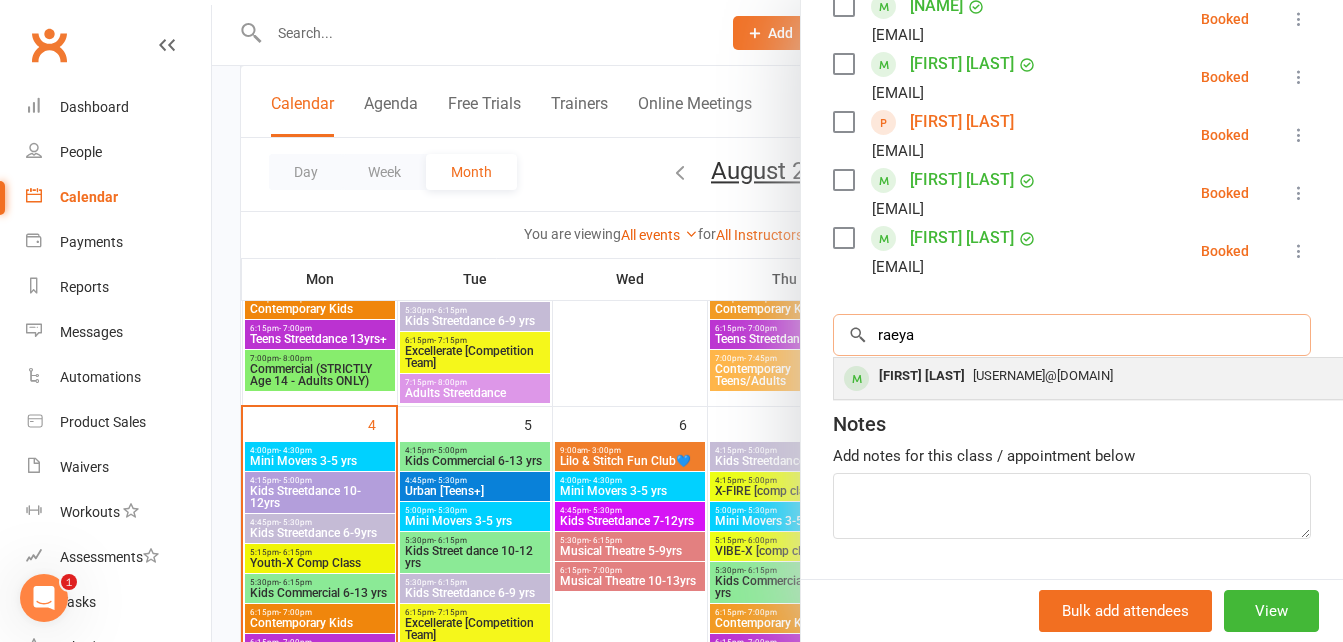 type on "raeya" 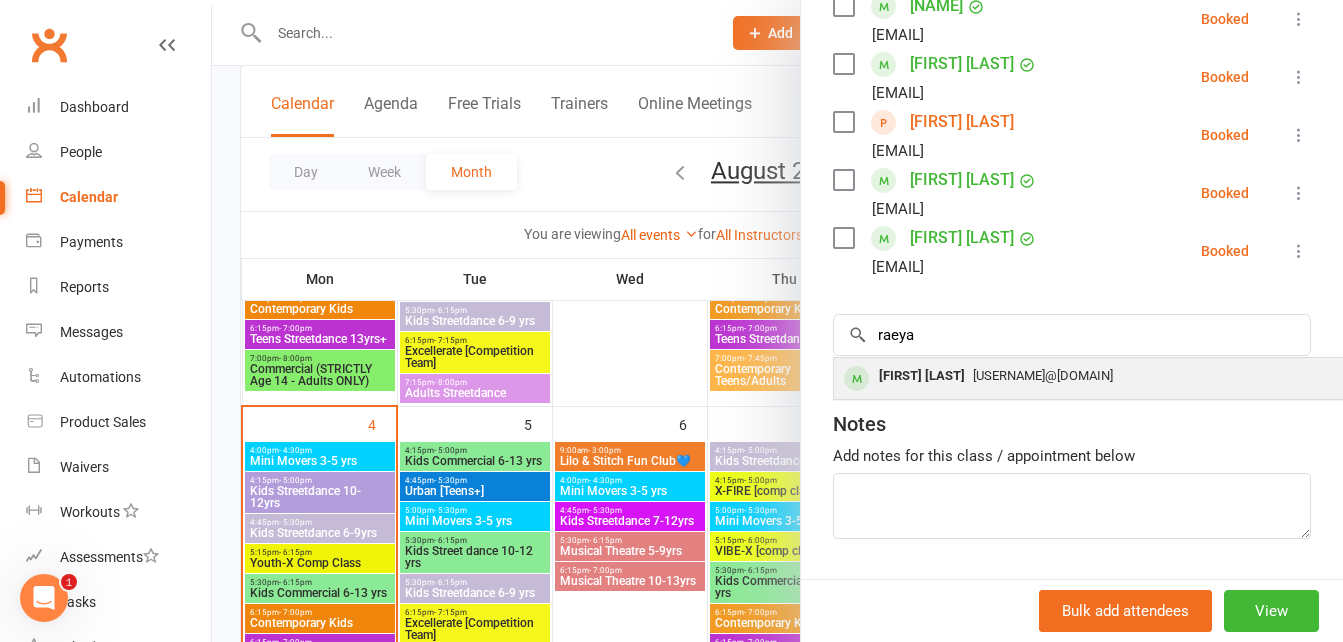 click on "[USERNAME]@[DOMAIN]" at bounding box center [1133, 376] 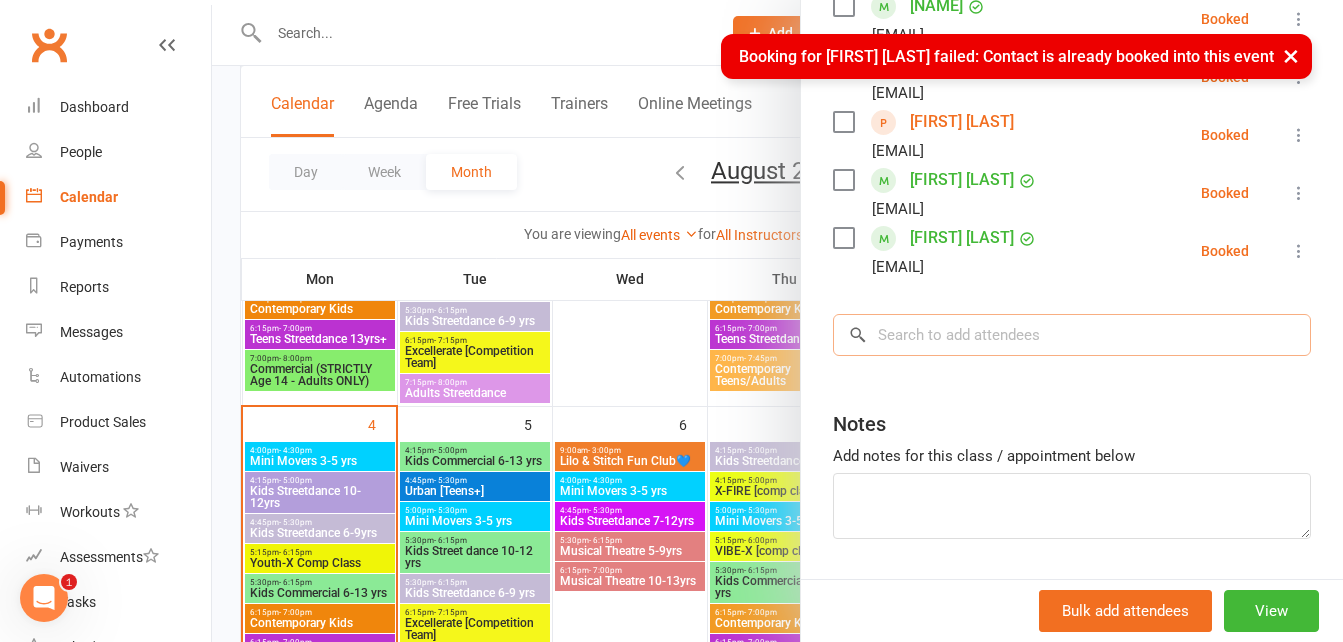click at bounding box center [1072, 335] 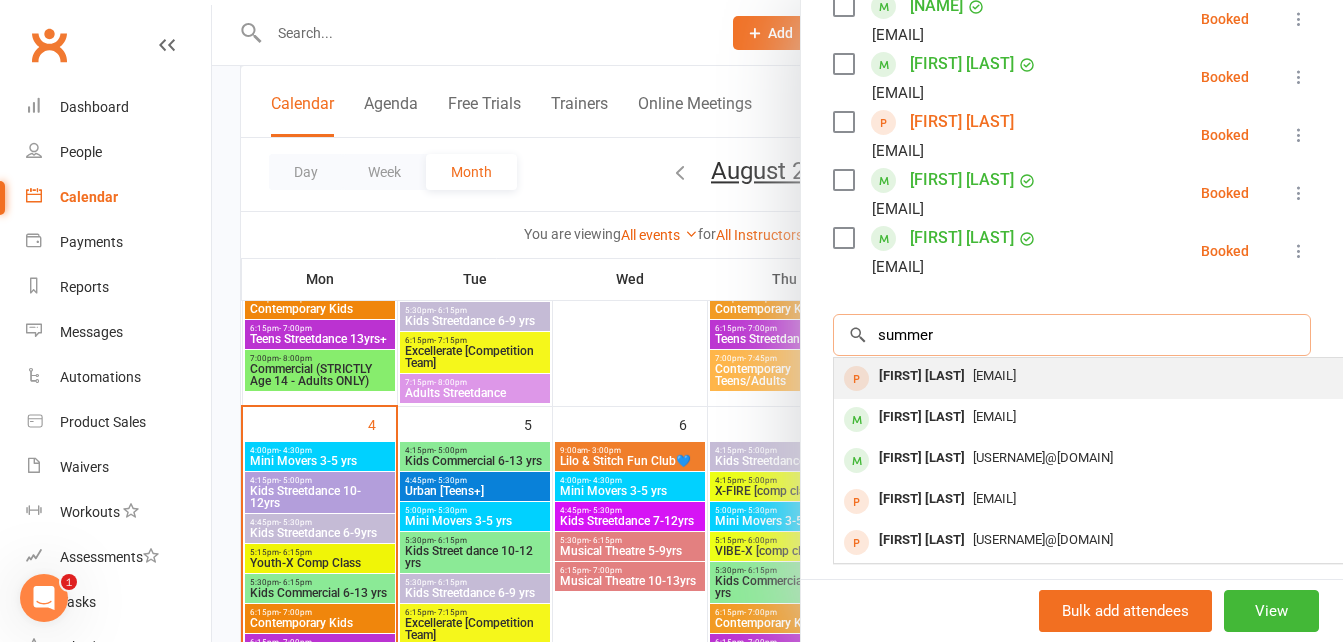 type on "summer" 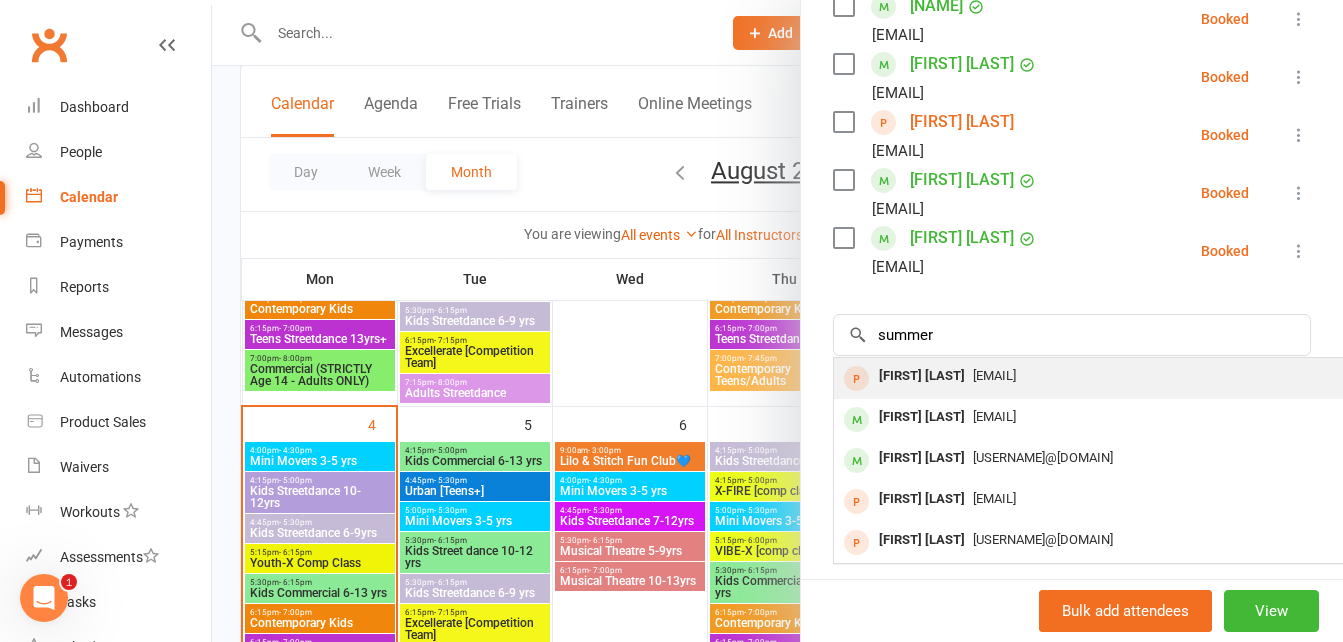 click on "[EMAIL]" at bounding box center [994, 375] 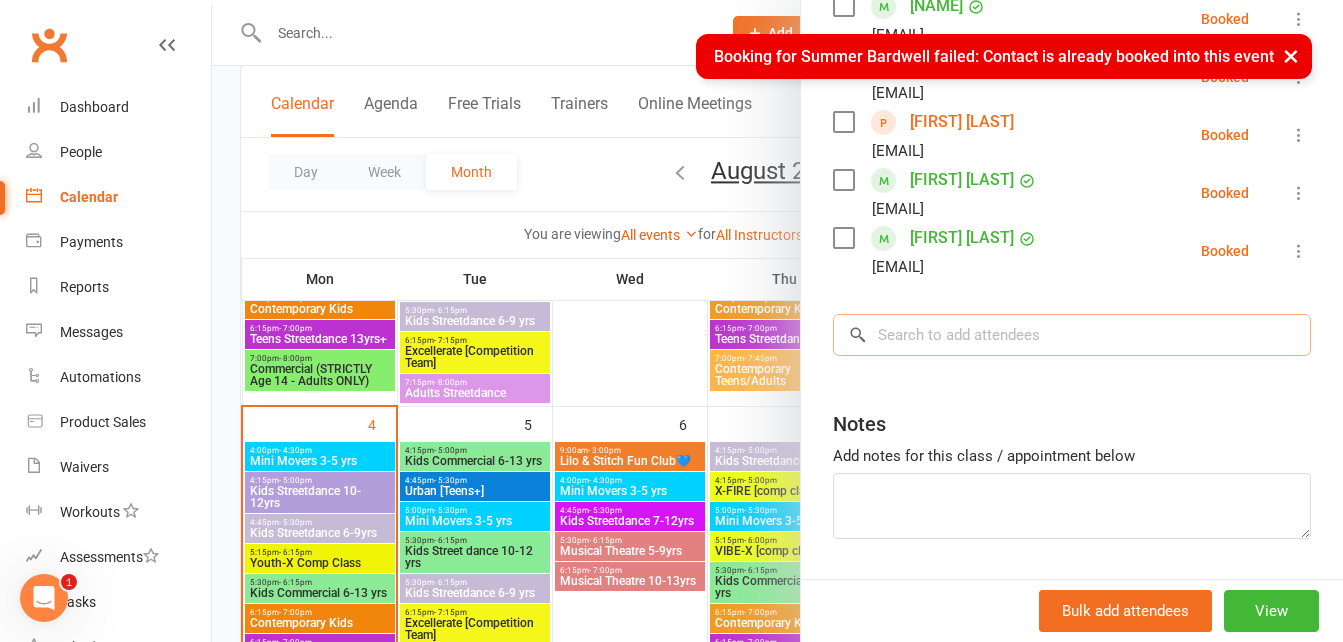 click at bounding box center (1072, 335) 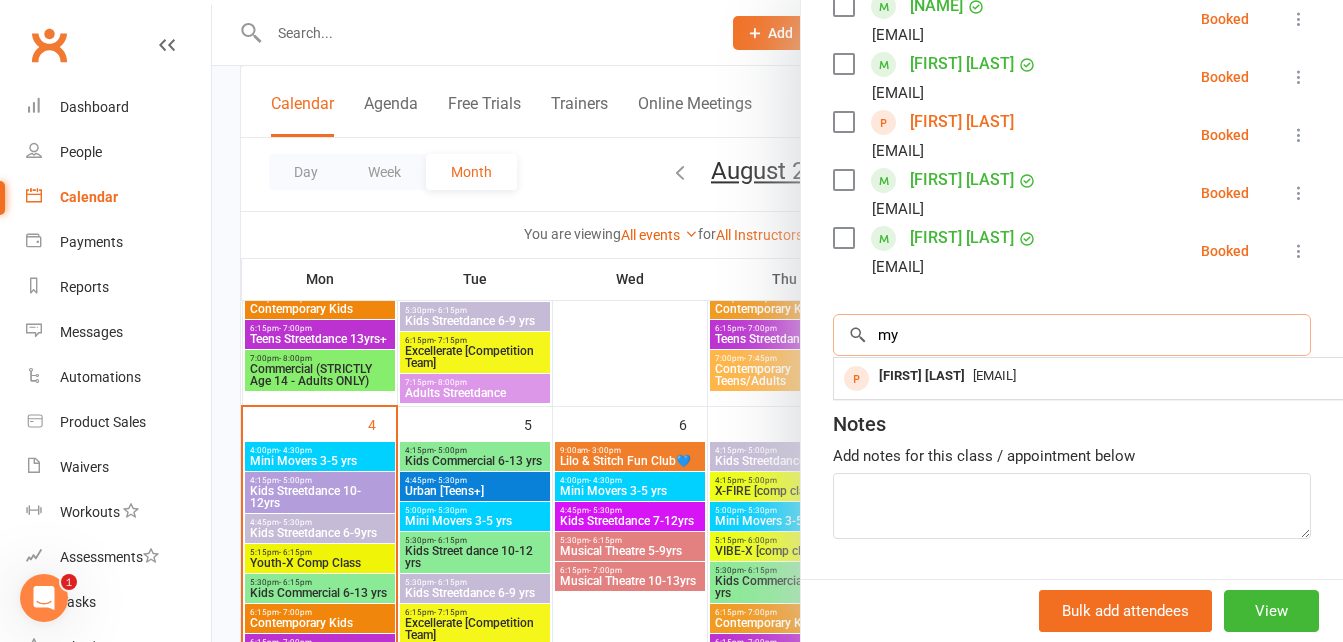 type on "m" 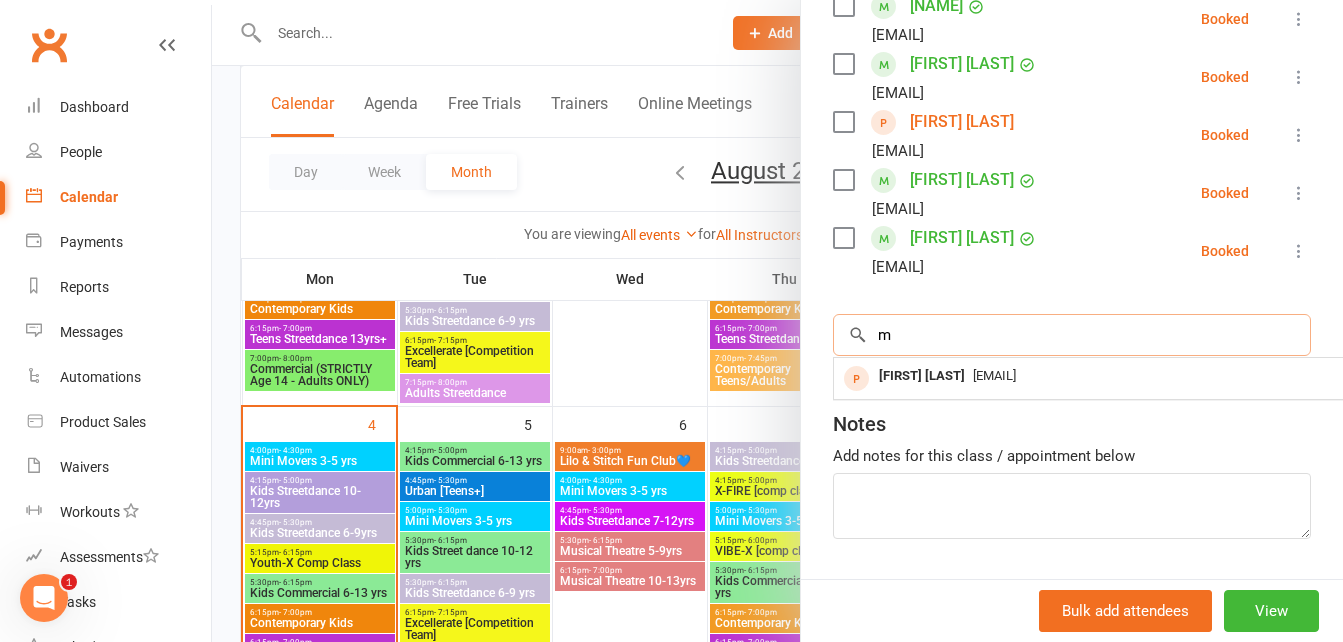 type 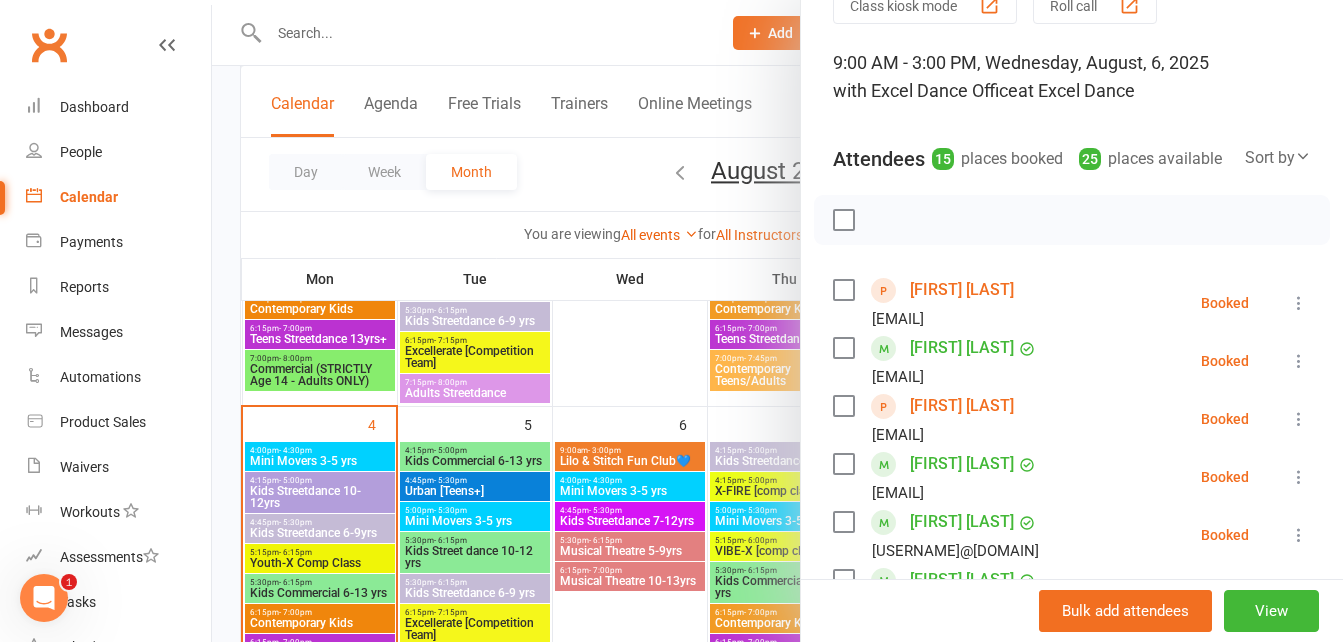 scroll, scrollTop: 104, scrollLeft: 0, axis: vertical 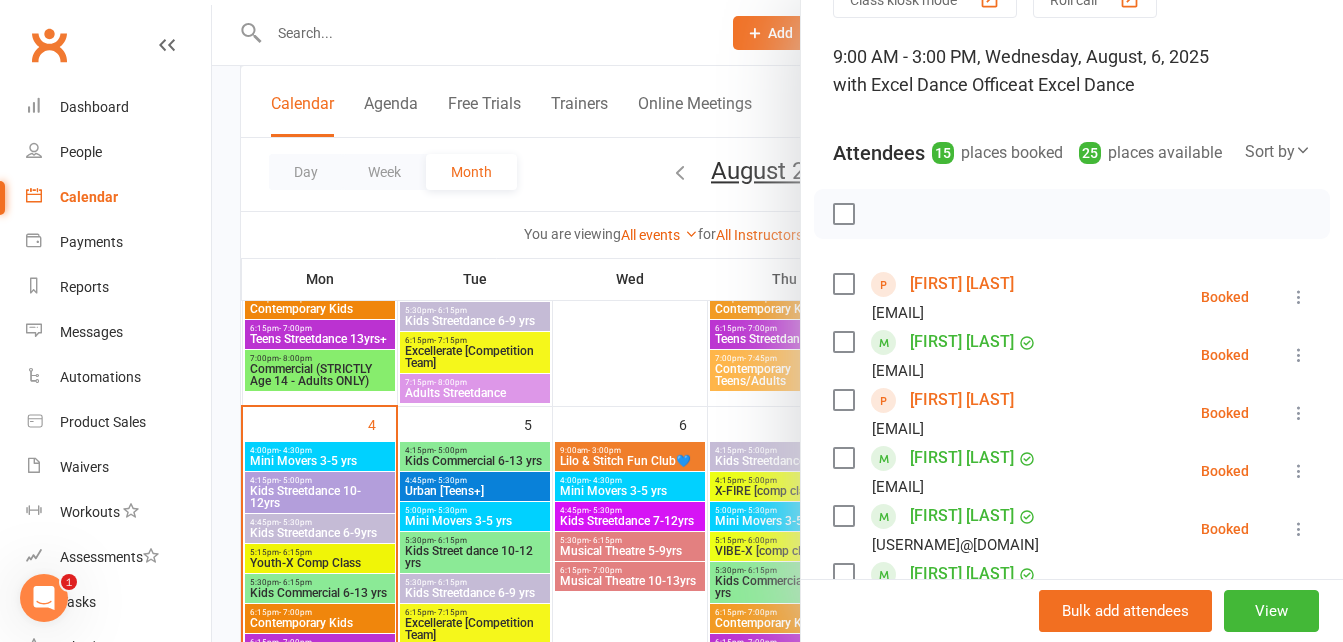 click at bounding box center [777, 321] 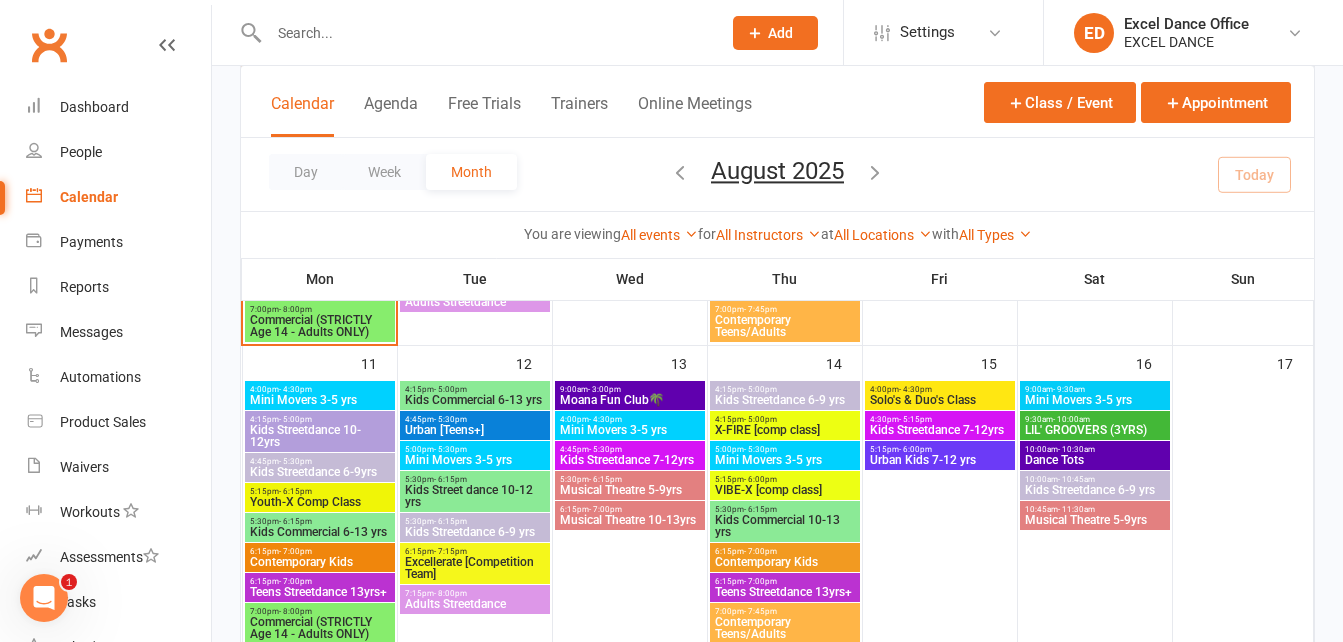 scroll, scrollTop: 703, scrollLeft: 0, axis: vertical 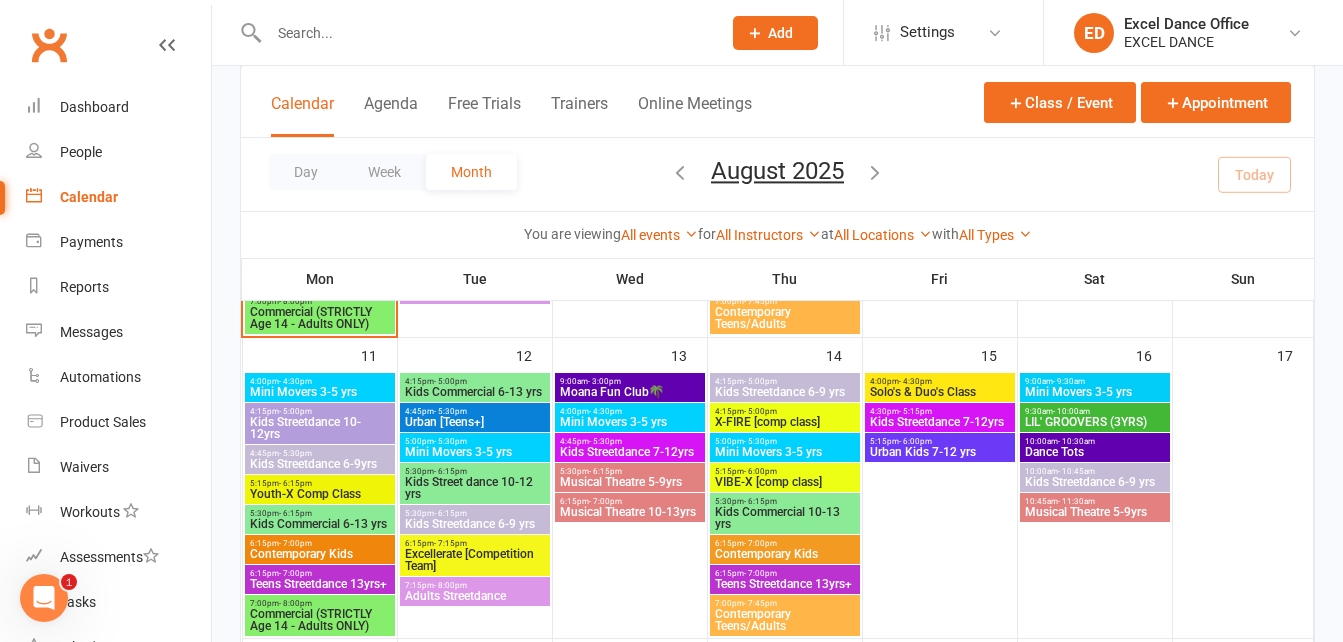 click on "9:00am  - 3:00pm" at bounding box center (630, 381) 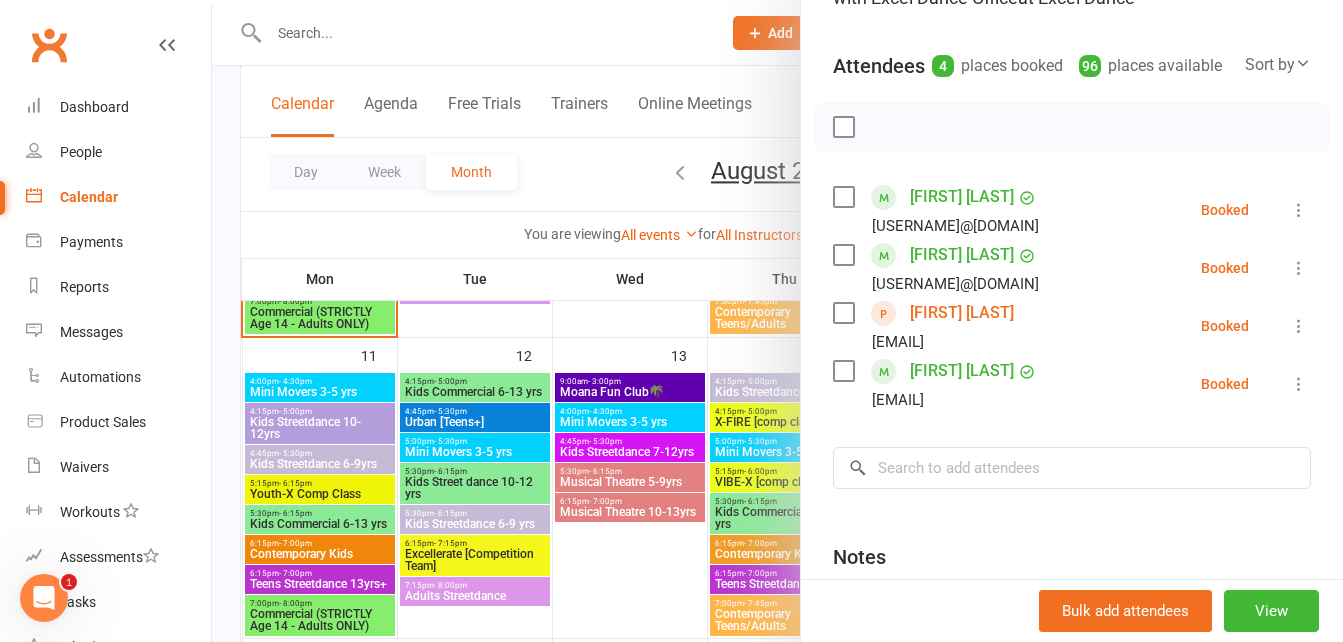 scroll, scrollTop: 193, scrollLeft: 0, axis: vertical 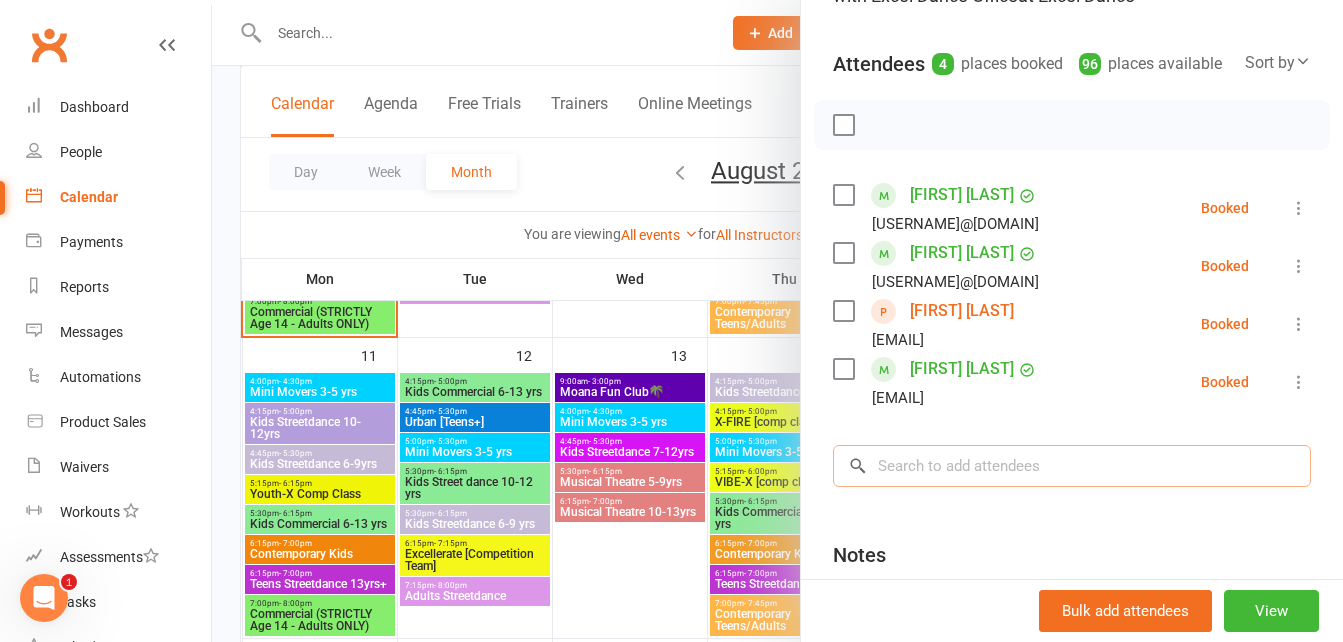 click at bounding box center (1072, 466) 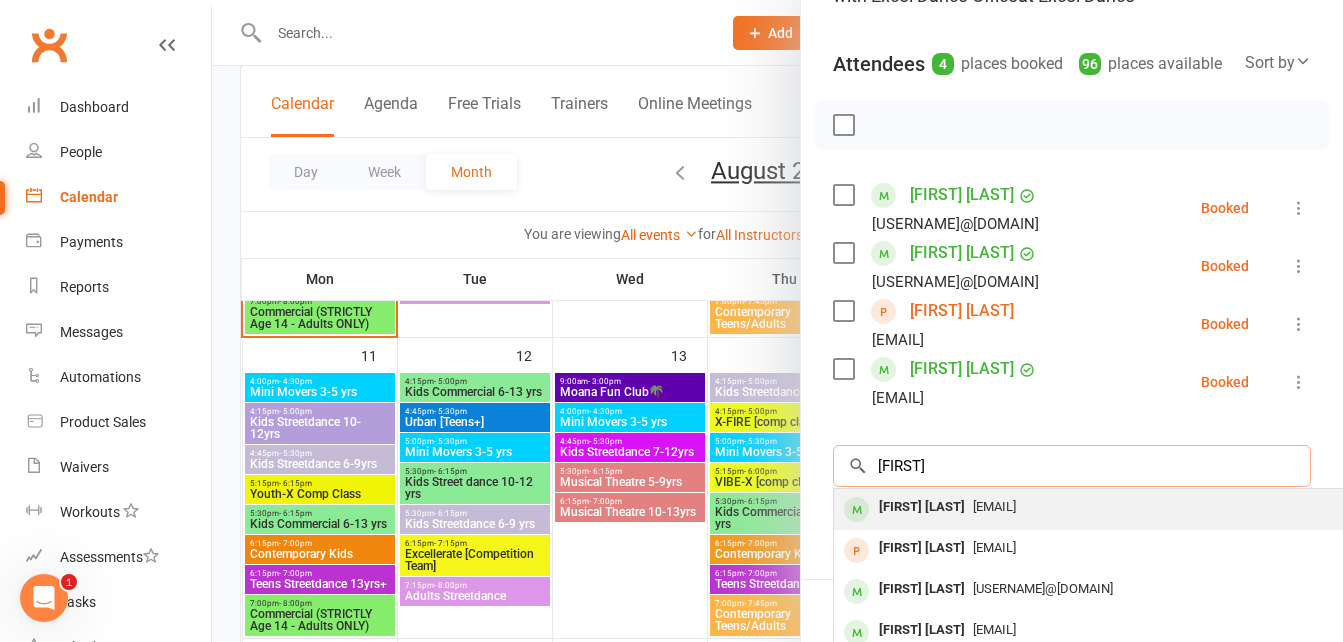 type on "[FIRST]" 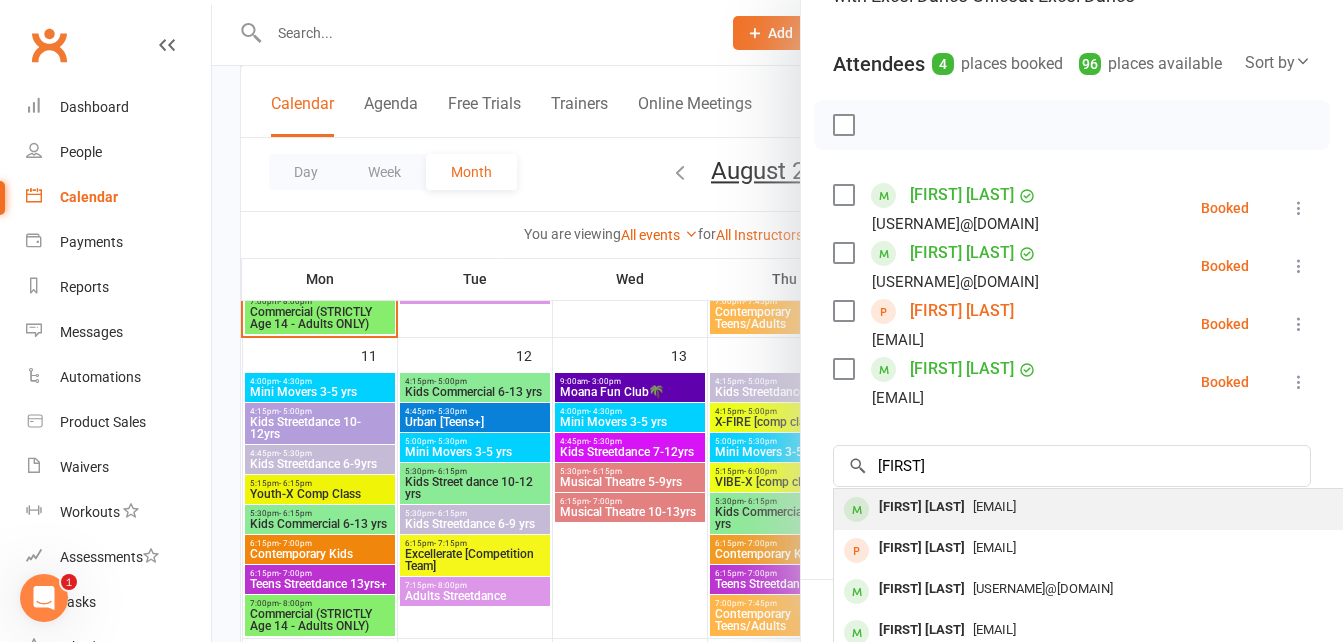 click on "[EMAIL]" at bounding box center (994, 506) 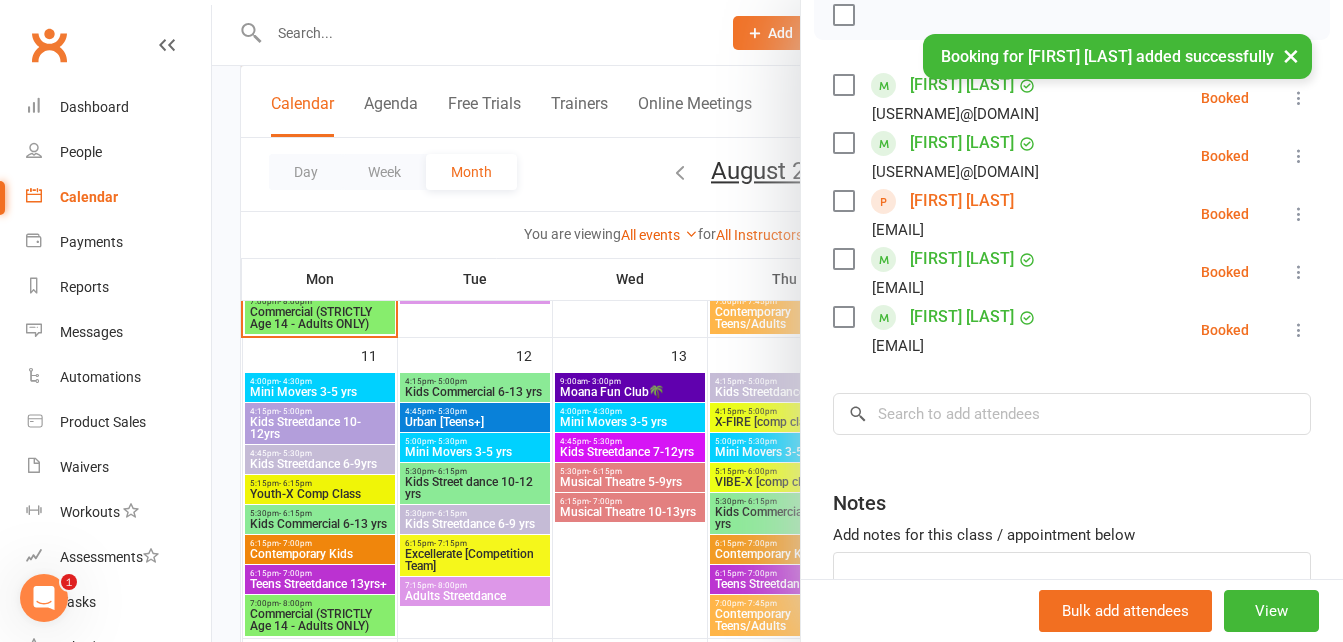 scroll, scrollTop: 306, scrollLeft: 0, axis: vertical 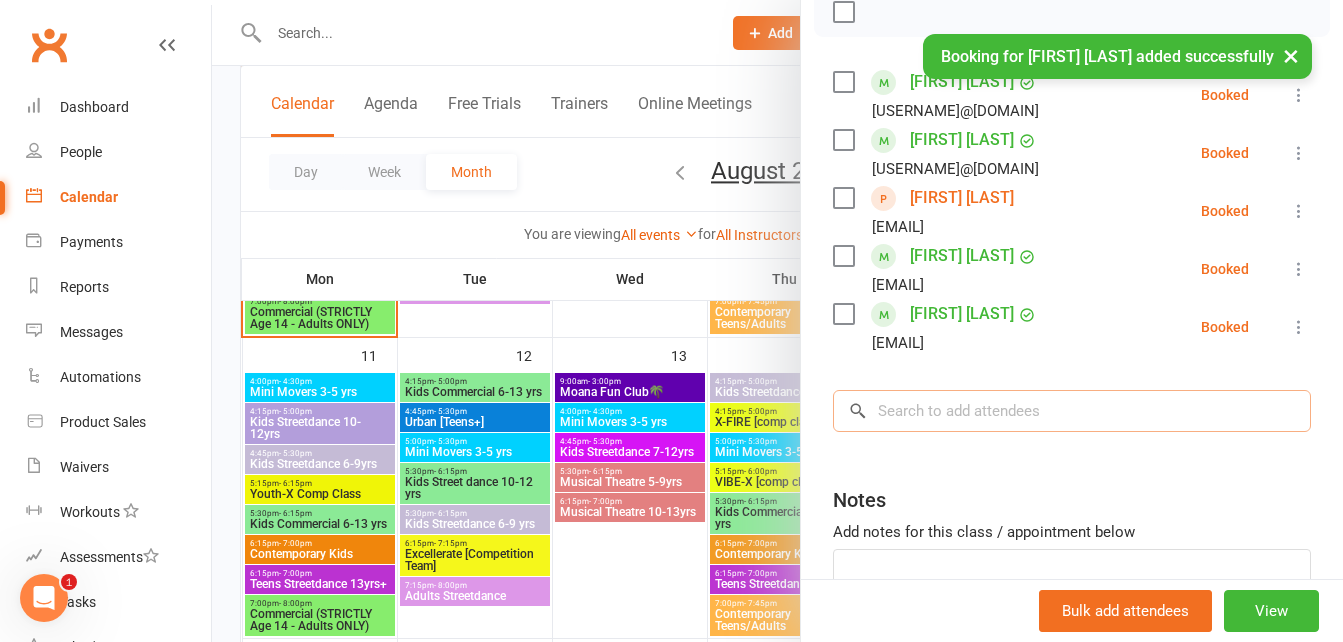 click at bounding box center (1072, 411) 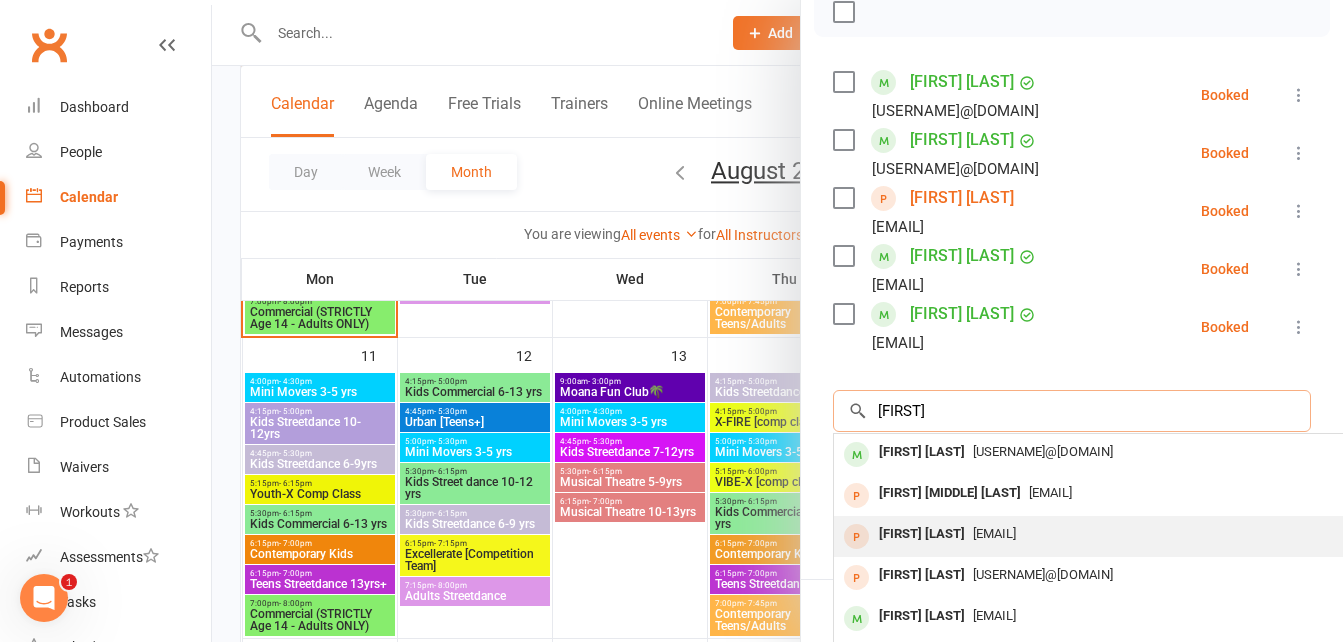 type on "[FIRST]" 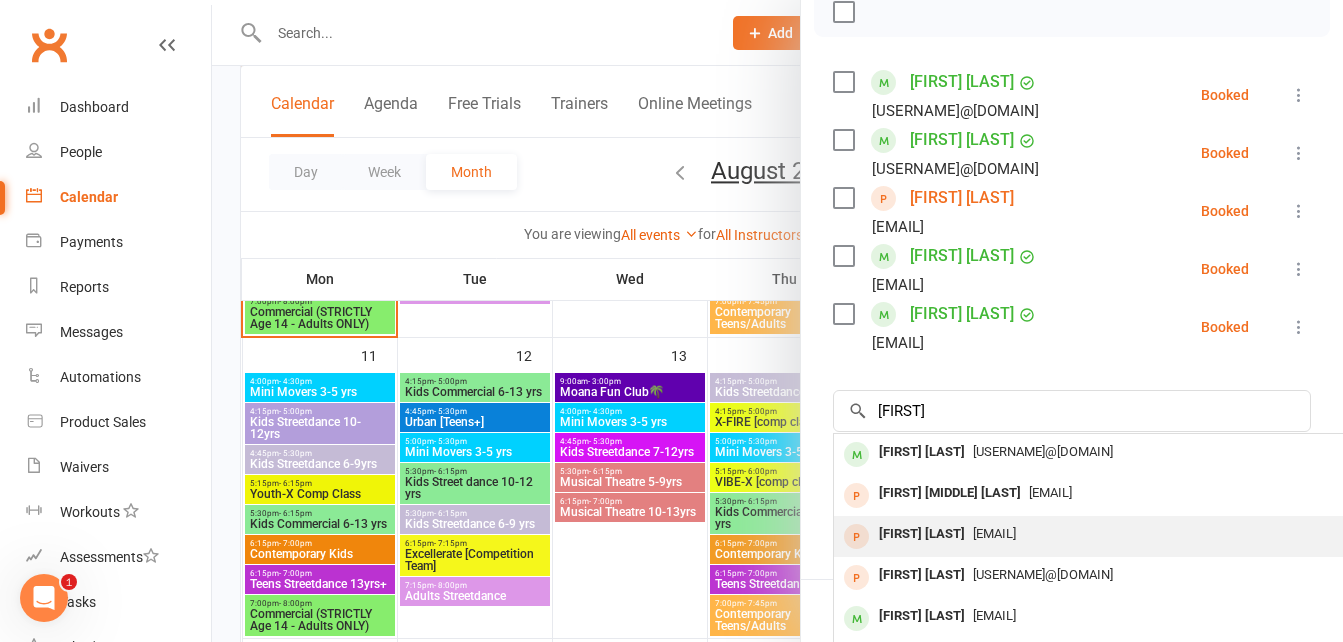 click on "[FIRST] [LAST] [EMAIL]" at bounding box center (1133, 536) 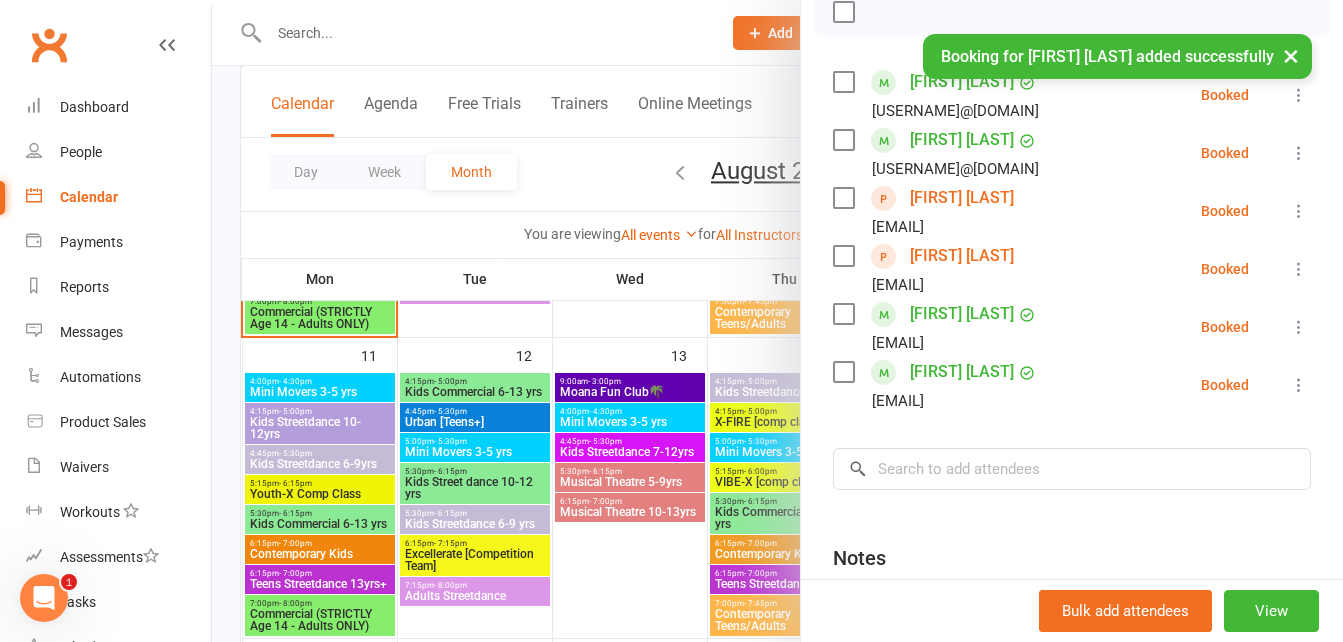 click on "Class kiosk mode Roll call 9:00 AM - 3:00 PM, Wednesday, August, 13, 2025 with Excel Dance Office at Excel Dance Attendees 6 places booked 94 places available Sort by Last name First name Booking created Audrey Harper [EMAIL] Booked More info Remove Check in Mark absent Send message Isabella Jones [EMAIL] Booked More info Remove Check in Mark absent Send message Harriet Kirk [EMAIL] Booked More info Remove Check in Mark absent Send message Florence Reaney [EMAIL] Booked More info Remove Check in Mark absent Send message Evie State [EMAIL] Booked More info Remove Check in Mark absent Send message Elsie Weatherall [EMAIL] Booked More info Remove Check in Mark absent Send message × No results Harriet Johnson [EMAIL] Harriet Ursula Stockdale [EMAIL] Harriet Kirk [EMAIL] Harriet Lightfoot" at bounding box center (1072, 276) 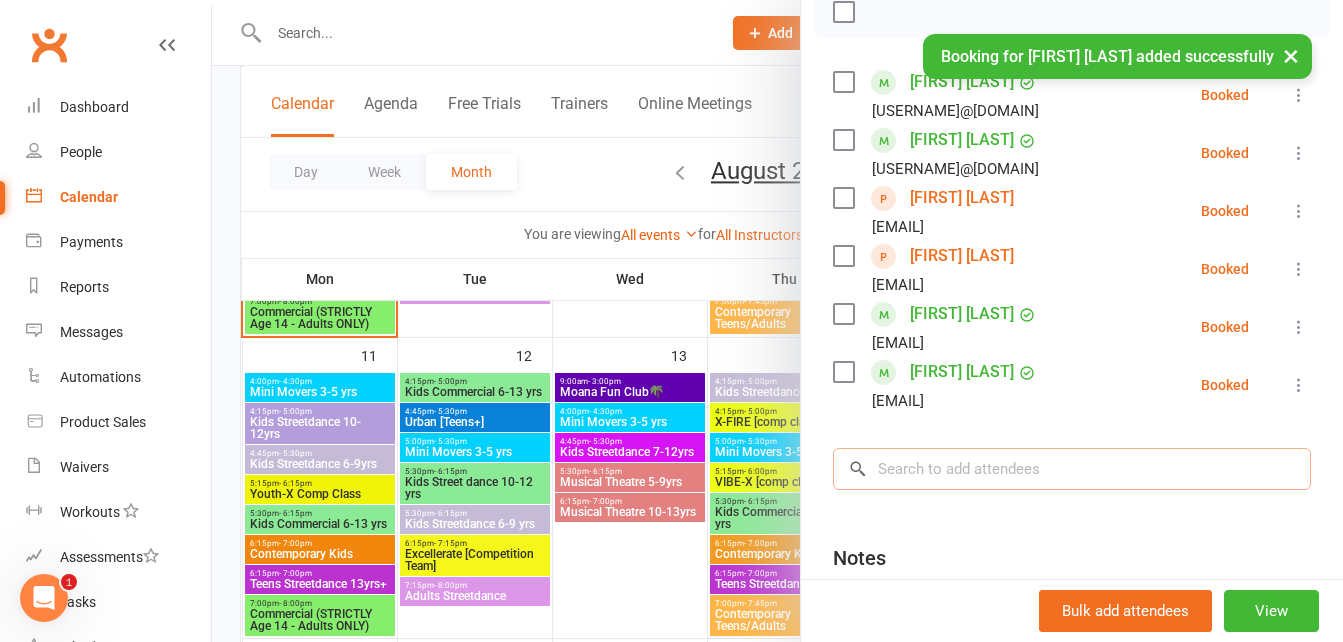 click at bounding box center [1072, 469] 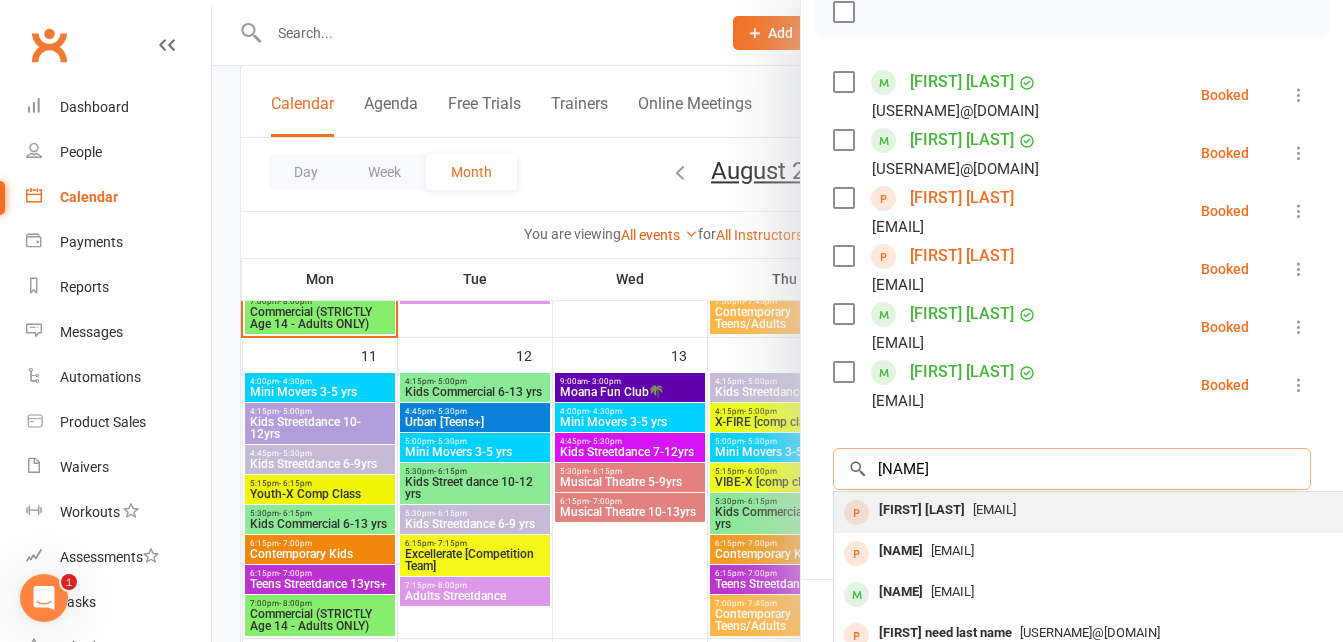 type on "[NAME]" 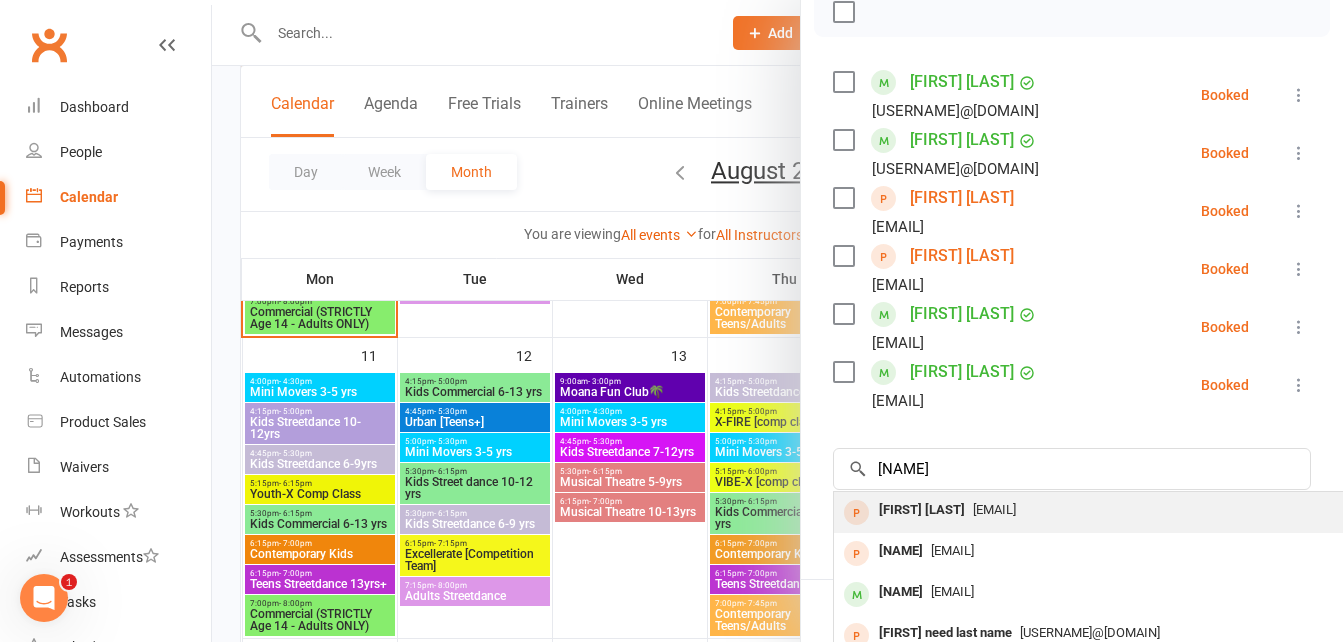 click on "[FIRST] [LAST] [EMAIL]" at bounding box center [1133, 512] 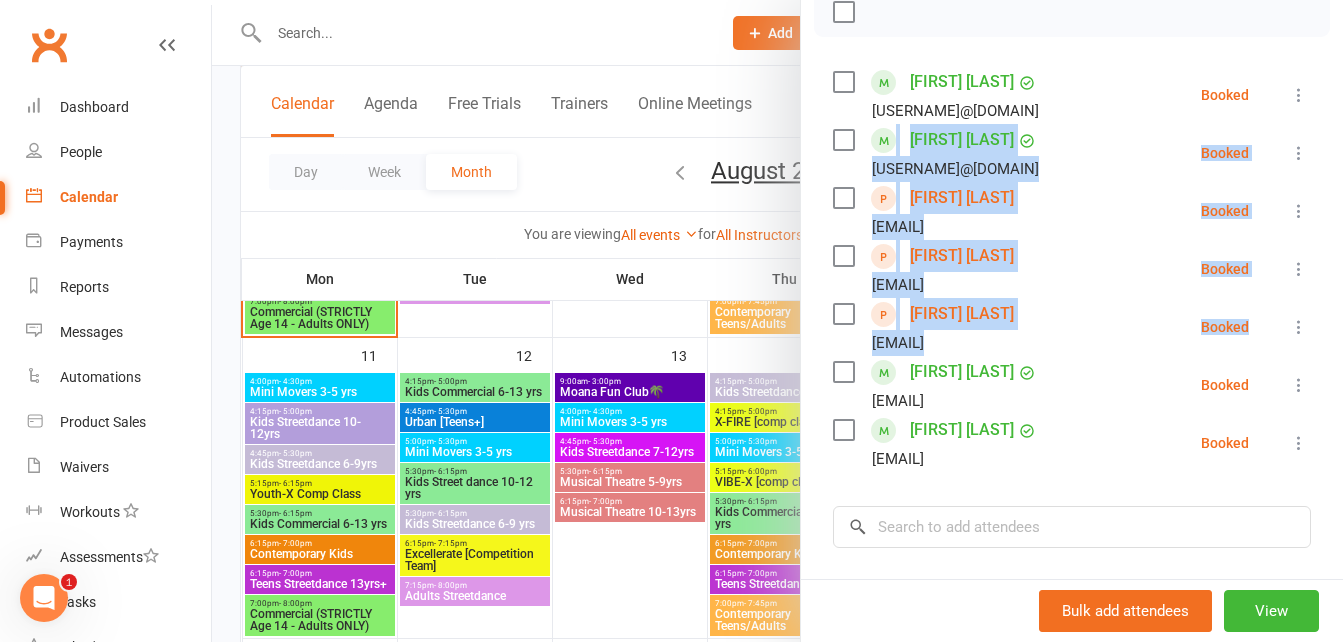 drag, startPoint x: 1312, startPoint y: 343, endPoint x: 1316, endPoint y: 72, distance: 271.0295 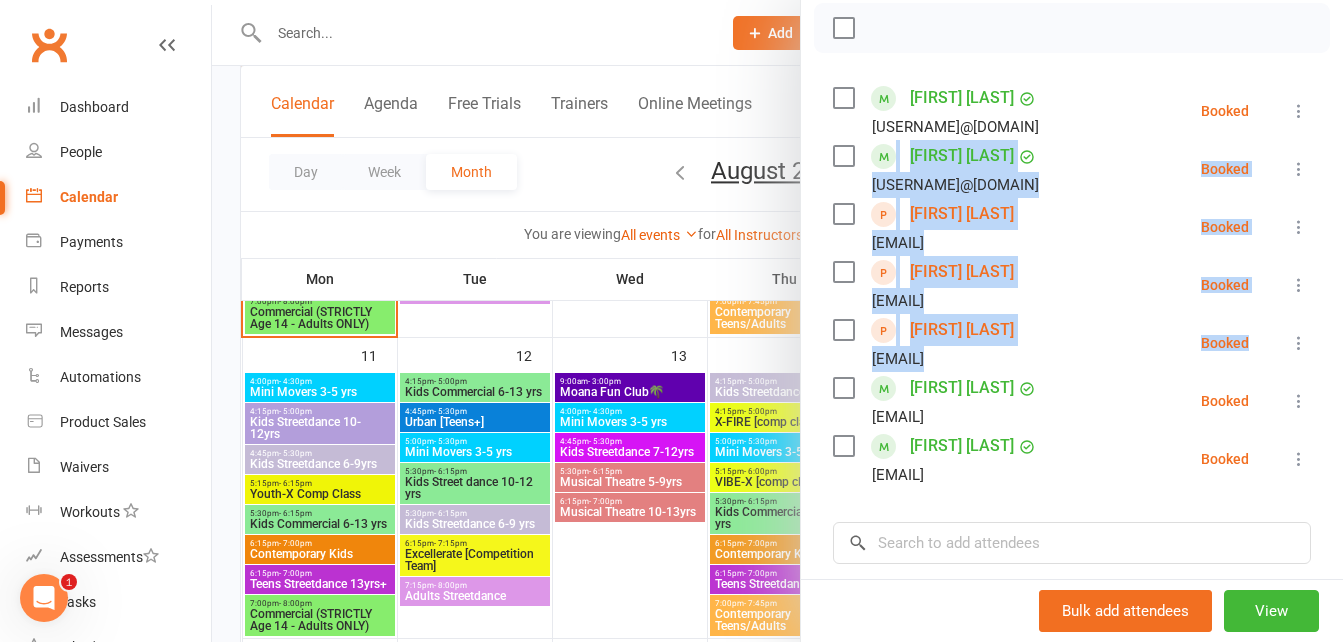 scroll, scrollTop: 298, scrollLeft: 0, axis: vertical 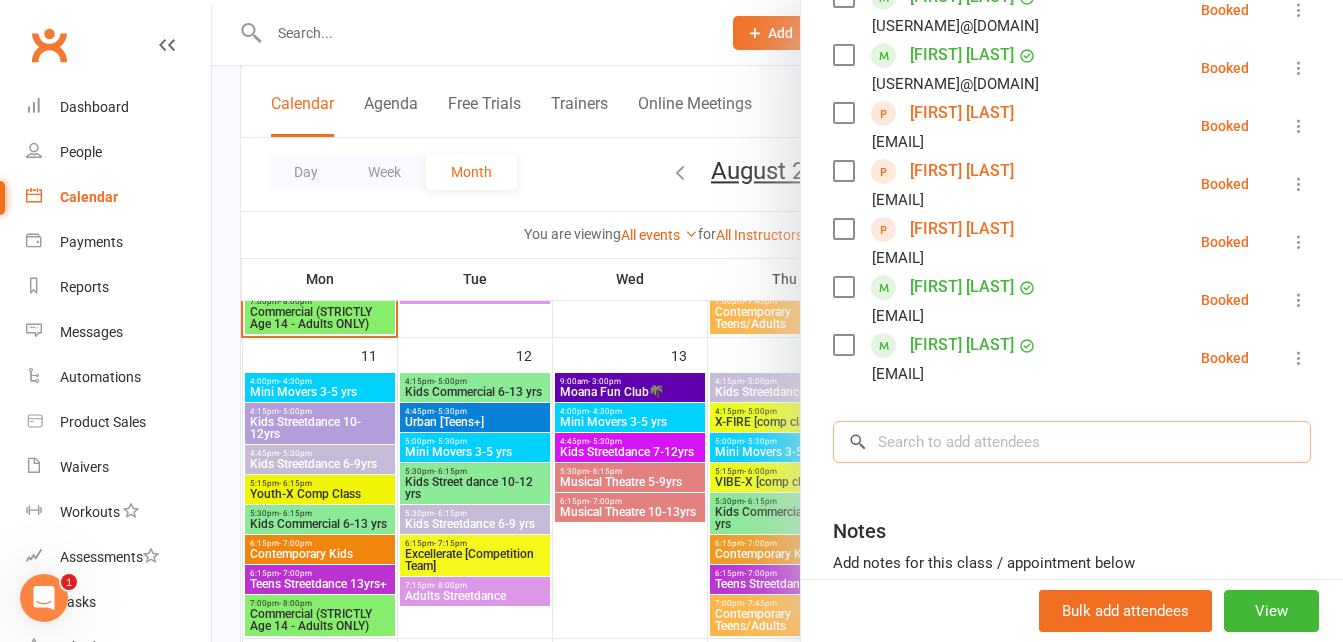 click at bounding box center (1072, 442) 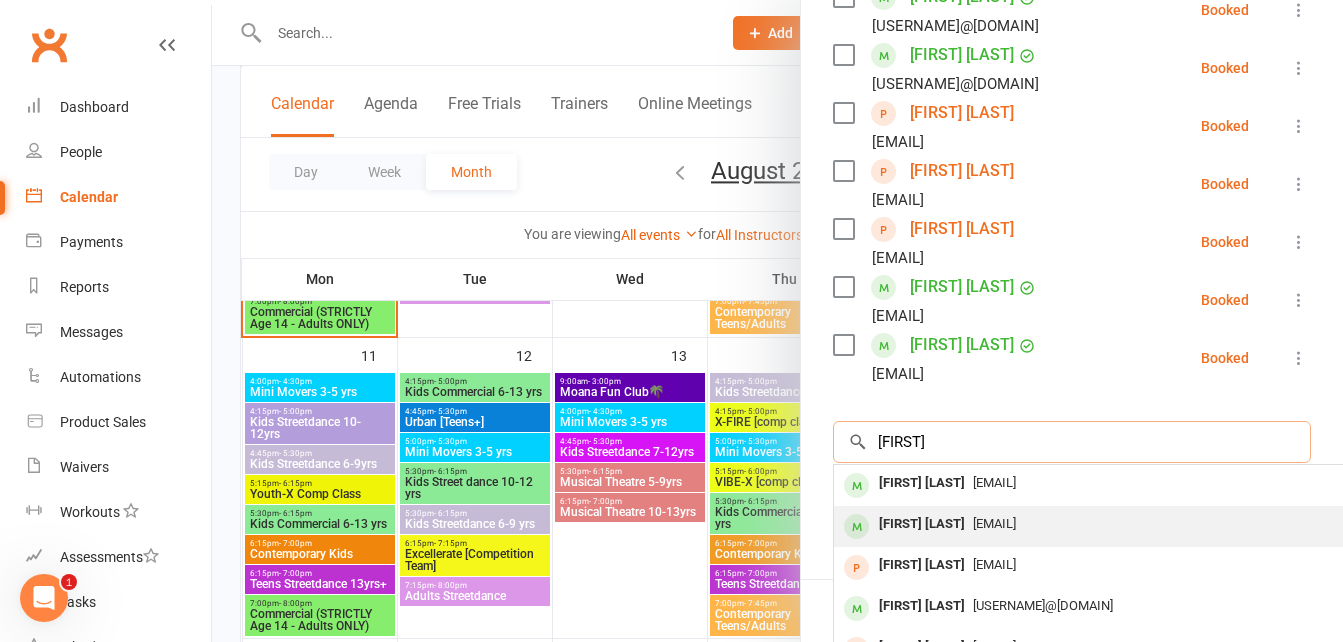 type on "[FIRST]" 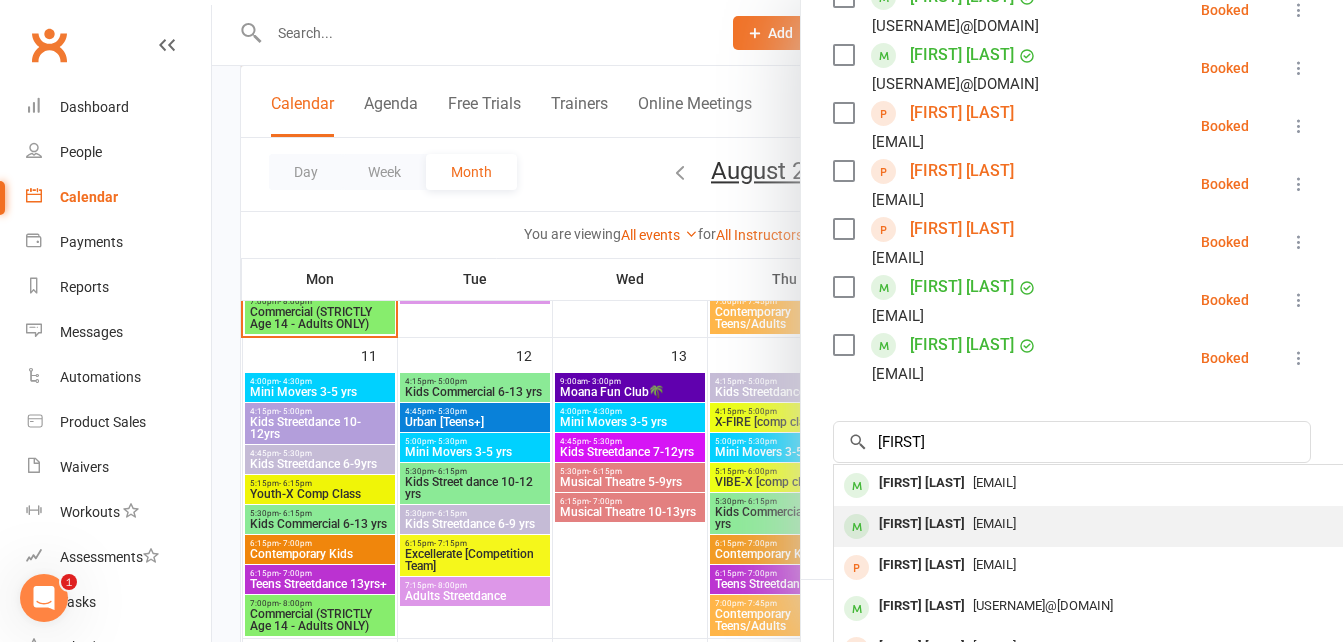 click on "[EMAIL]" at bounding box center (994, 523) 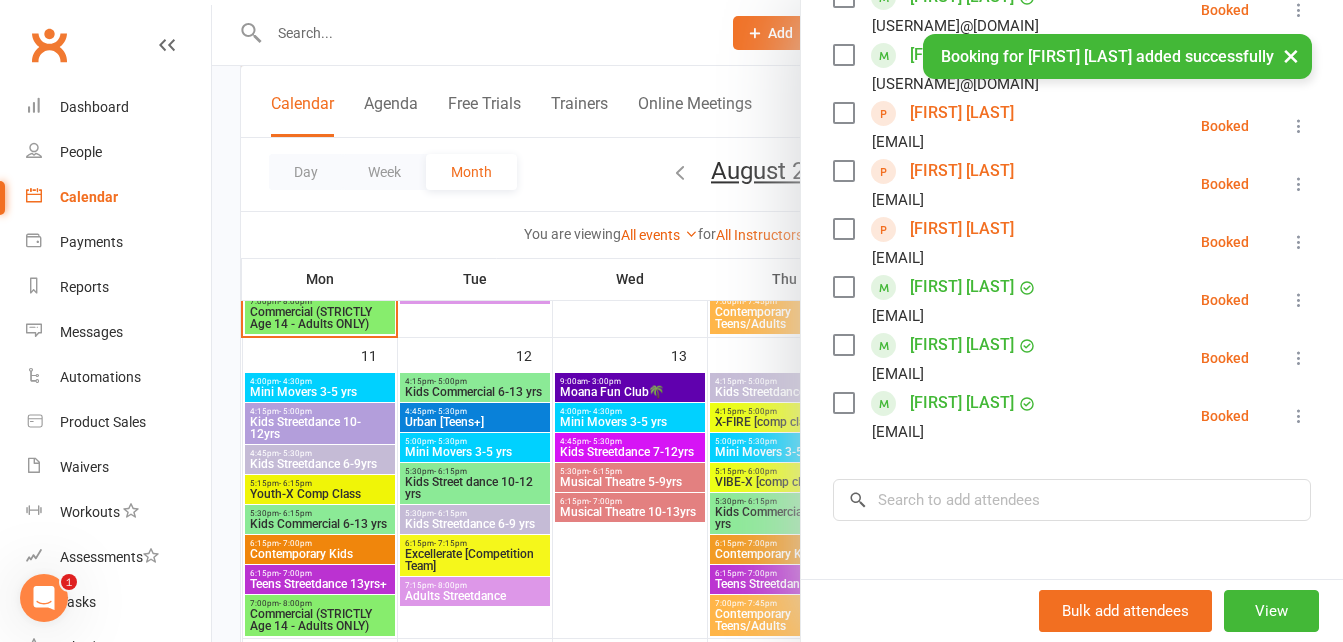 click at bounding box center (777, 321) 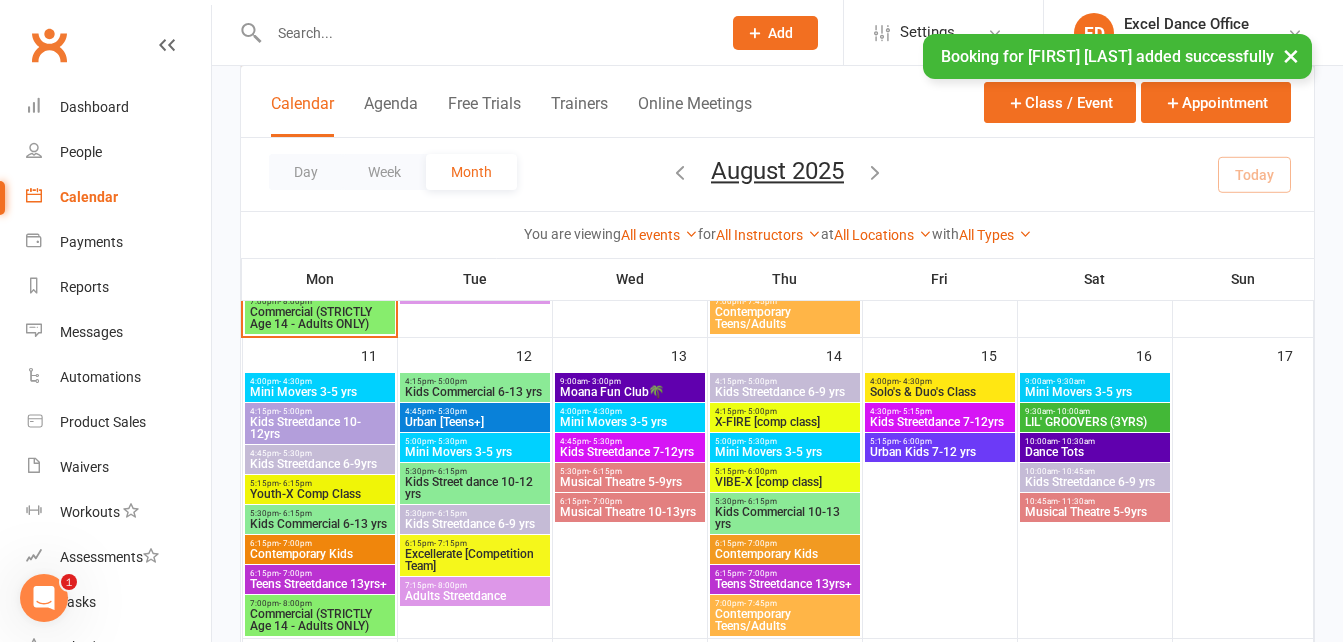 scroll, scrollTop: 1035, scrollLeft: 0, axis: vertical 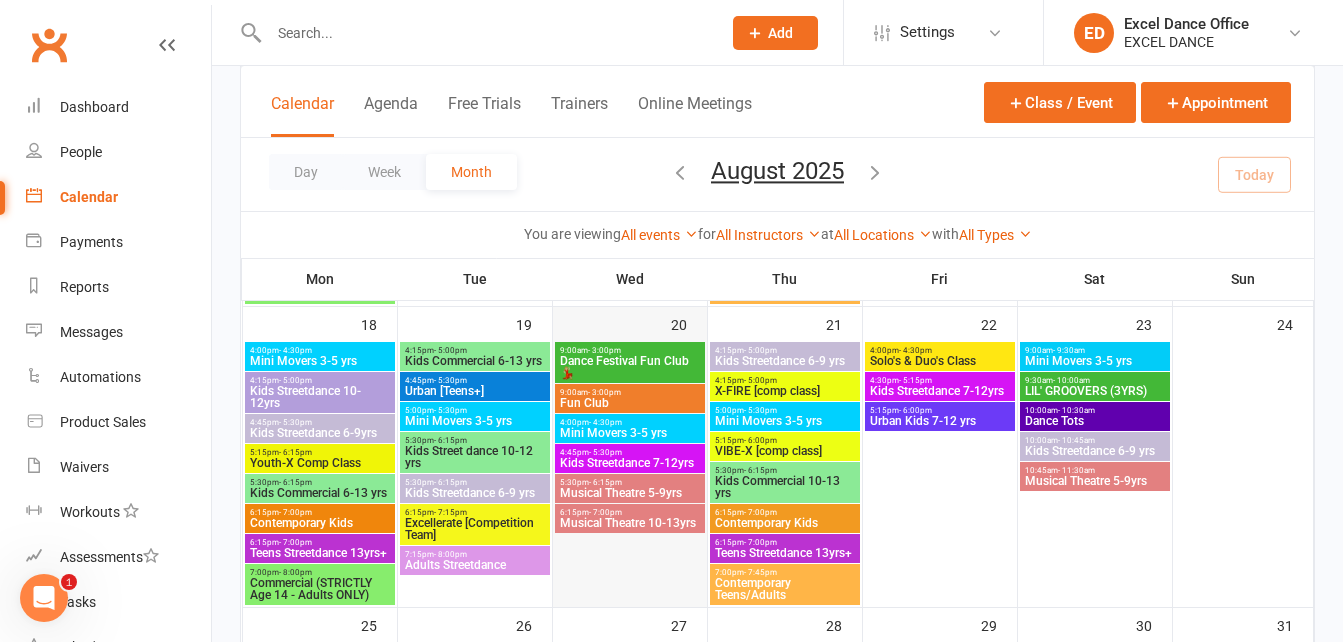 click at bounding box center [630, 473] 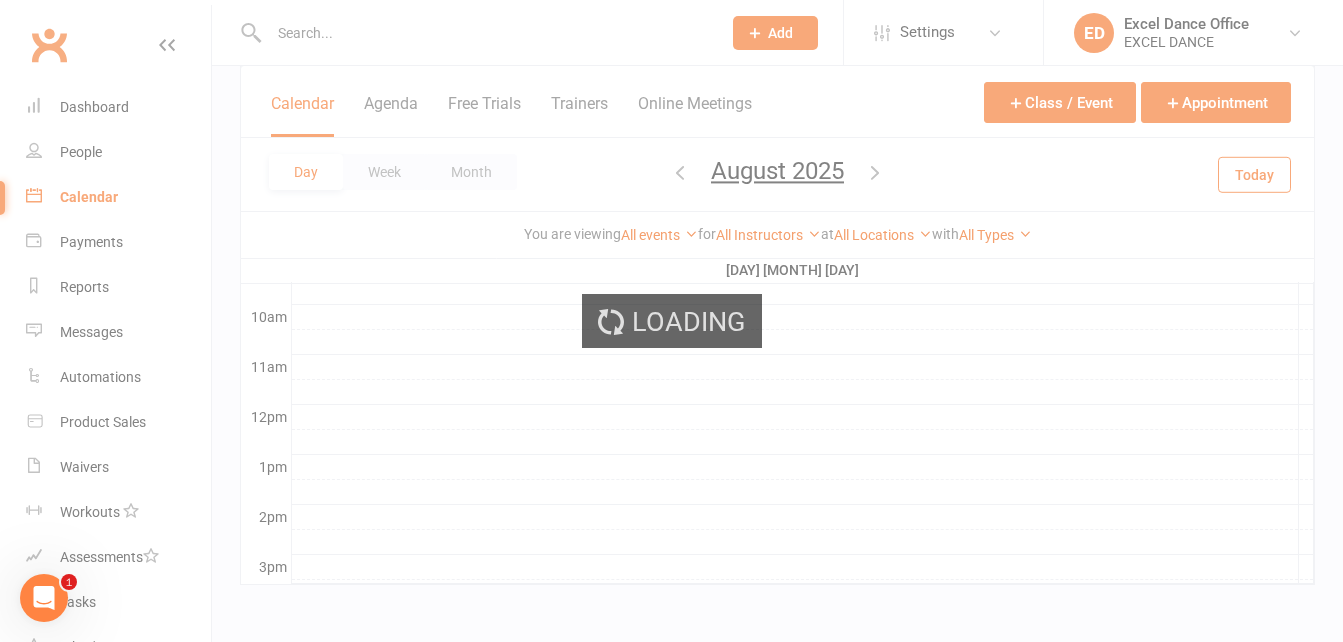 scroll, scrollTop: 603, scrollLeft: 0, axis: vertical 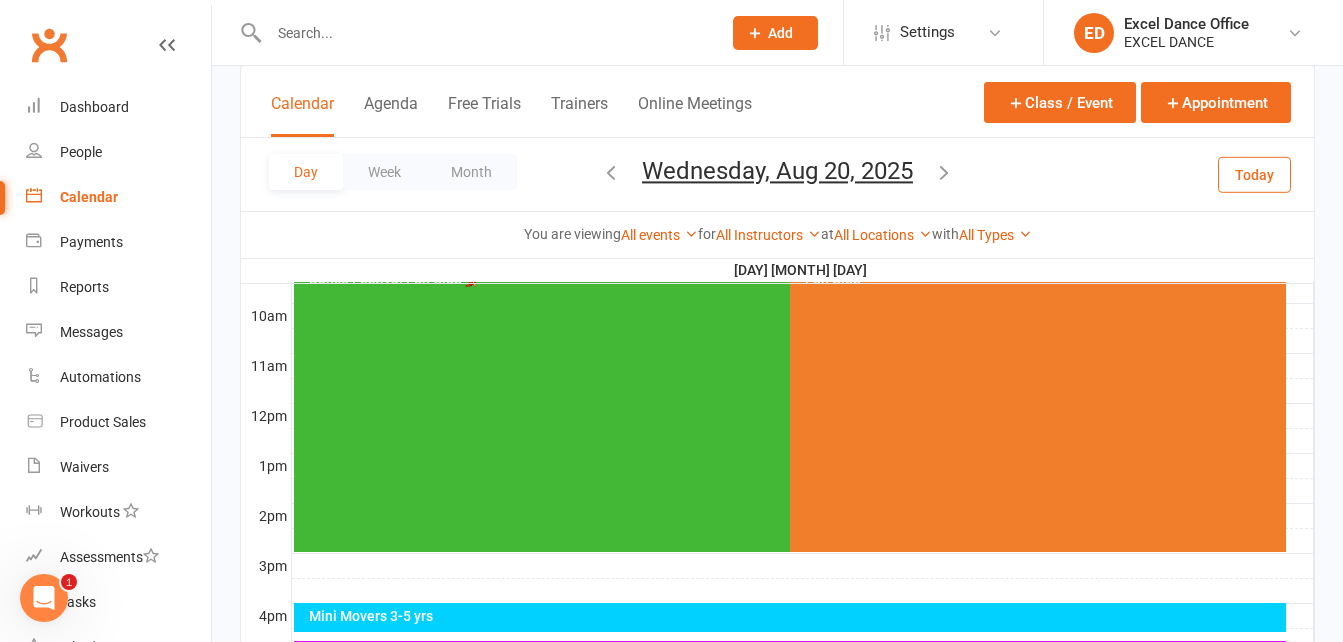 click on "Calendar" at bounding box center [89, 197] 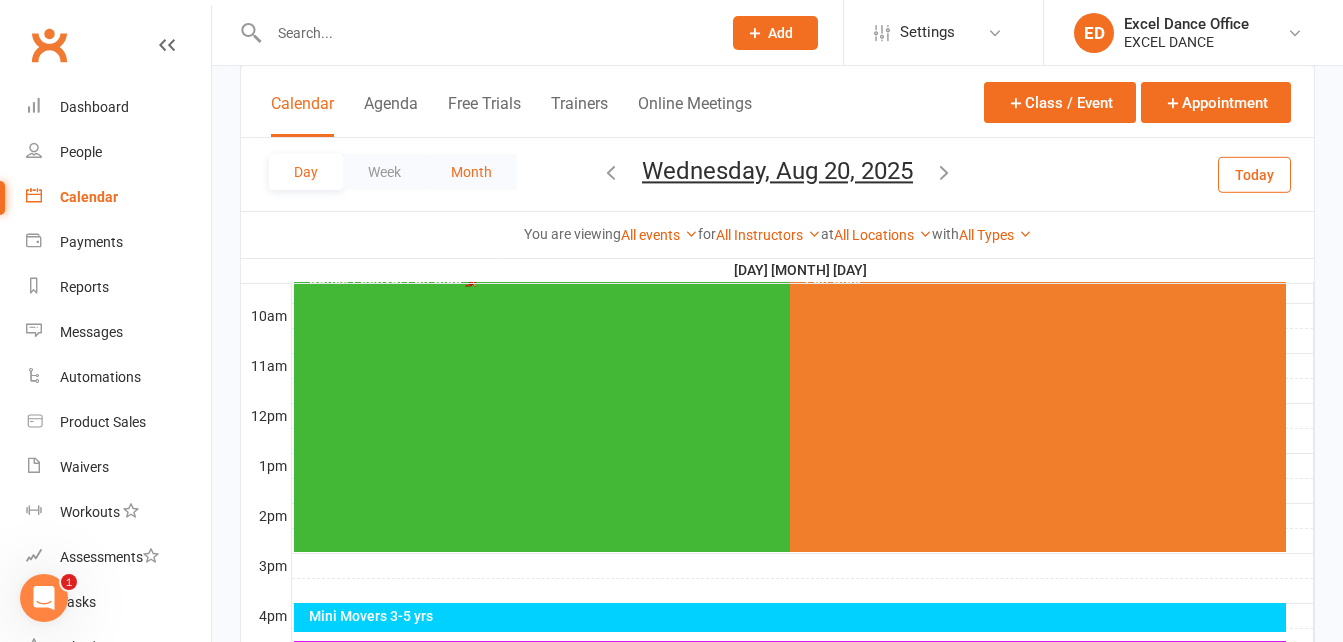 click on "Month" at bounding box center [471, 172] 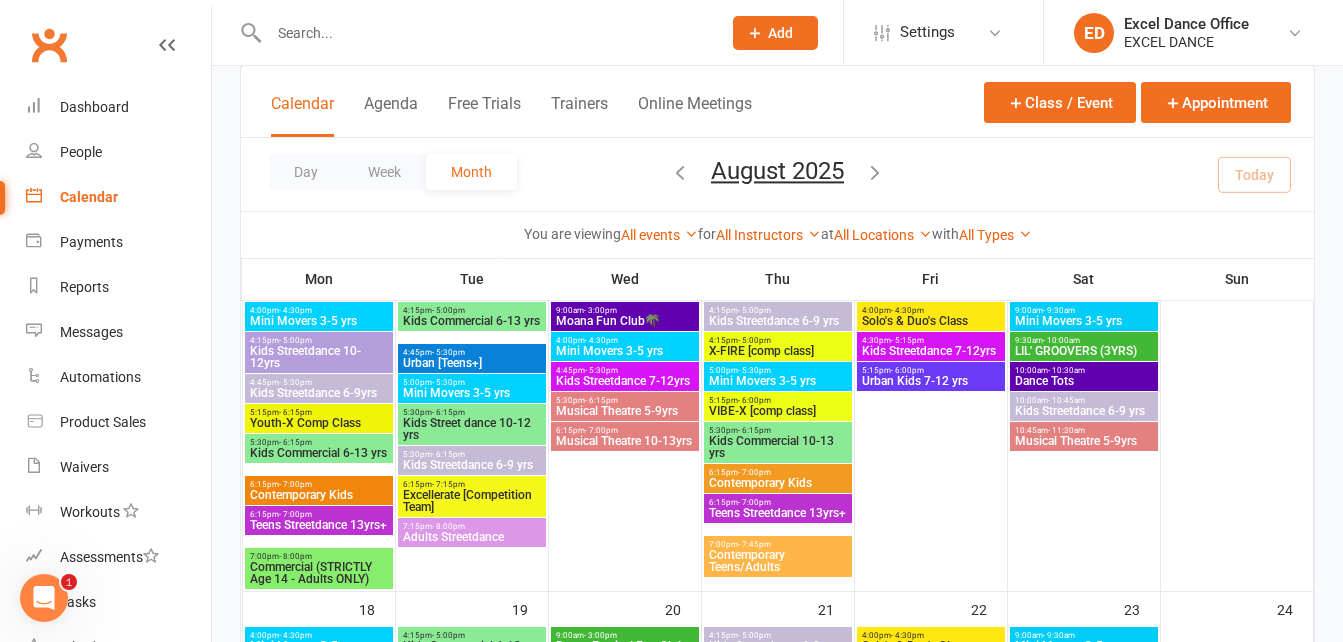 scroll, scrollTop: 924, scrollLeft: 0, axis: vertical 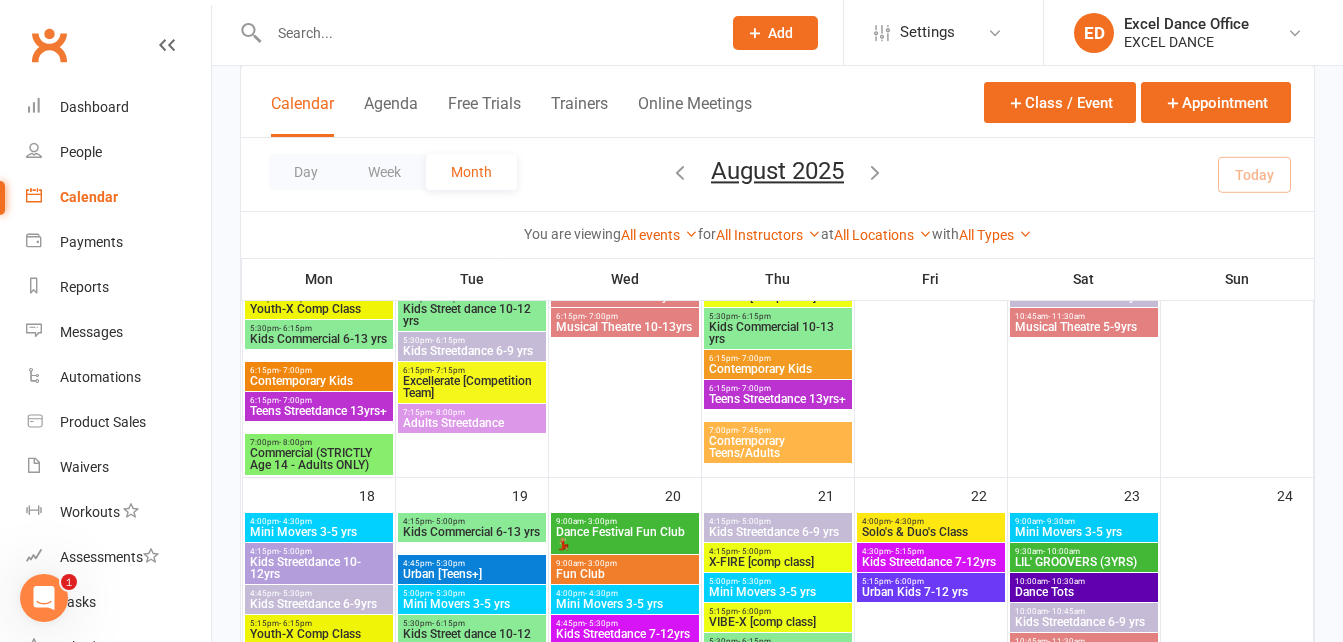 click on "Dance Festival Fun Club💃🏼" at bounding box center (625, 538) 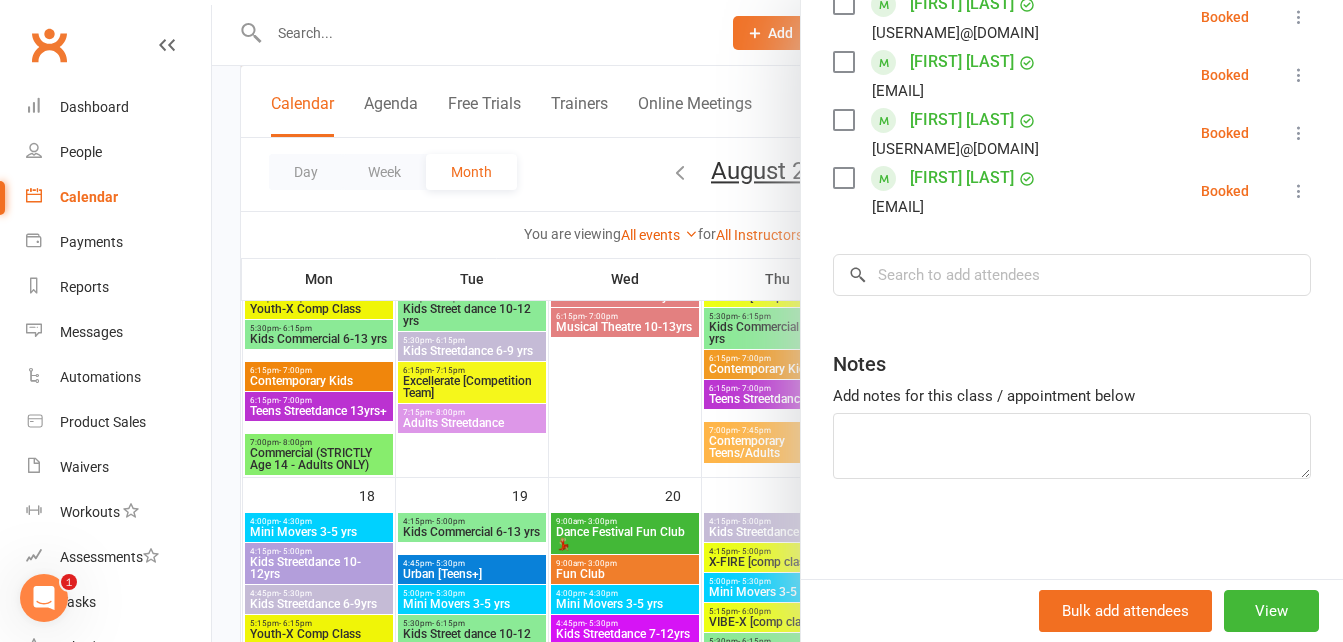 scroll, scrollTop: 468, scrollLeft: 0, axis: vertical 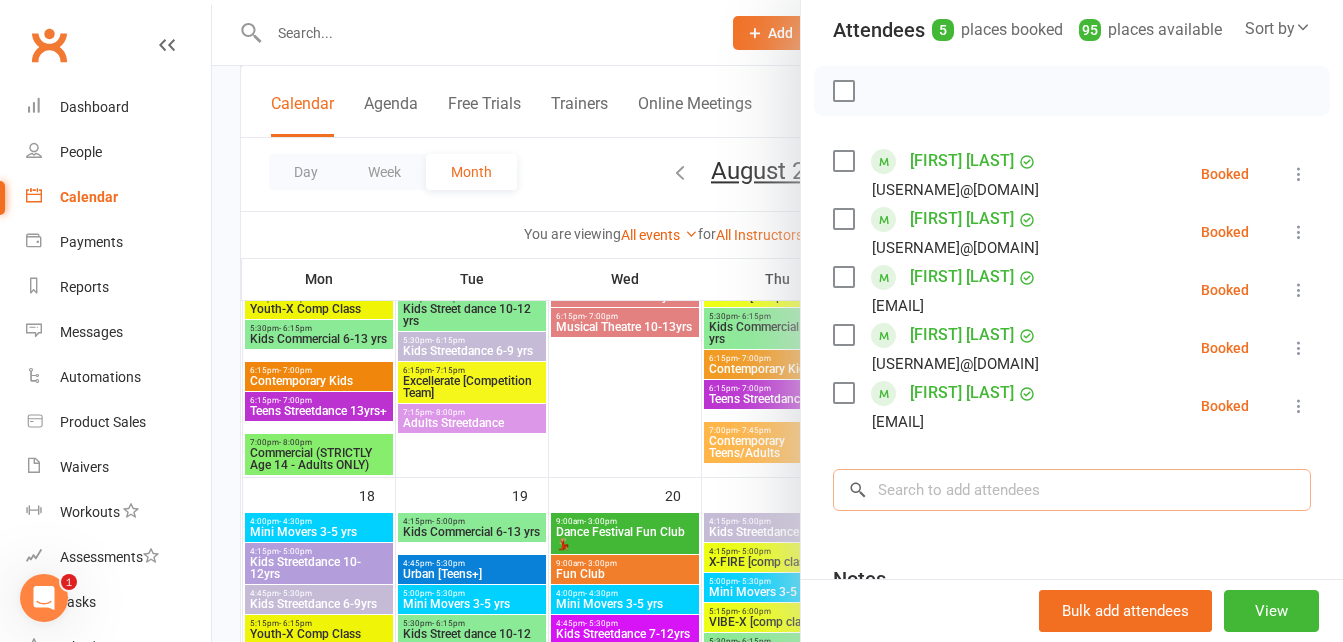 click at bounding box center (1072, 490) 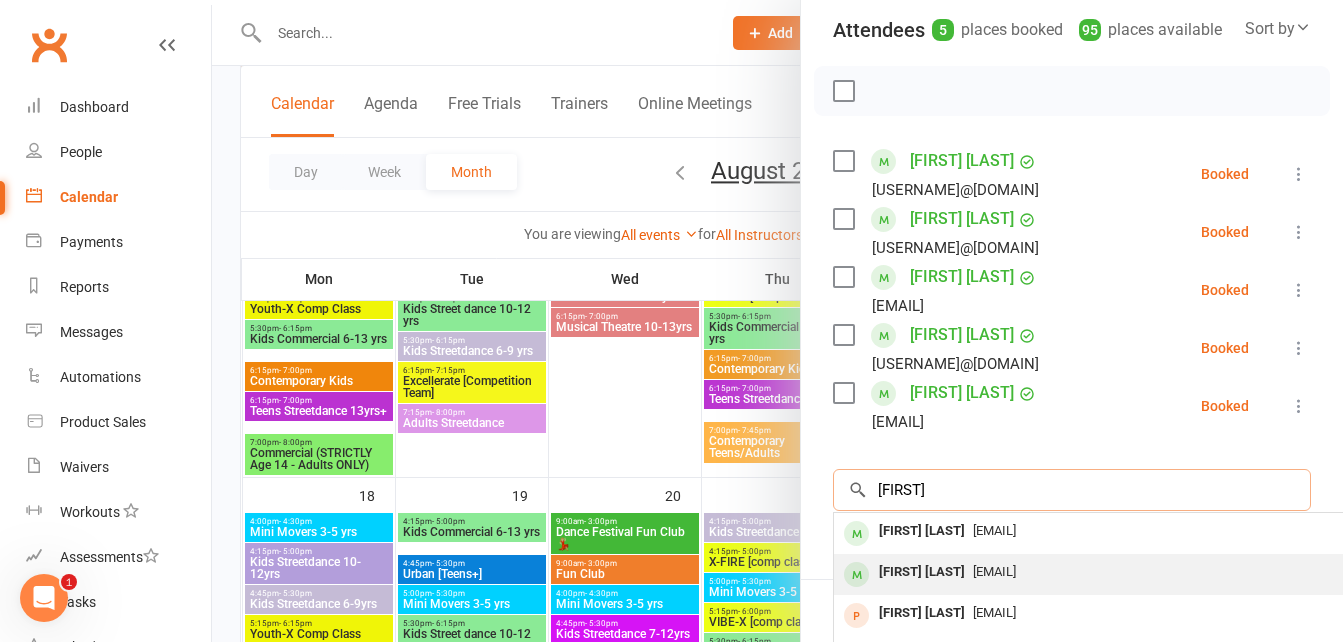 type on "[FIRST]" 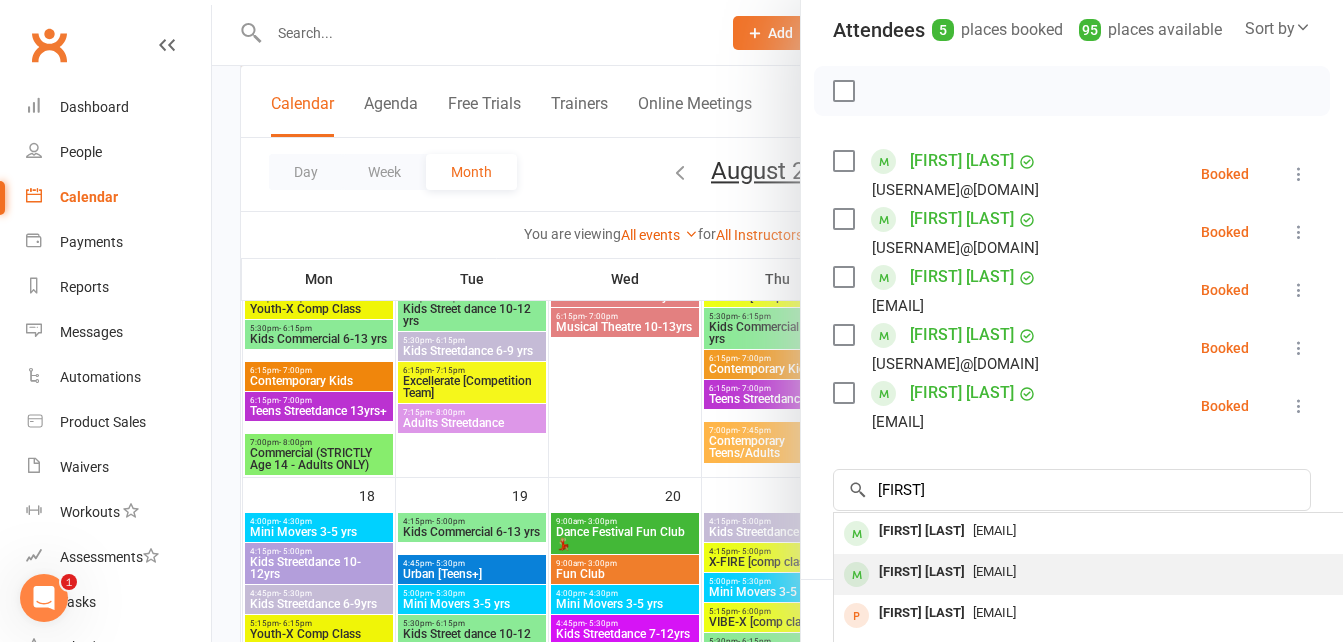 click on "[EMAIL]" at bounding box center [1133, 572] 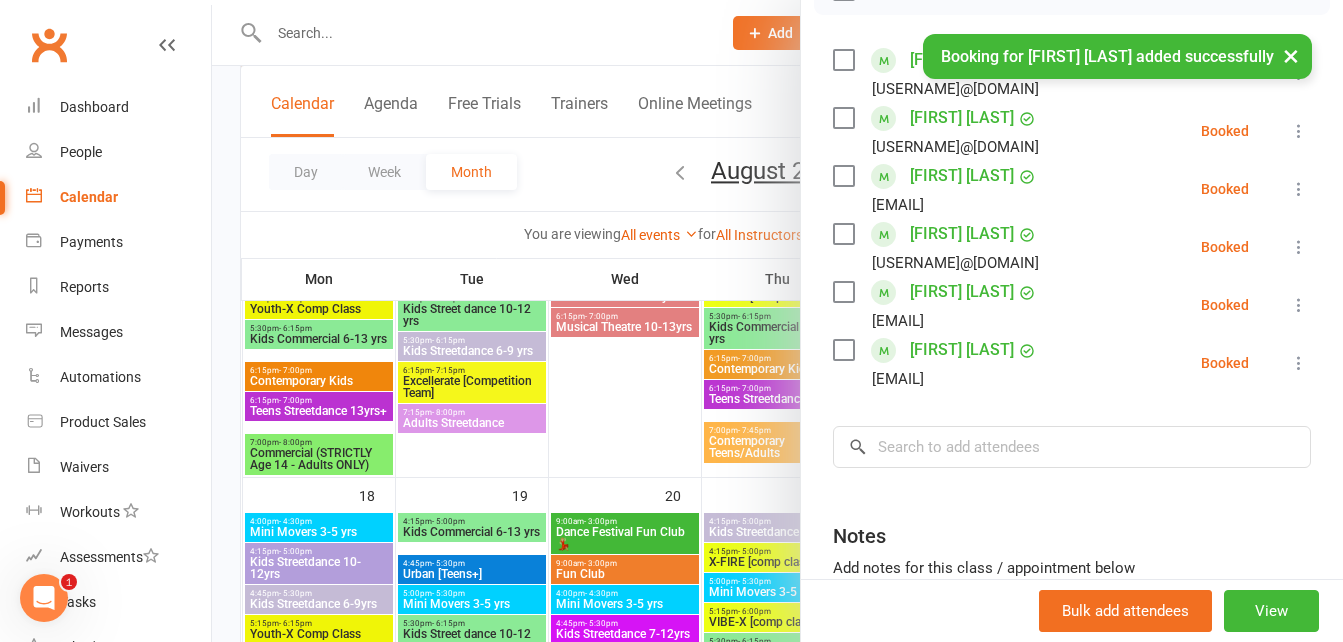 scroll, scrollTop: 339, scrollLeft: 0, axis: vertical 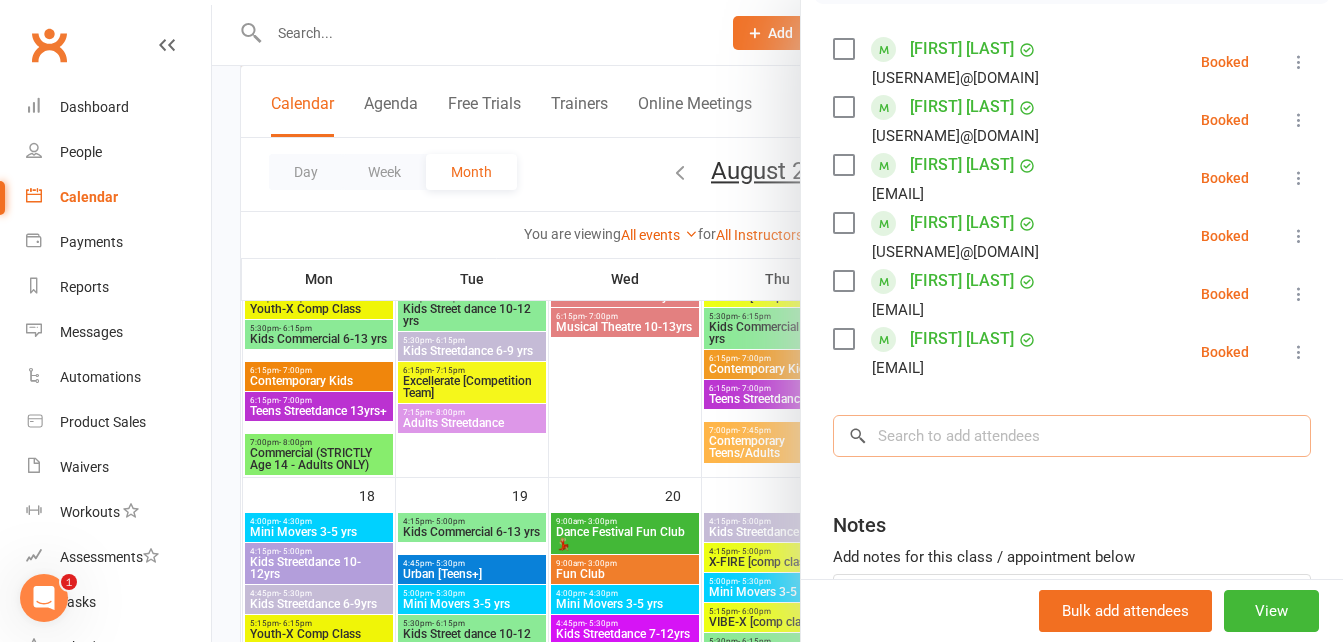 click at bounding box center (1072, 436) 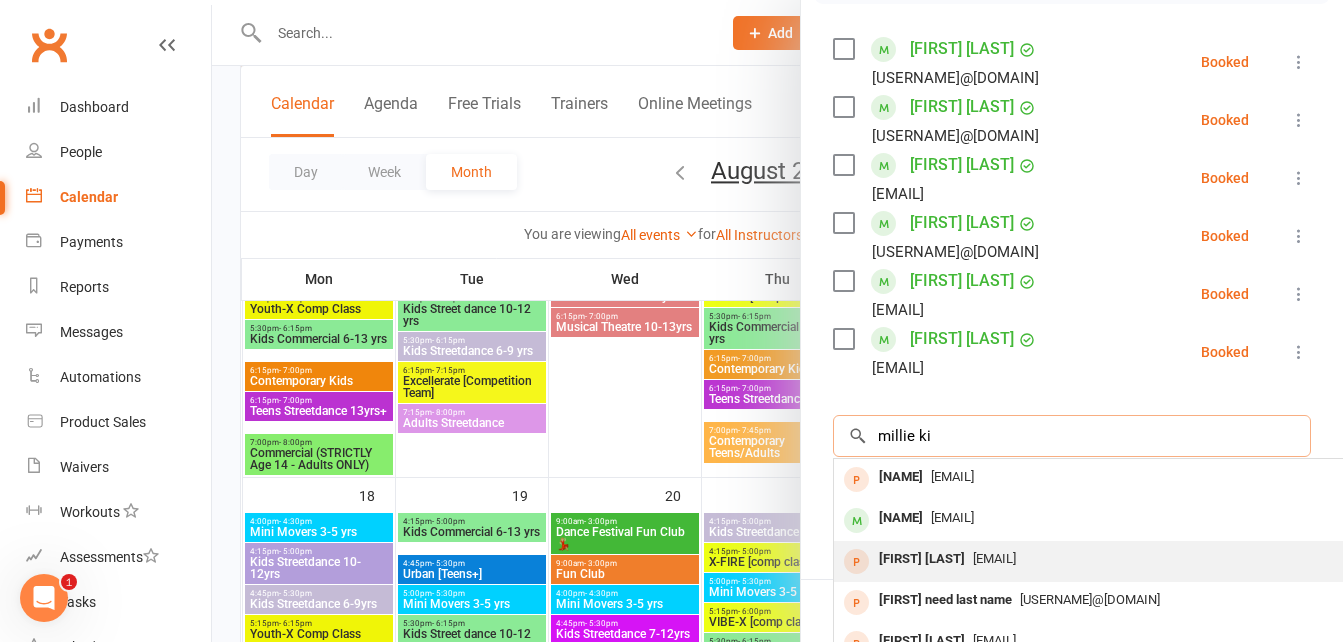 type on "millie ki" 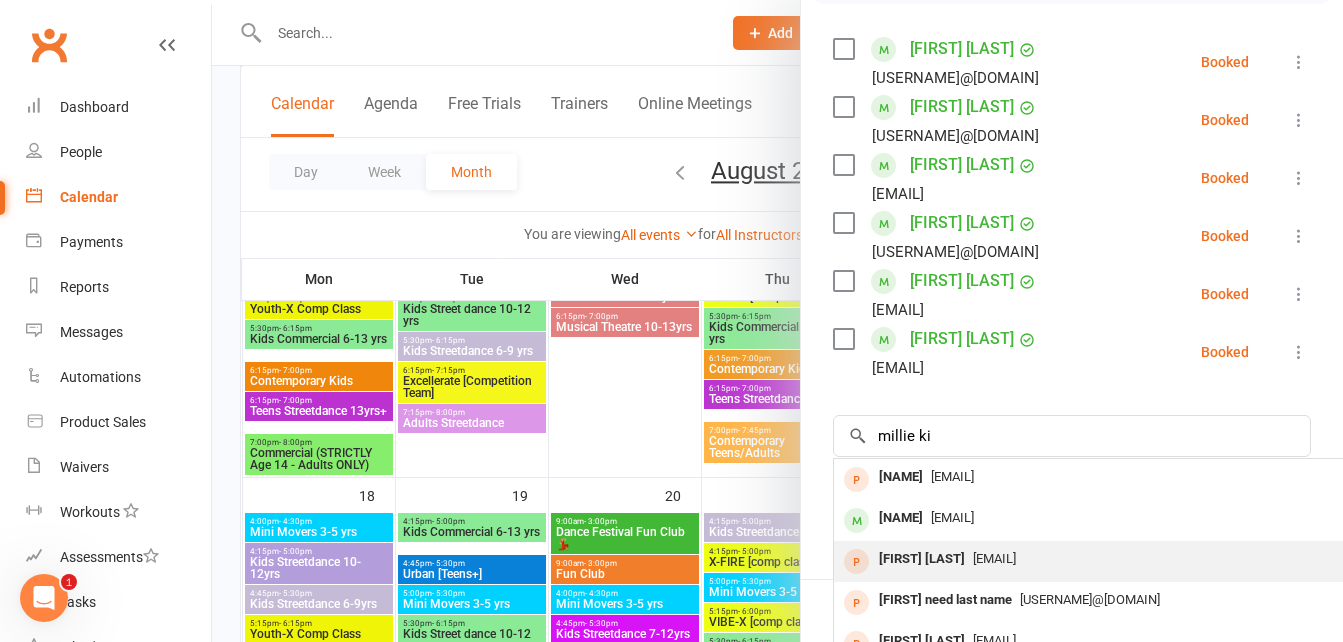 click on "[EMAIL]" at bounding box center (1133, 559) 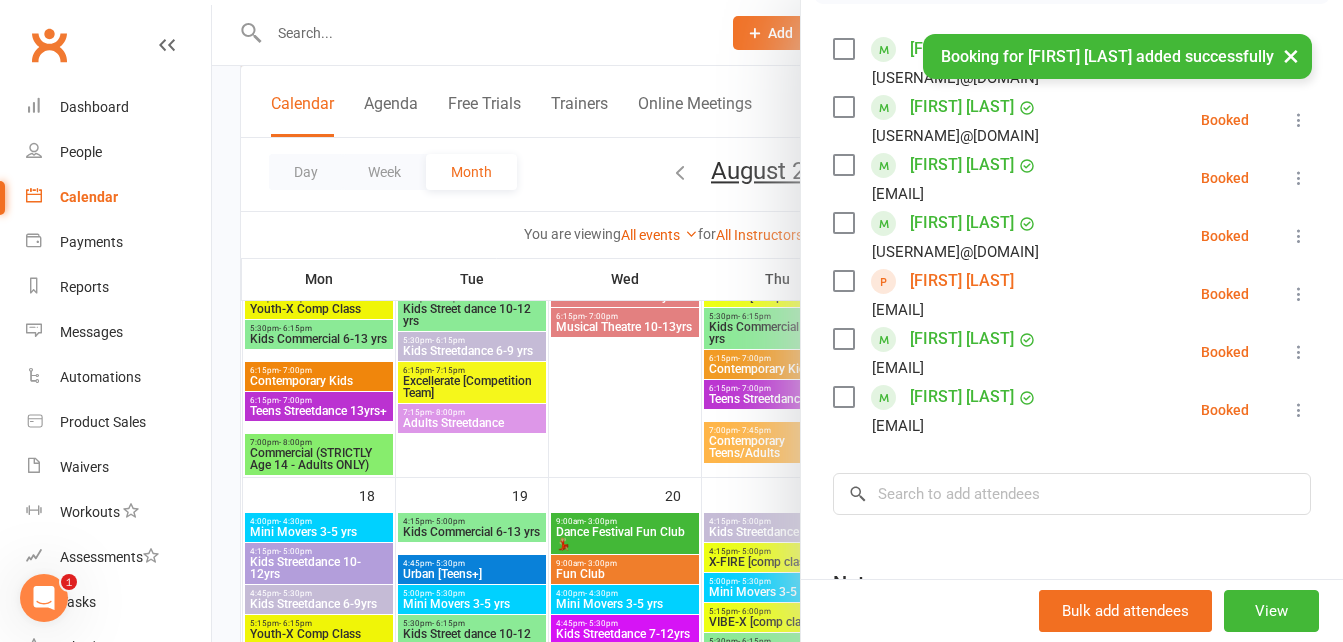 click on "Class kiosk mode  Roll call  9:00 AM - 3:00 PM, Wednesday, August, 20, 2025 with Excel Dance Office  at  Excel Dance  Attendees  7  places booked 93  places available Sort by  Last name  First name  Booking created    [NAME]  [EMAIL] Booked More info  Remove  Check in  Mark absent  Send message    [NAME]  [EMAIL] Booked More info  Remove  Check in  Mark absent  Send message    [NAME]  [EMAIL] Booked More info  Remove  Check in  Mark absent  Send message    [NAME]  [EMAIL] Booked More info  Remove  Check in  Mark absent  Send message    [NAME]  [EMAIL] Booked More info  Remove  Check in  Mark absent  Send message    [NAME]  [EMAIL] Booked More info  Remove  Check in  Mark absent  Send message    [NAME]  [EMAIL] Booked More info  Remove  Check in  Mark absent  Send message  × No results [NAME] [EMAIL]" at bounding box center (1072, 272) 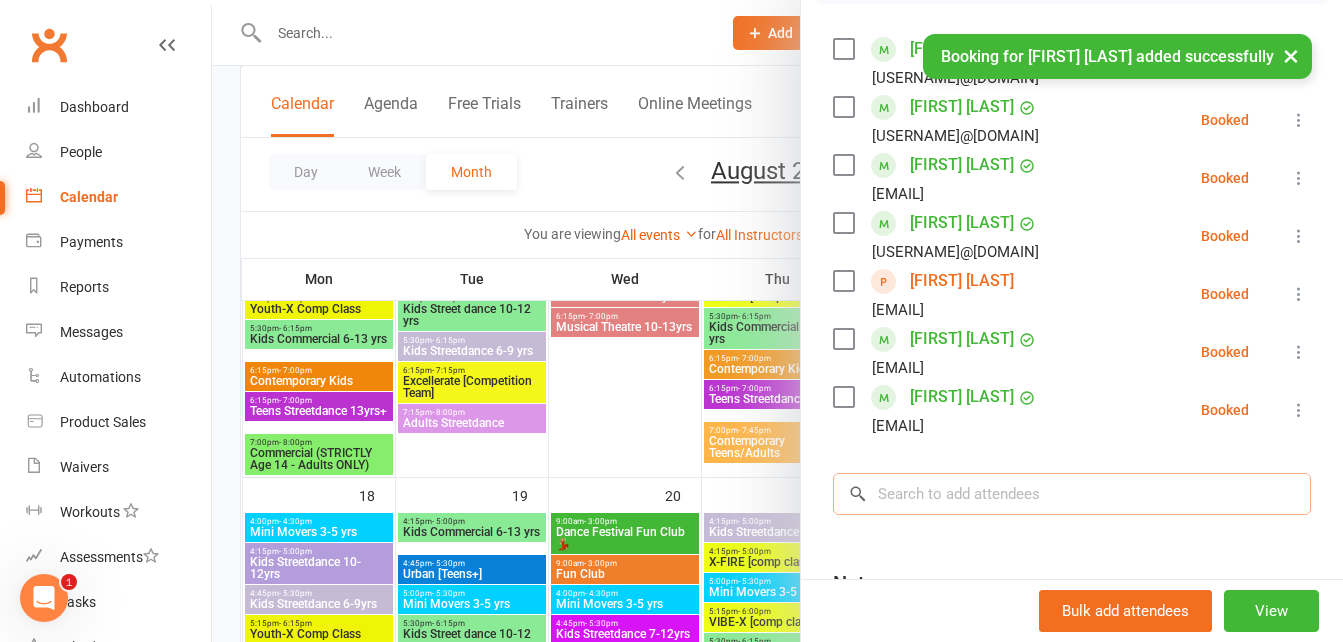 click at bounding box center [1072, 494] 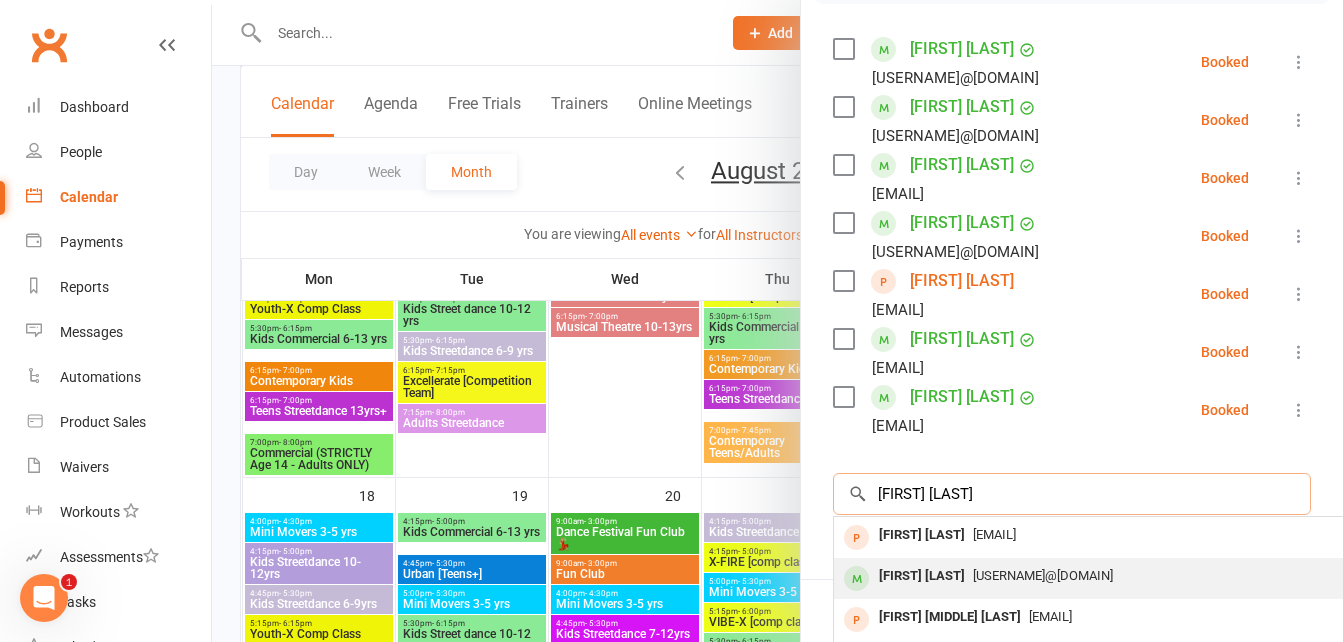 type on "[FIRST] [LAST]" 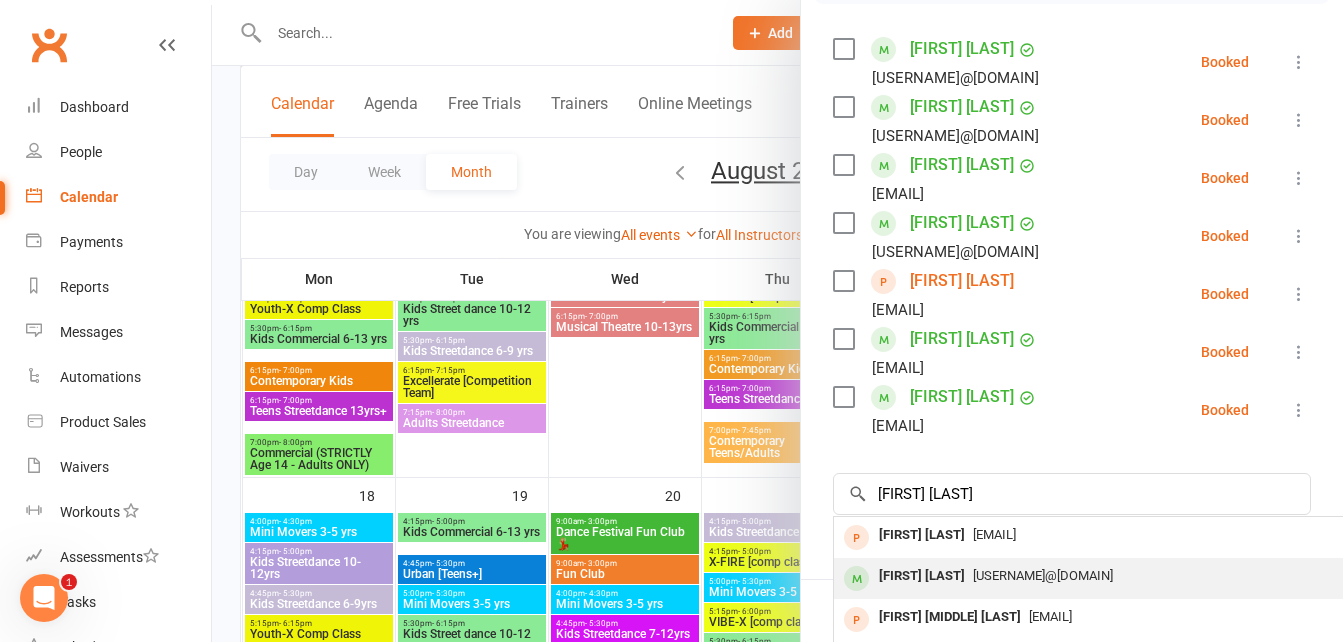click on "[EMAIL]" at bounding box center (1133, 535) 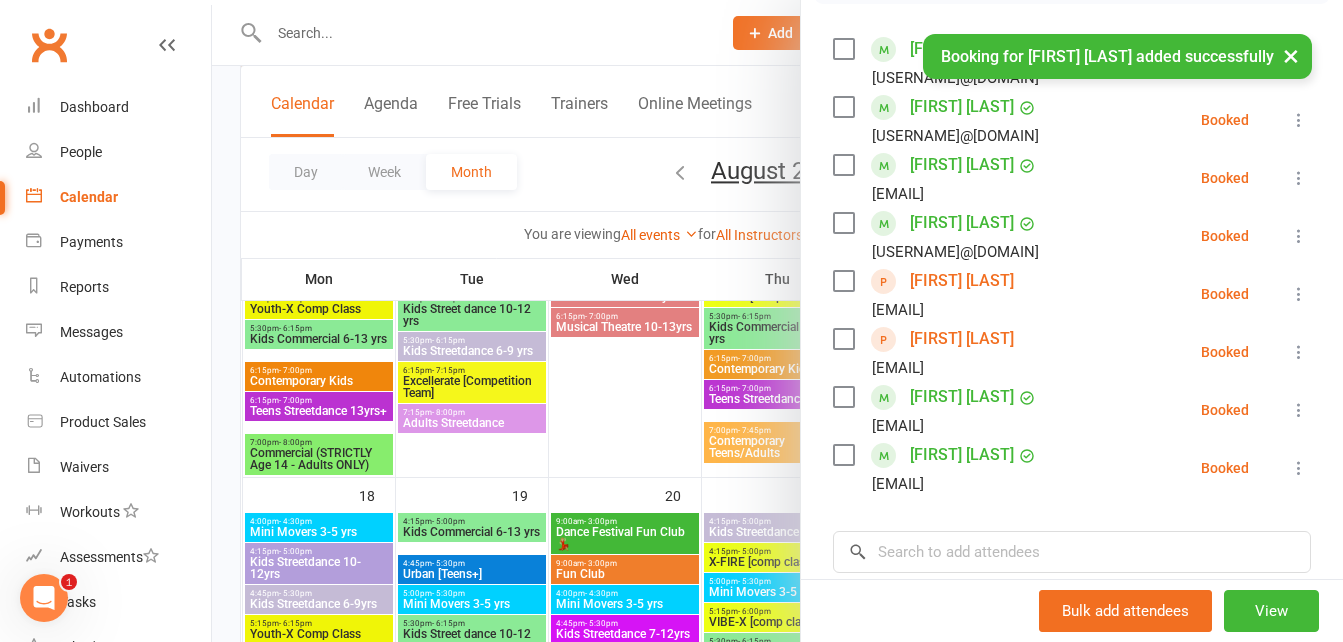 scroll, scrollTop: 0, scrollLeft: 0, axis: both 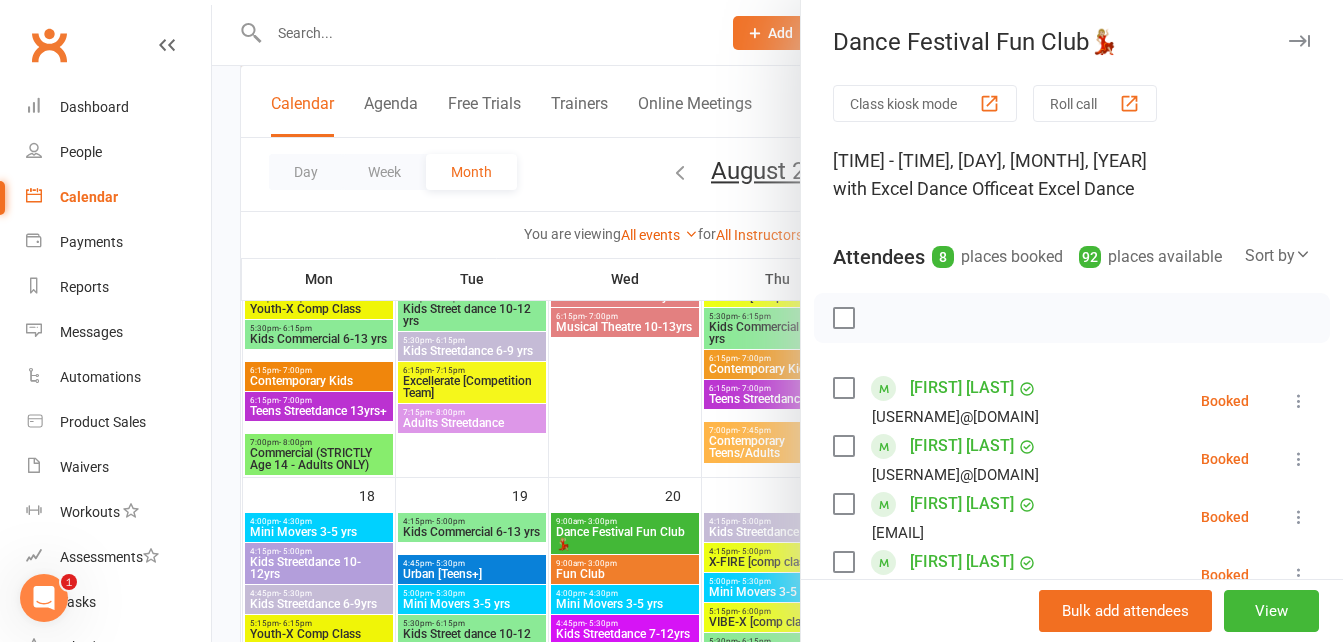 click at bounding box center (777, 321) 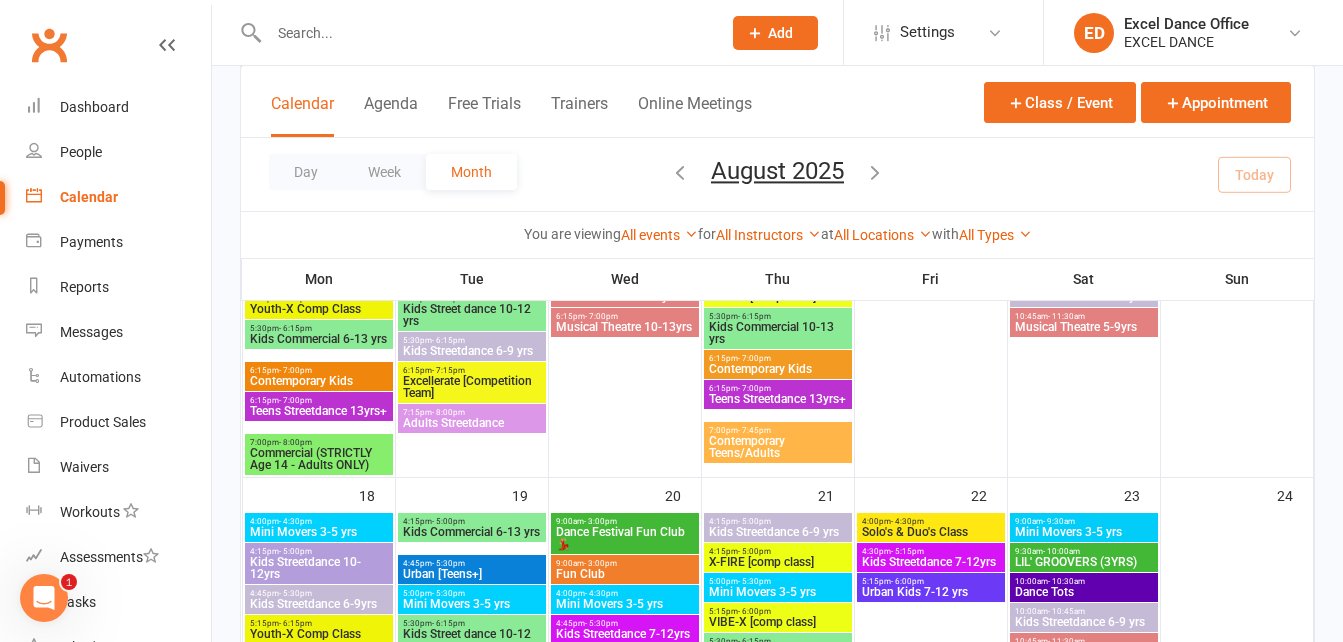 click at bounding box center [485, 33] 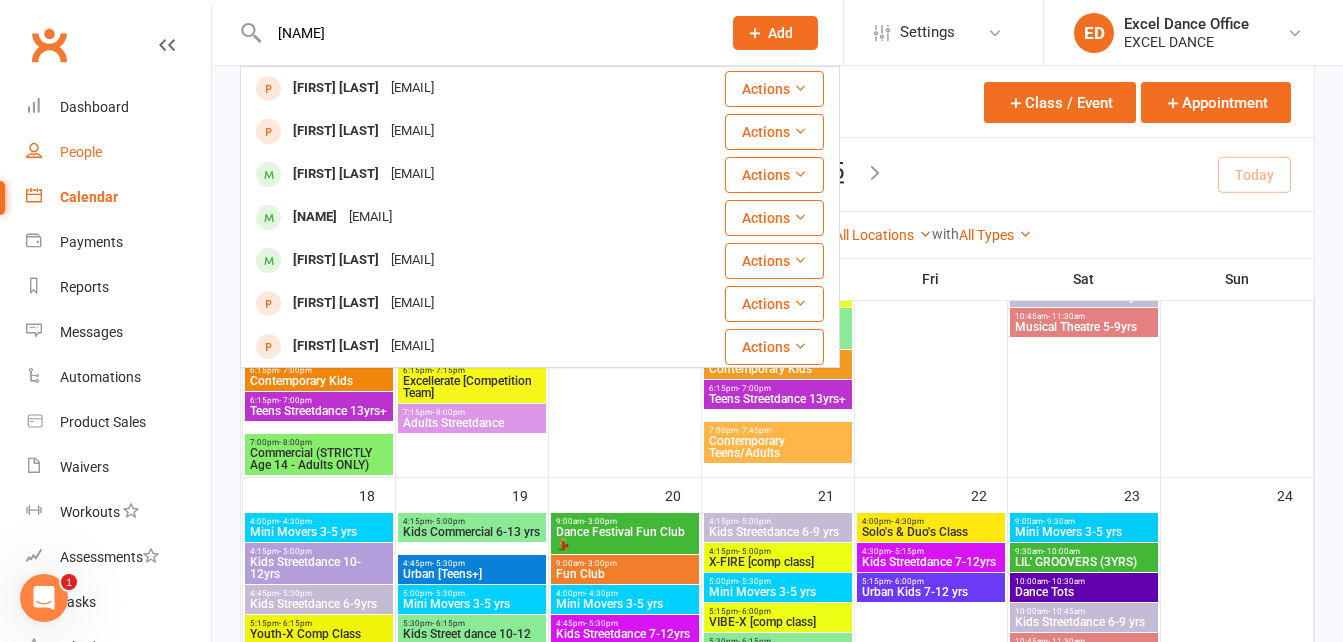 type on "[NAME]" 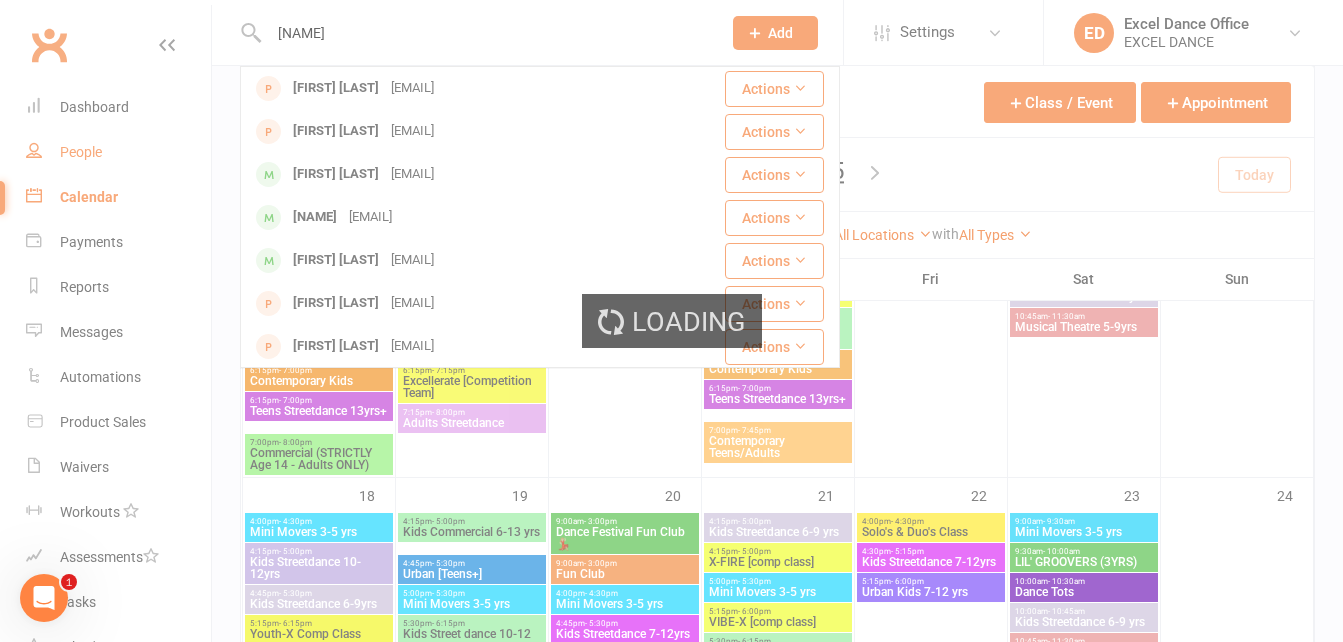 type 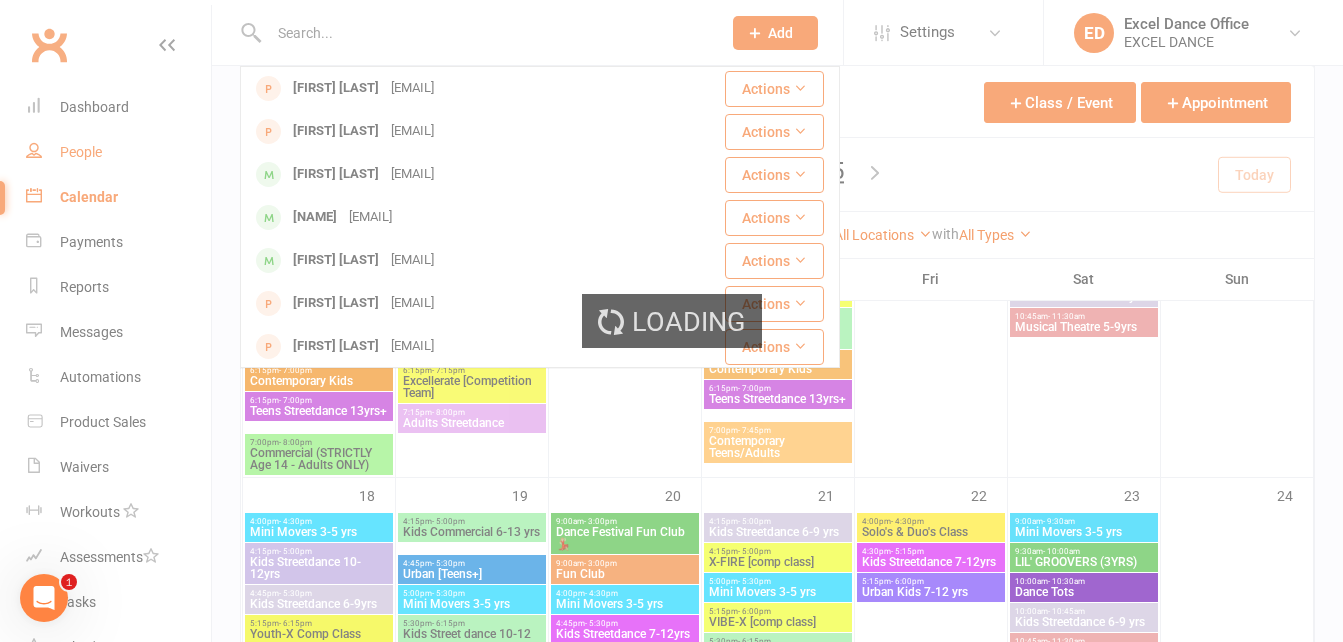 select on "100" 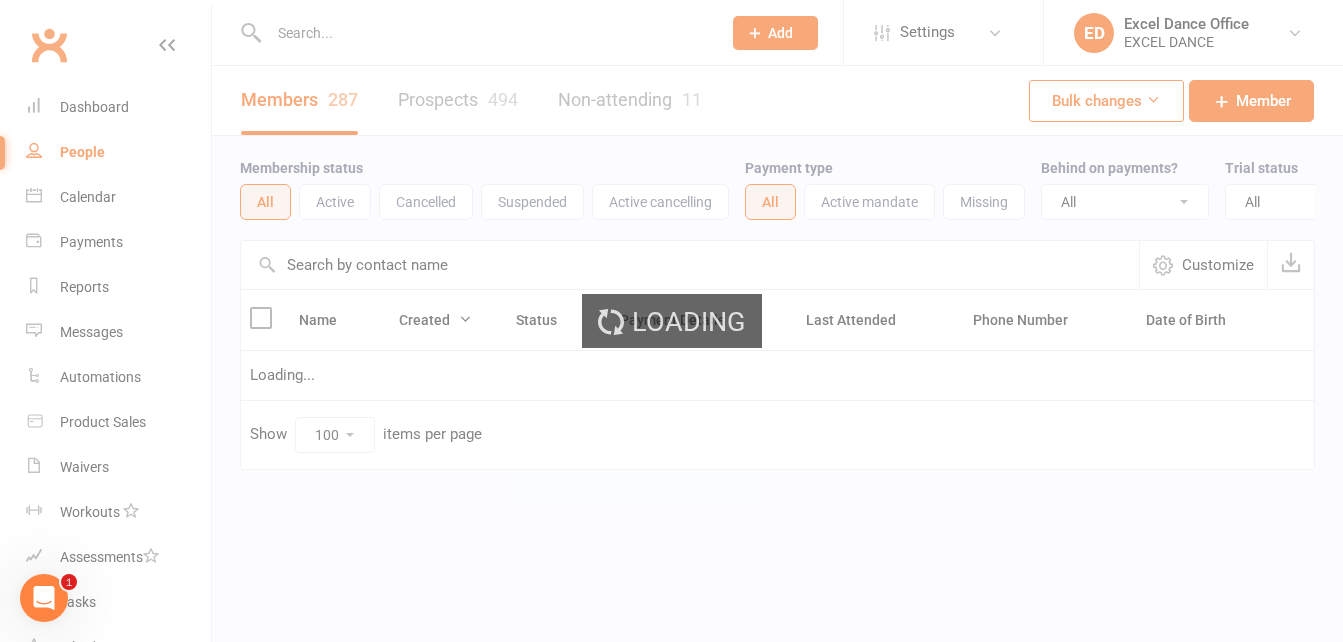 scroll, scrollTop: 0, scrollLeft: 0, axis: both 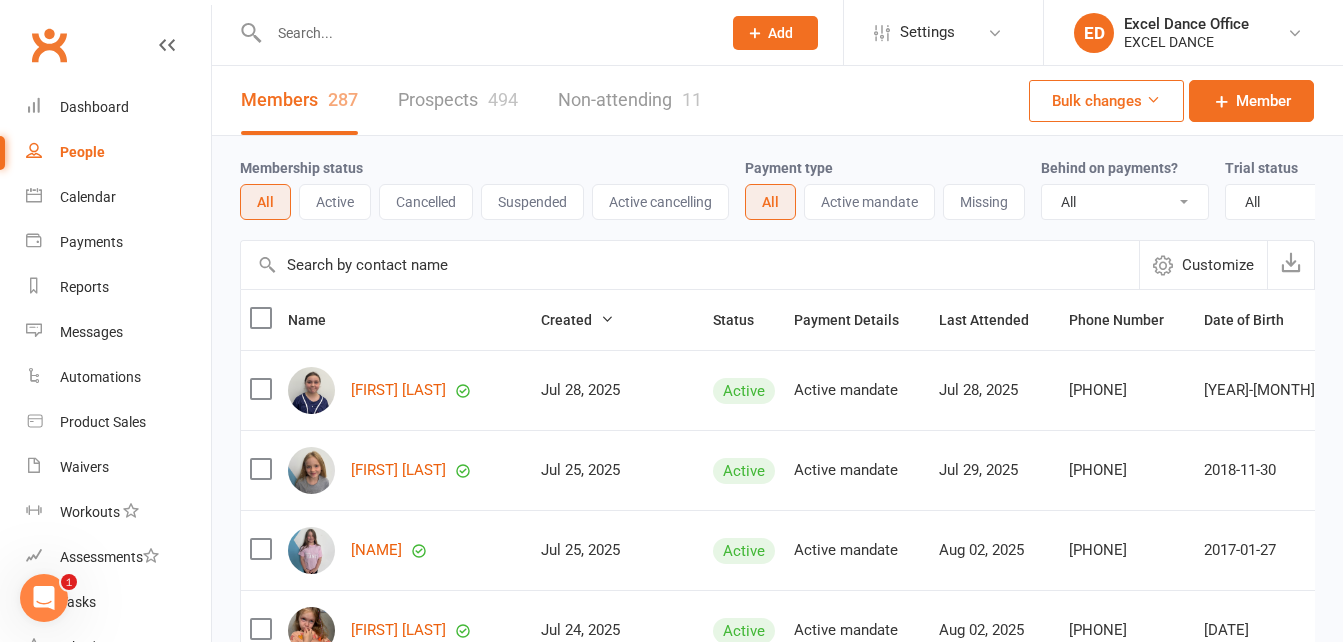 click on "Active" at bounding box center [335, 202] 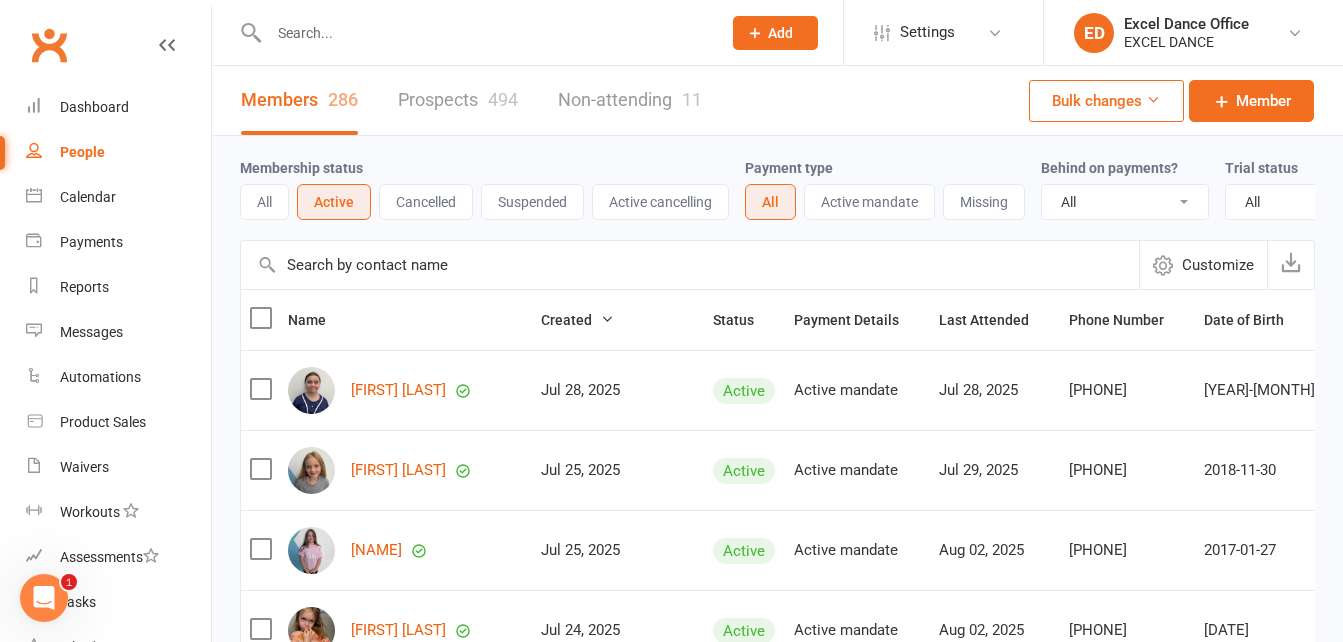 click on "Cancelled" at bounding box center [426, 202] 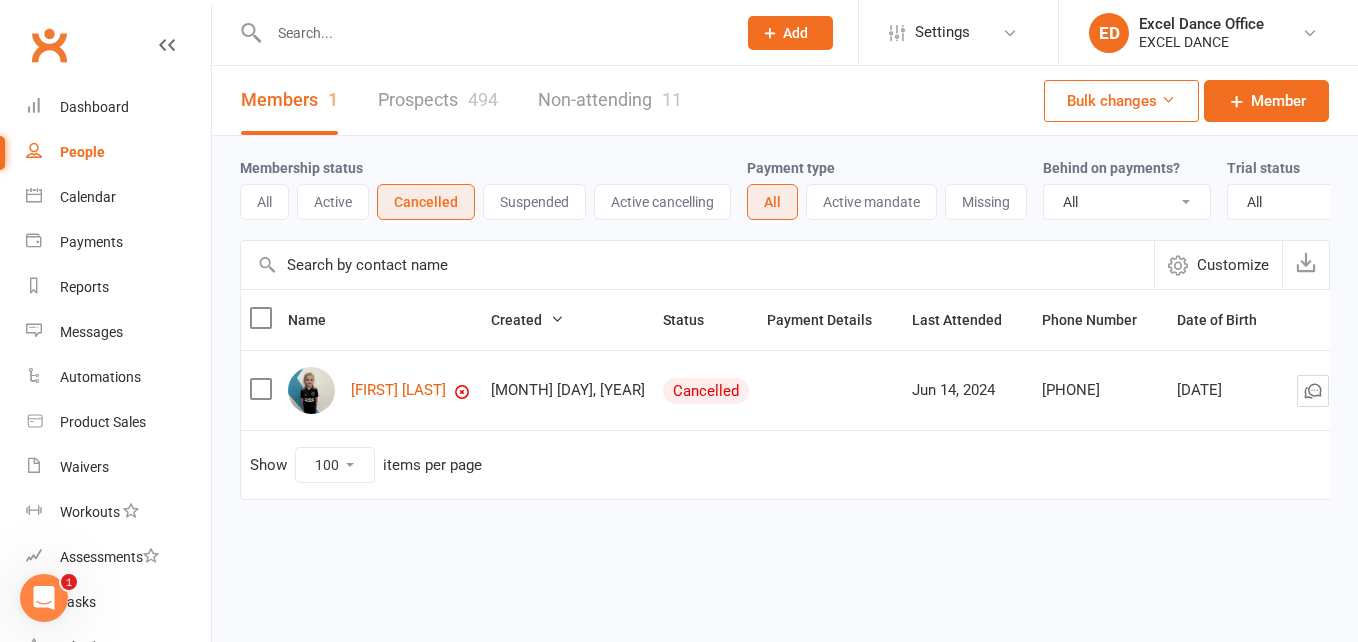 click on "Suspended" at bounding box center (534, 202) 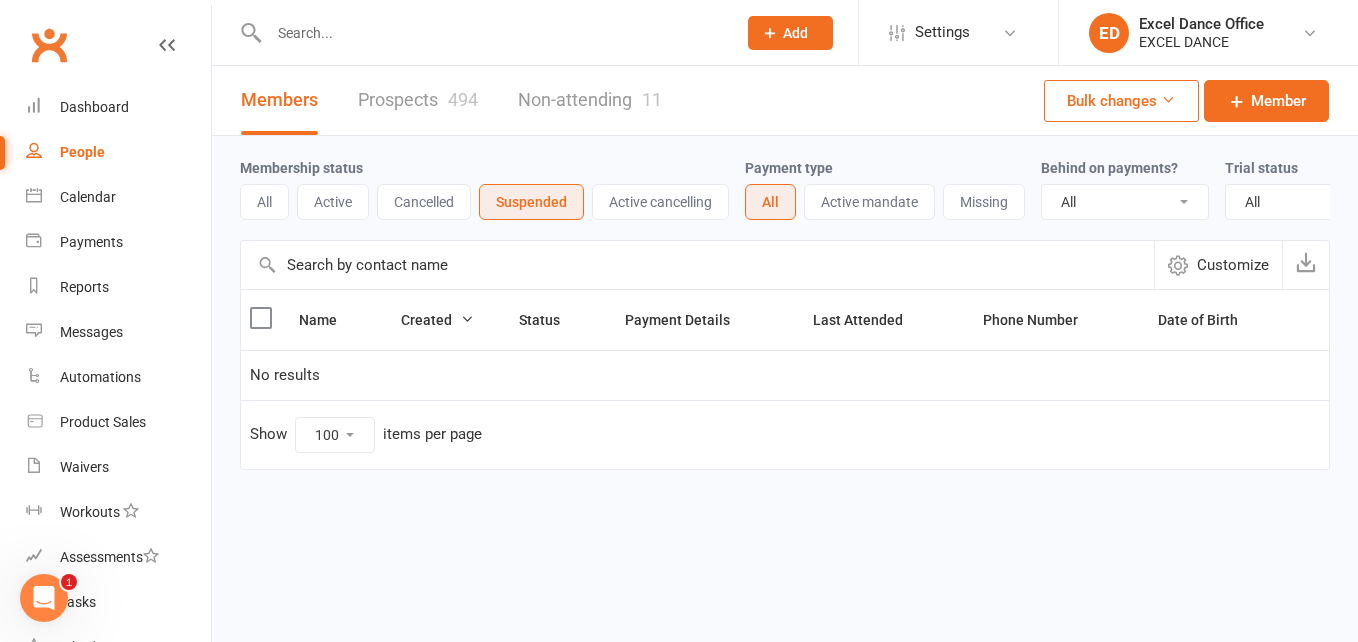 click on "All" at bounding box center [264, 202] 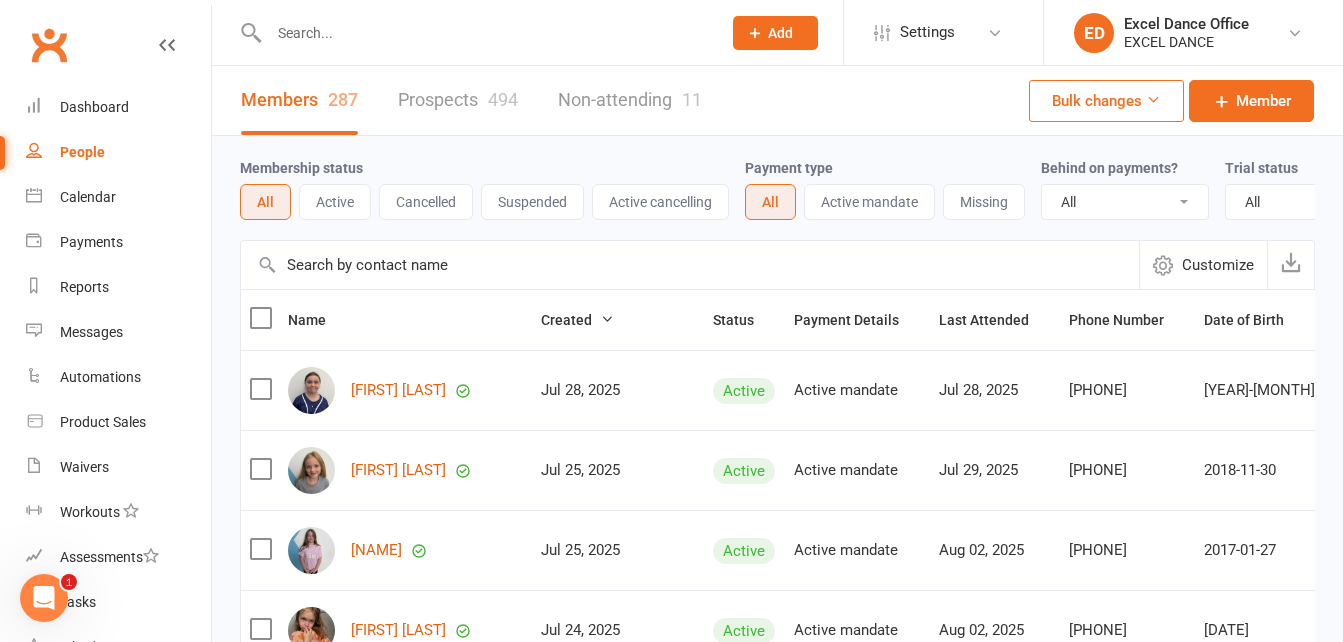 click on "Missing" at bounding box center [984, 202] 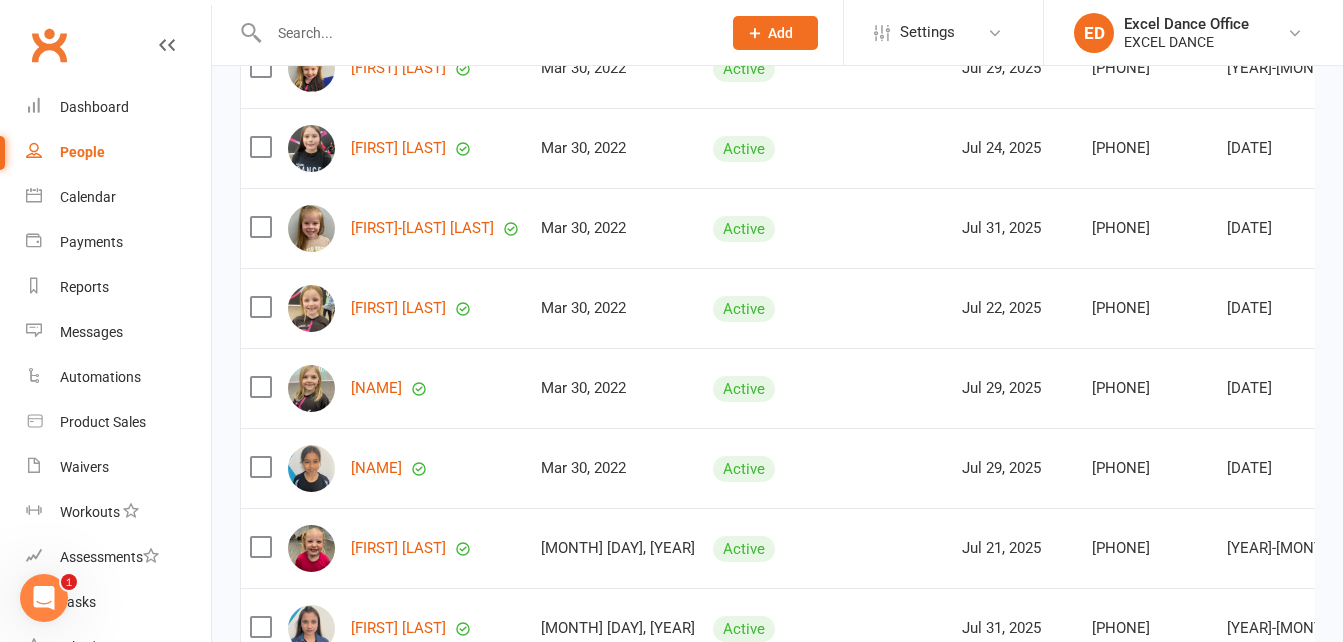 scroll, scrollTop: 3036, scrollLeft: 0, axis: vertical 